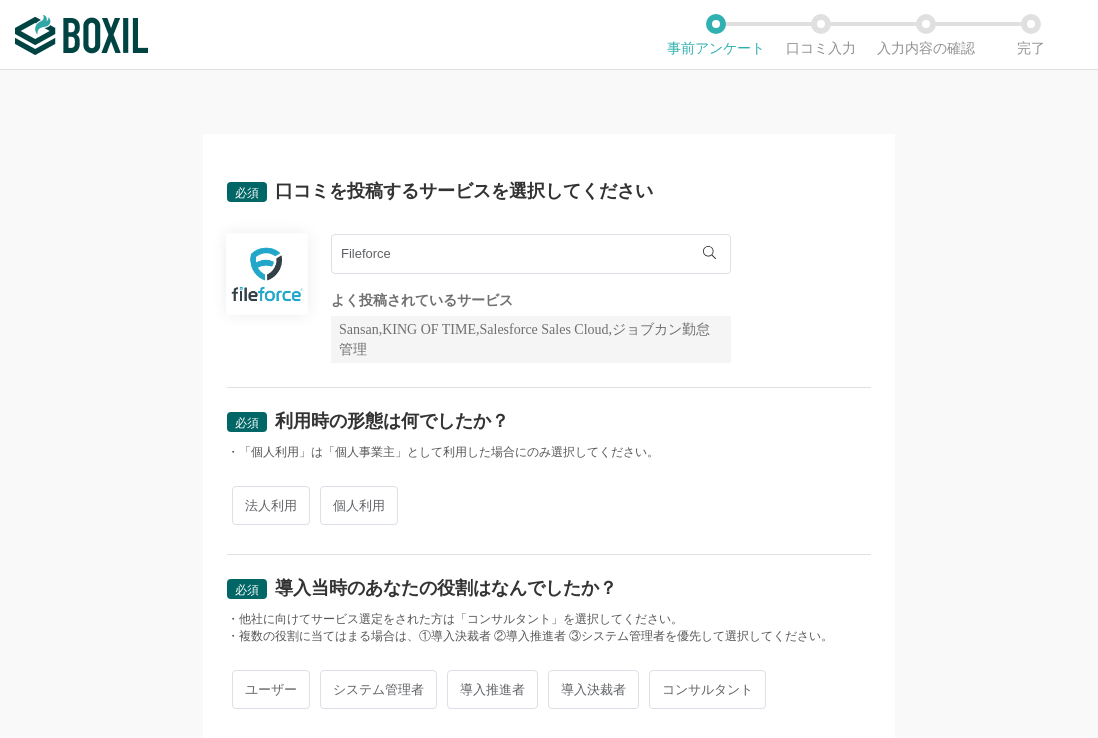 scroll, scrollTop: 0, scrollLeft: 0, axis: both 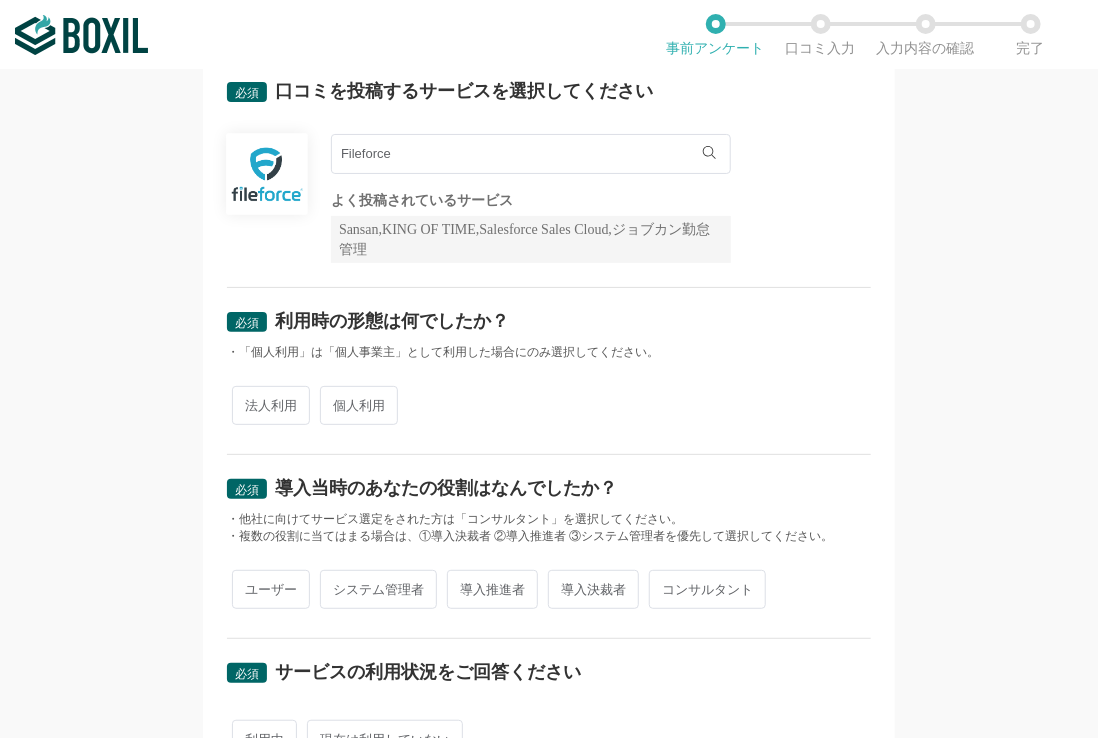 click on "法人利用" at bounding box center (271, 405) 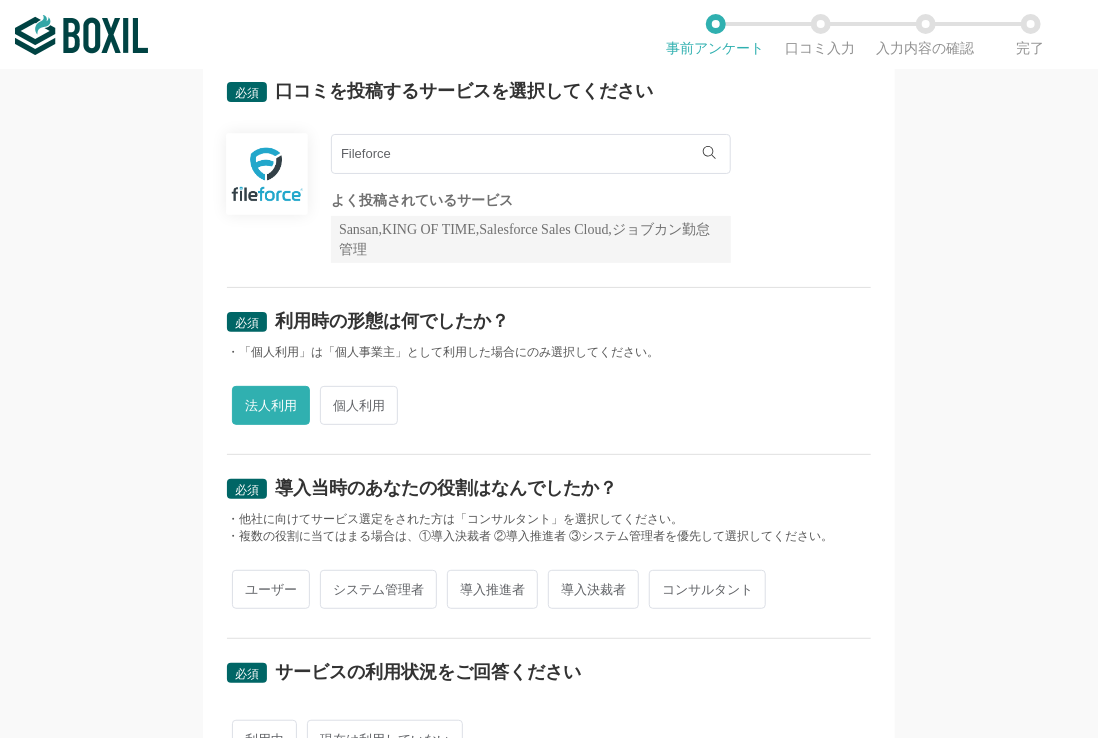 scroll, scrollTop: 300, scrollLeft: 0, axis: vertical 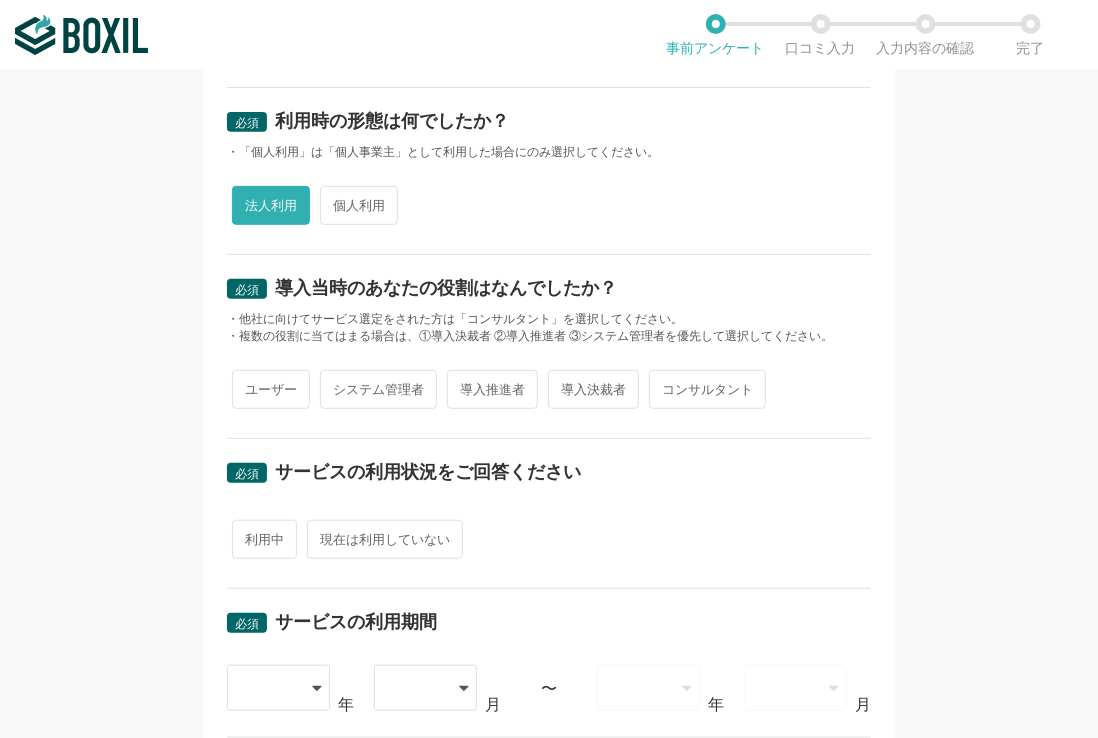 click on "システム管理者" at bounding box center (378, 389) 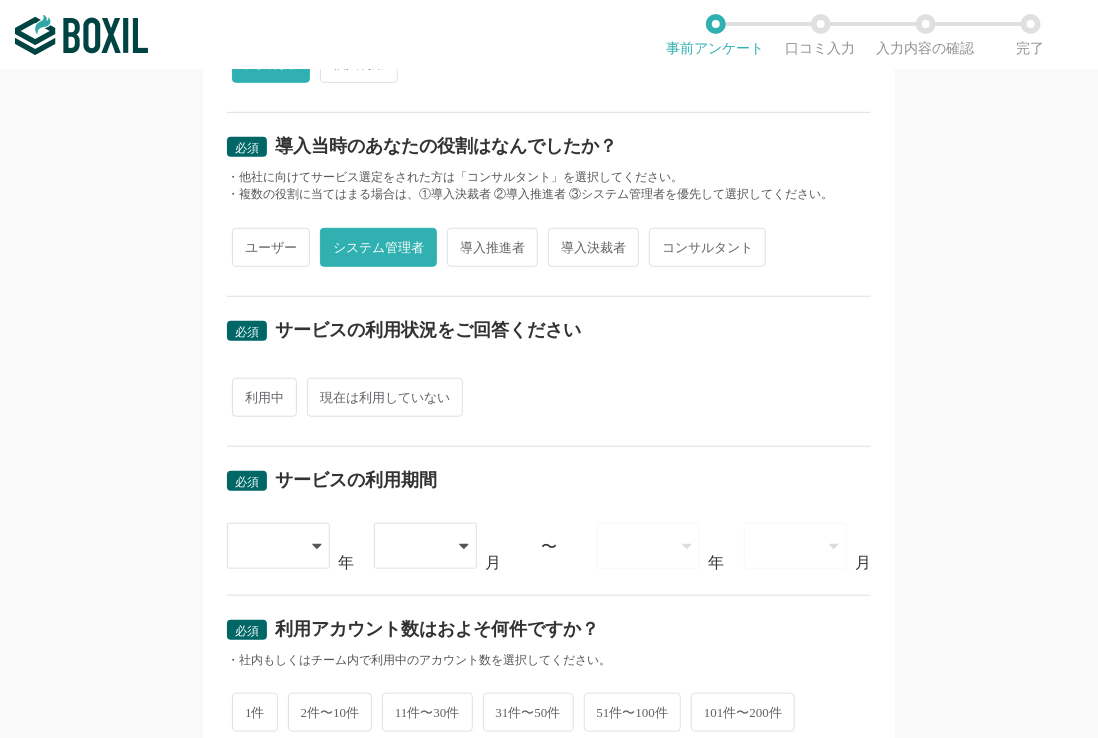 scroll, scrollTop: 500, scrollLeft: 0, axis: vertical 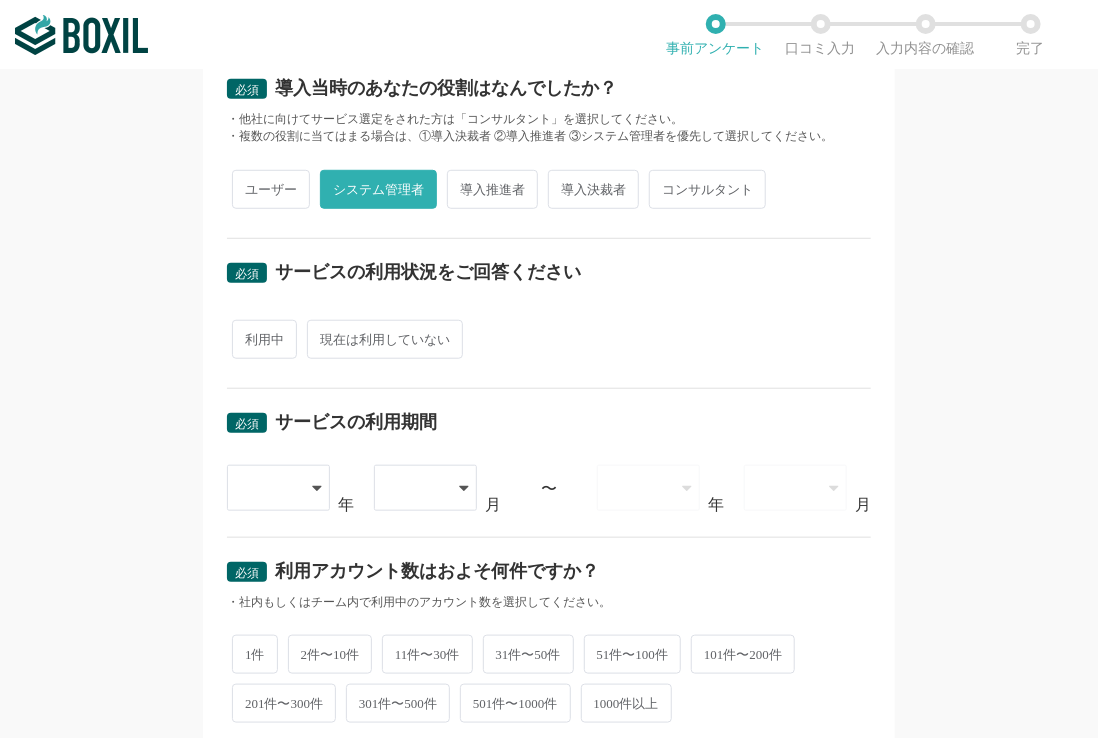 click on "導入推進者" at bounding box center (492, 189) 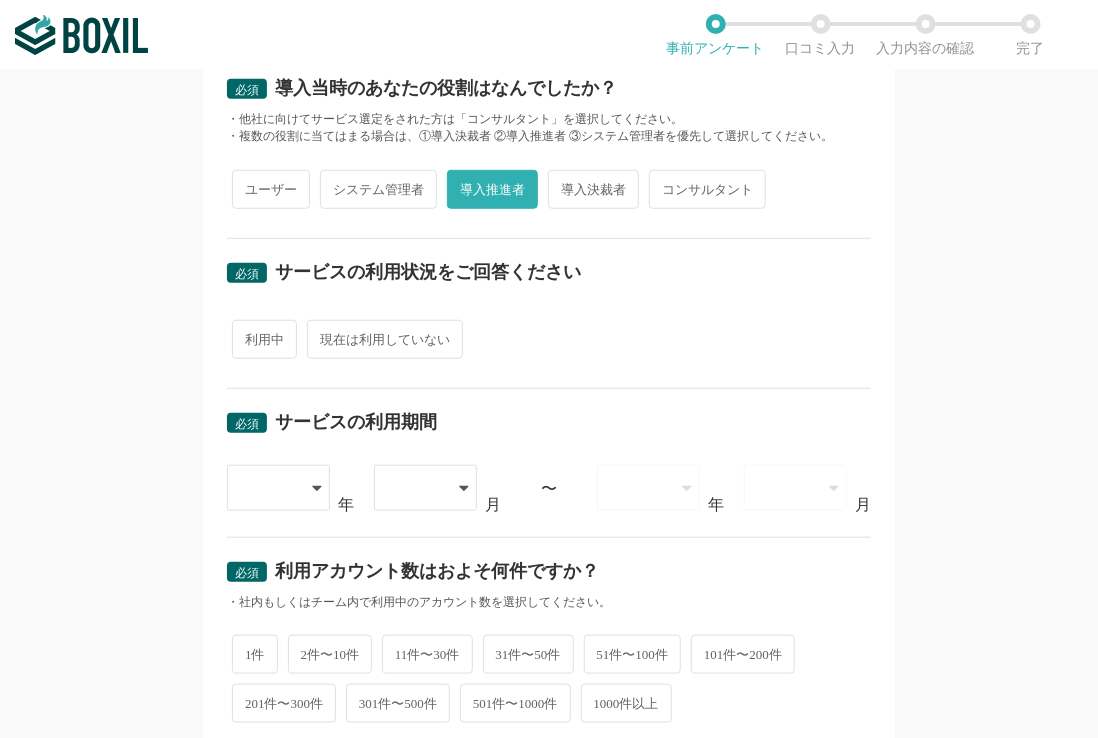 click on "システム管理者" at bounding box center [378, 189] 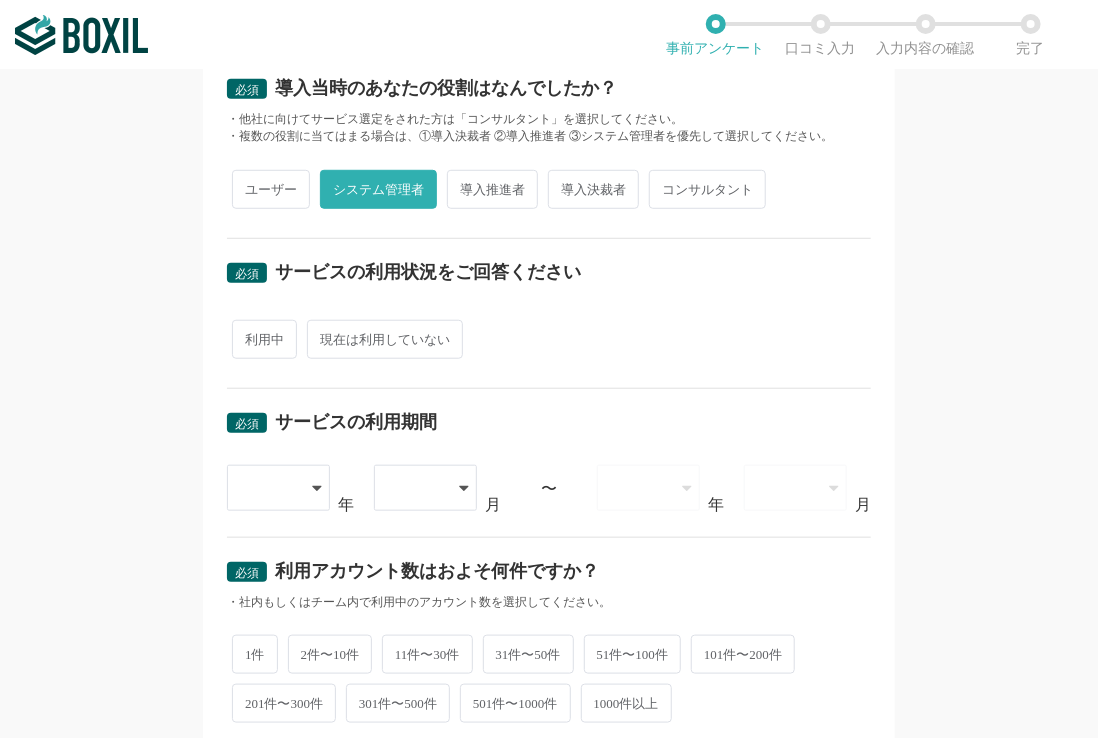 click on "導入推進者" at bounding box center (492, 189) 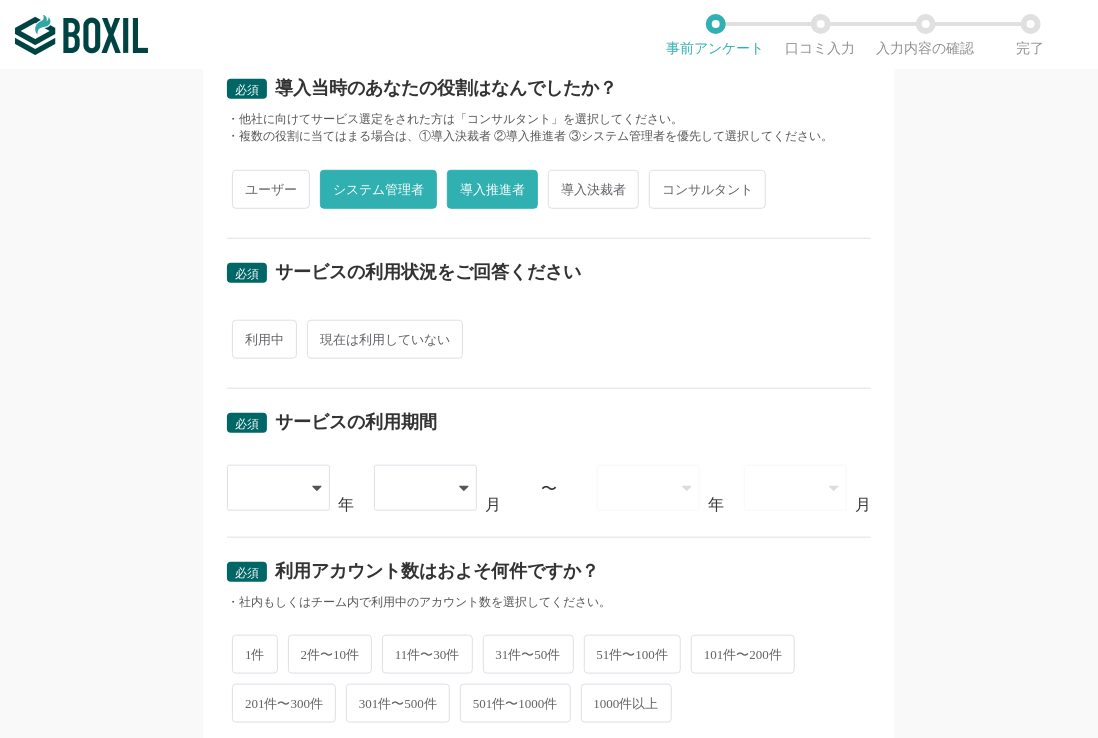 radio on "false" 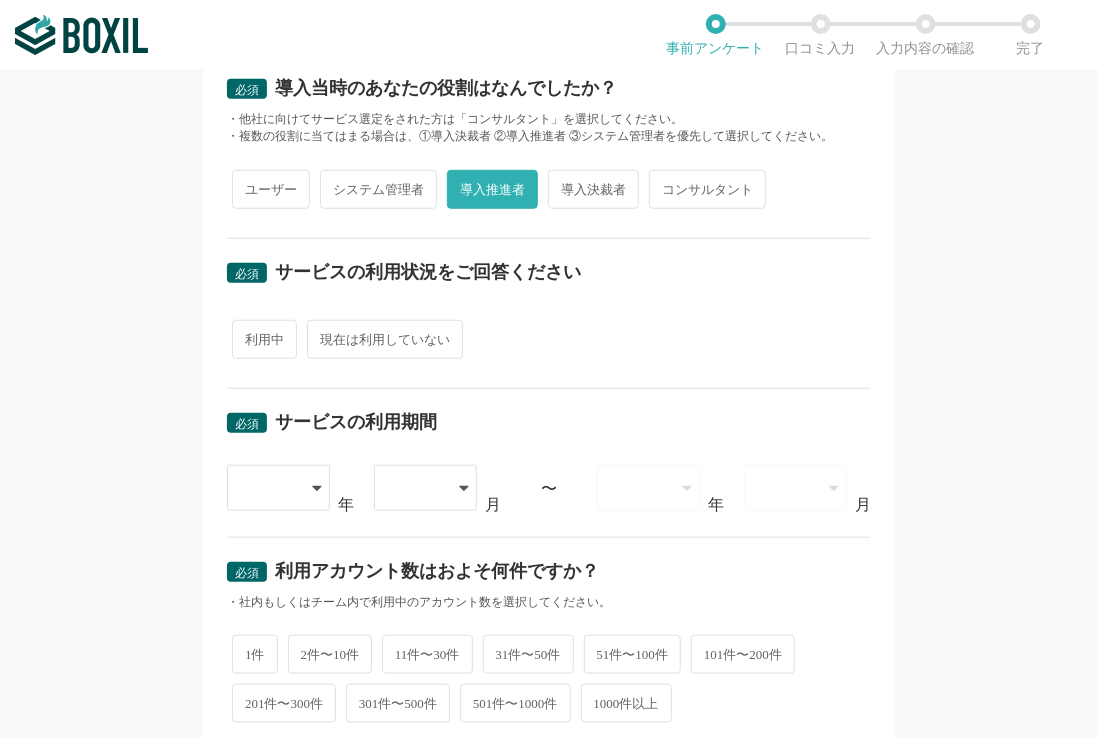 scroll, scrollTop: 600, scrollLeft: 0, axis: vertical 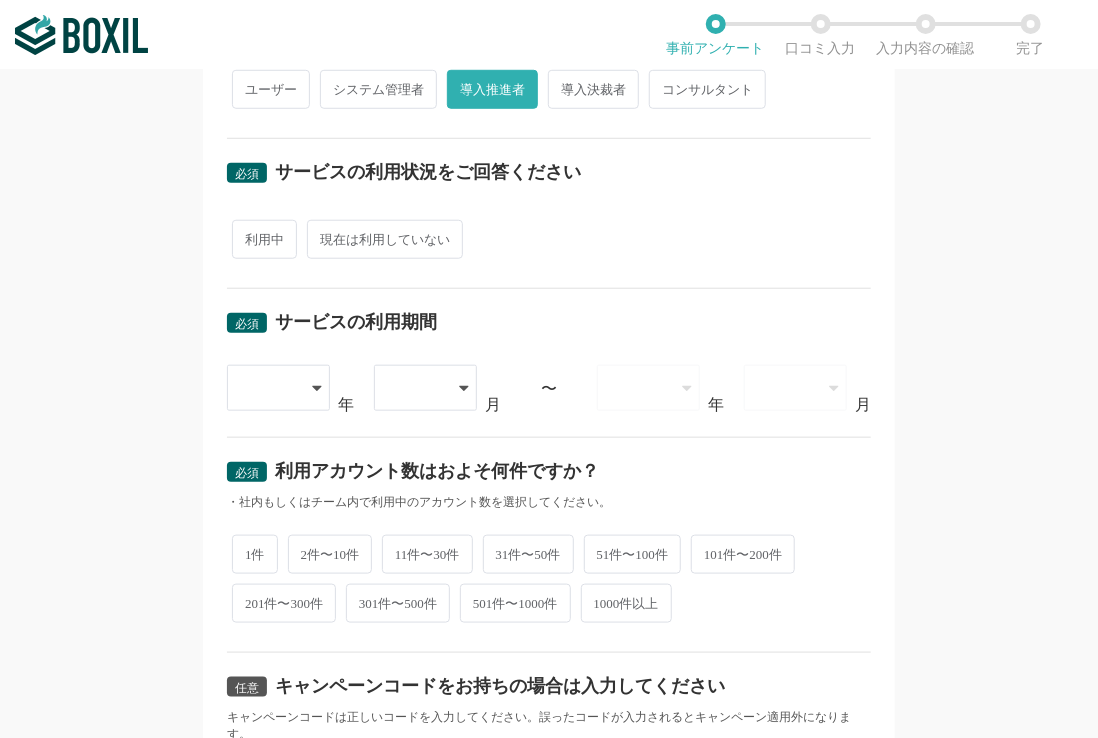 click on "利用中" at bounding box center [264, 239] 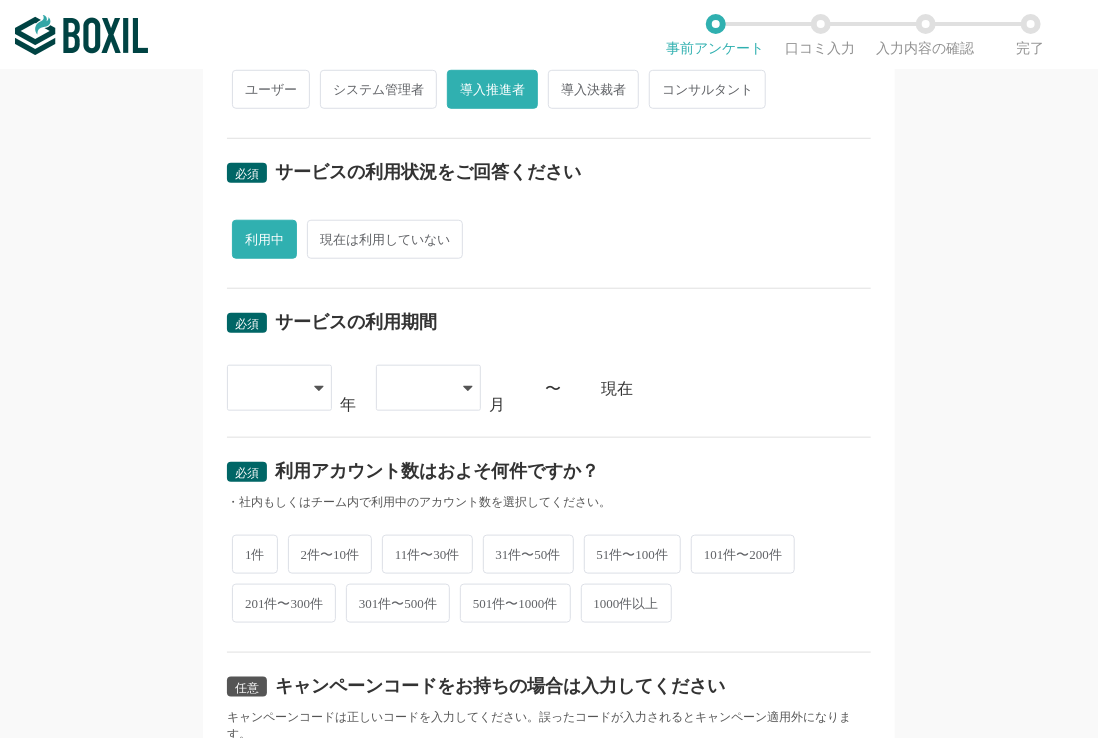 click at bounding box center (269, 388) 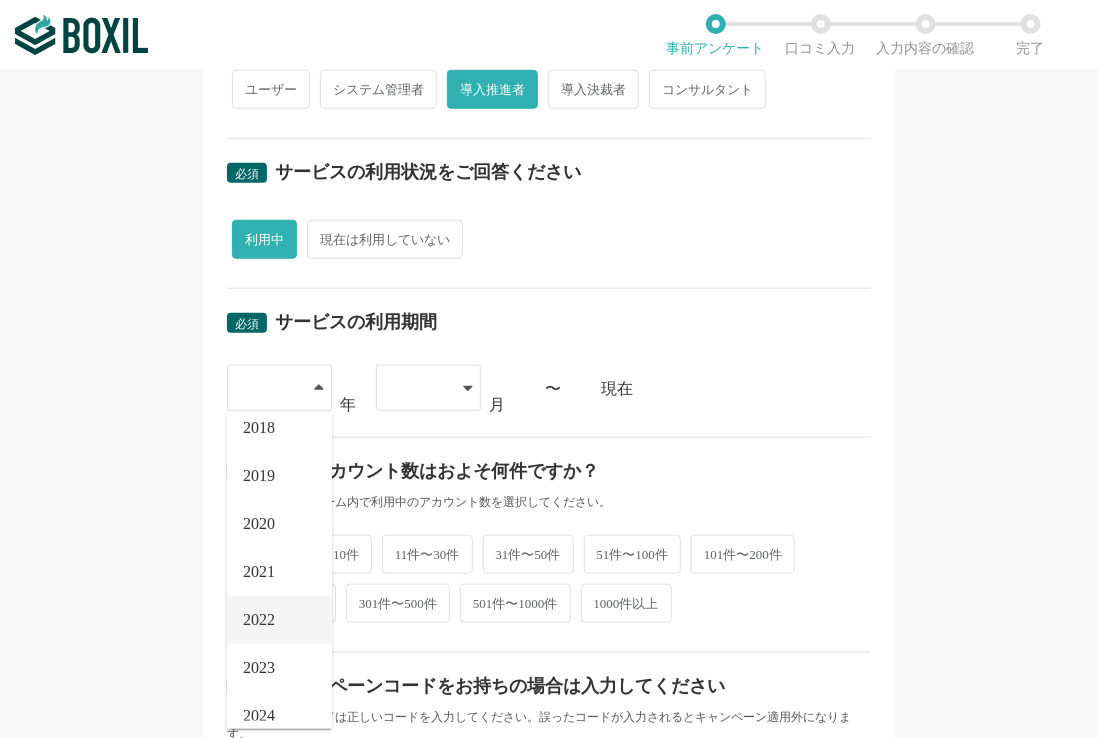 scroll, scrollTop: 228, scrollLeft: 0, axis: vertical 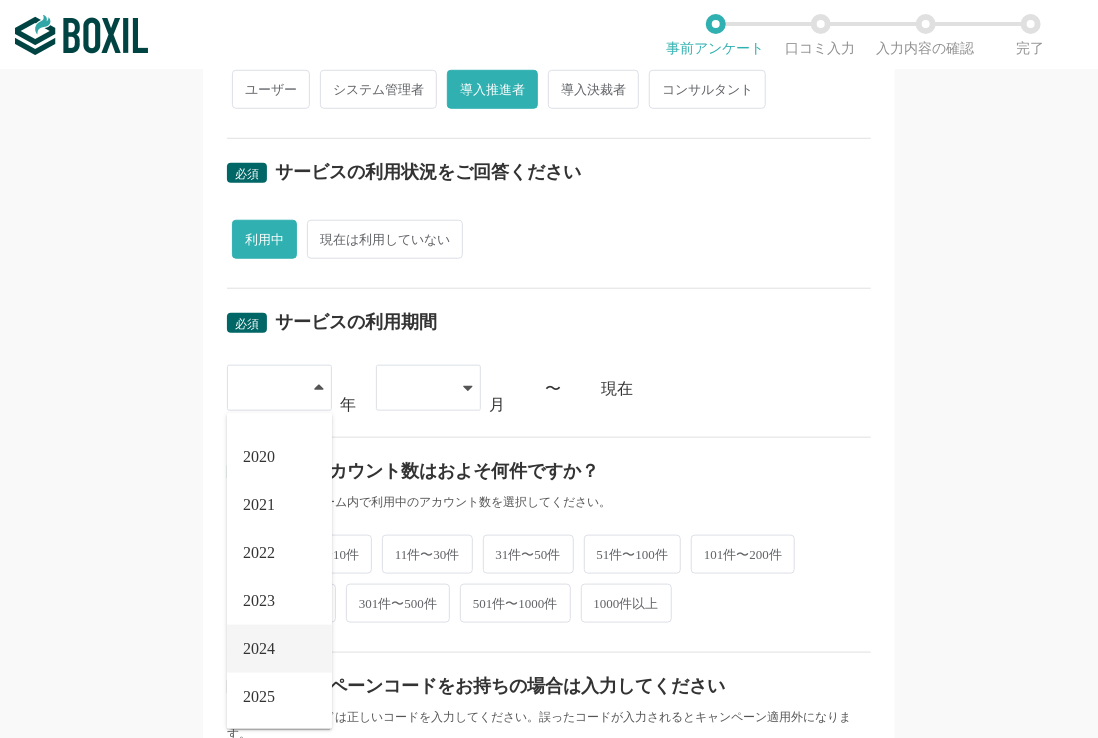click on "2024" at bounding box center (259, 649) 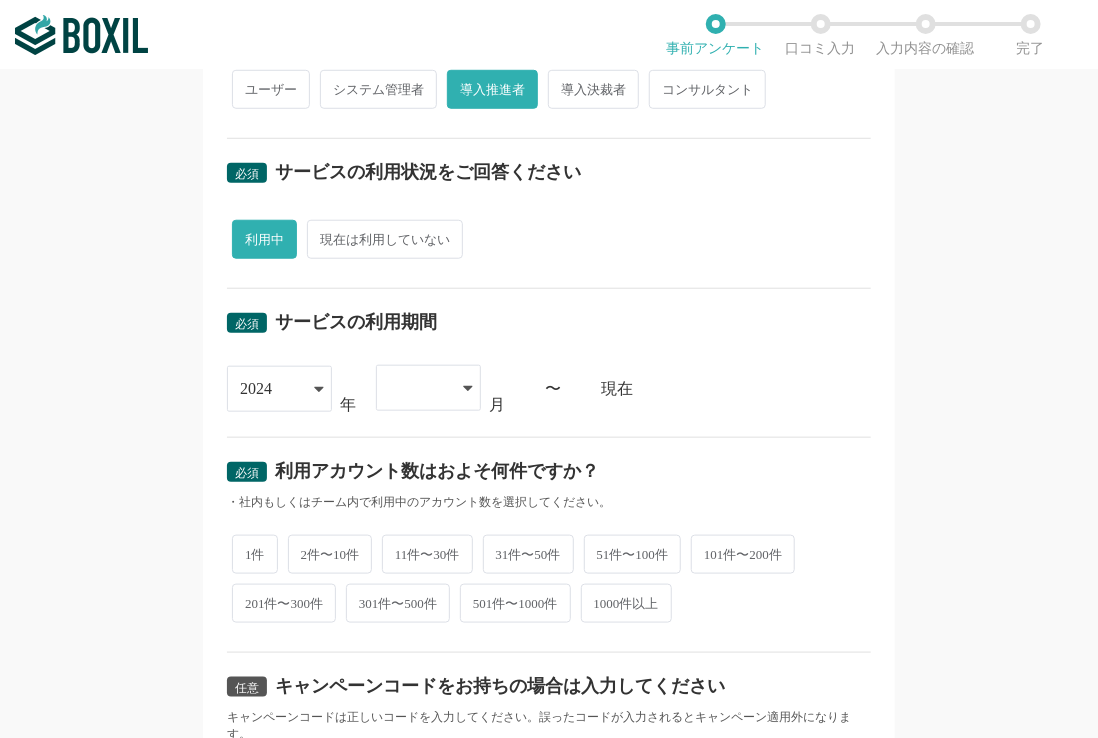 click at bounding box center (418, 388) 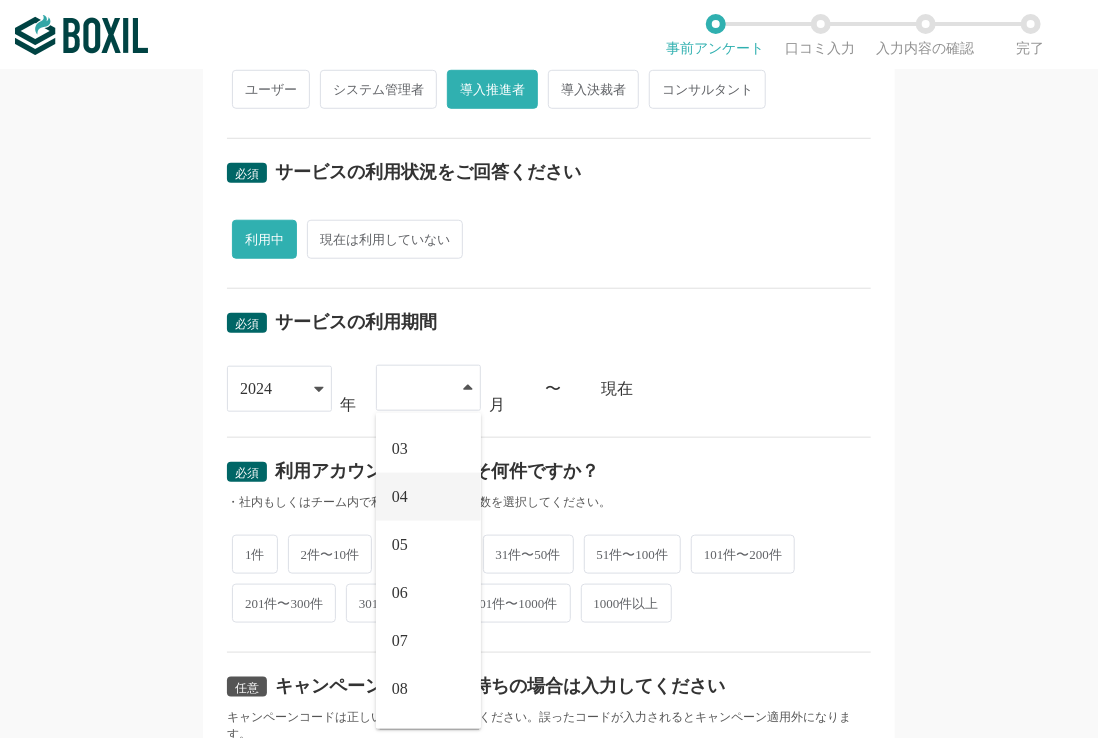 scroll, scrollTop: 200, scrollLeft: 0, axis: vertical 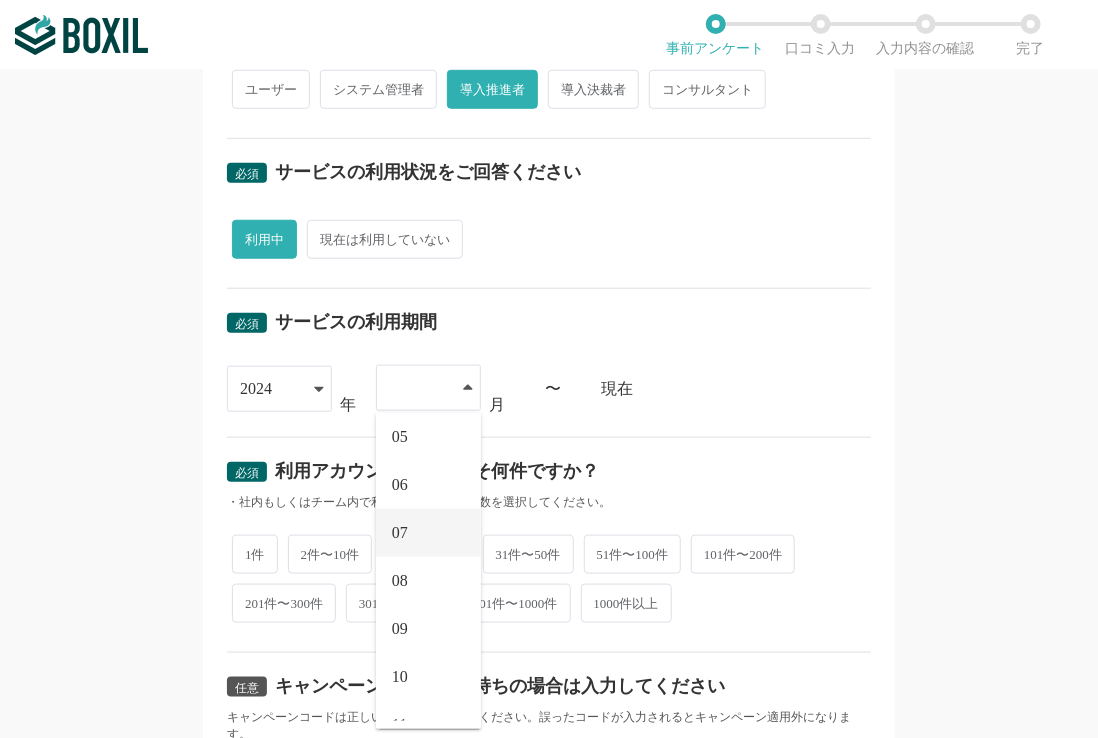 click on "07" at bounding box center (400, 533) 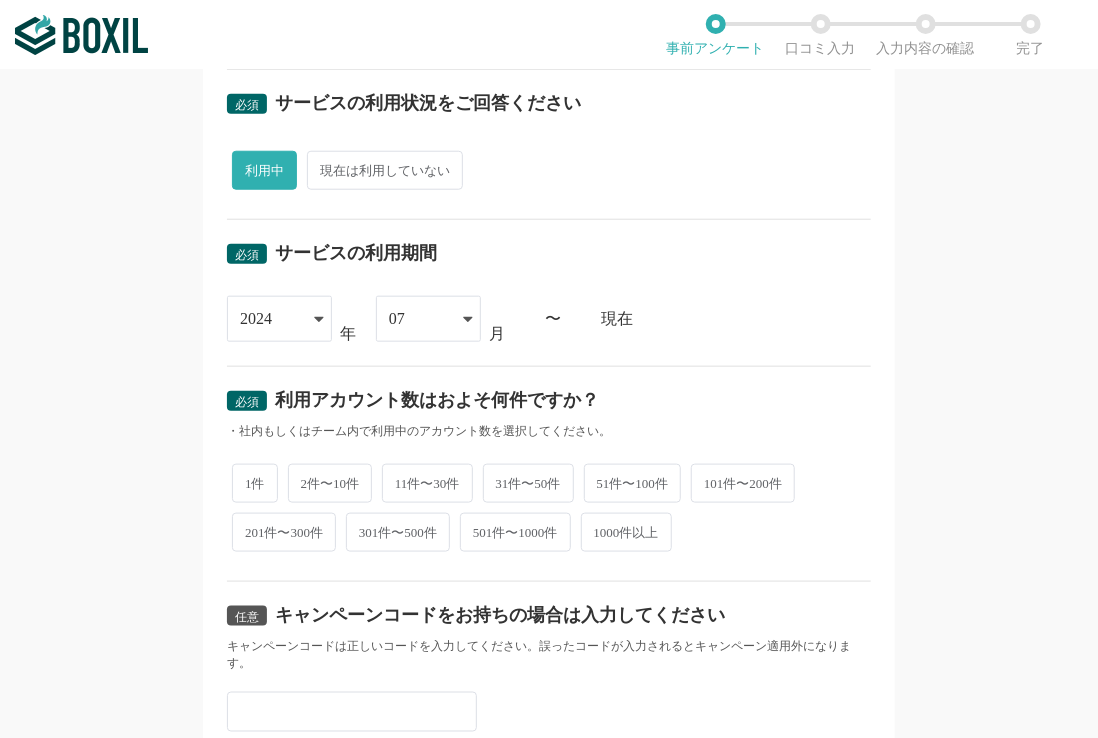 scroll, scrollTop: 700, scrollLeft: 0, axis: vertical 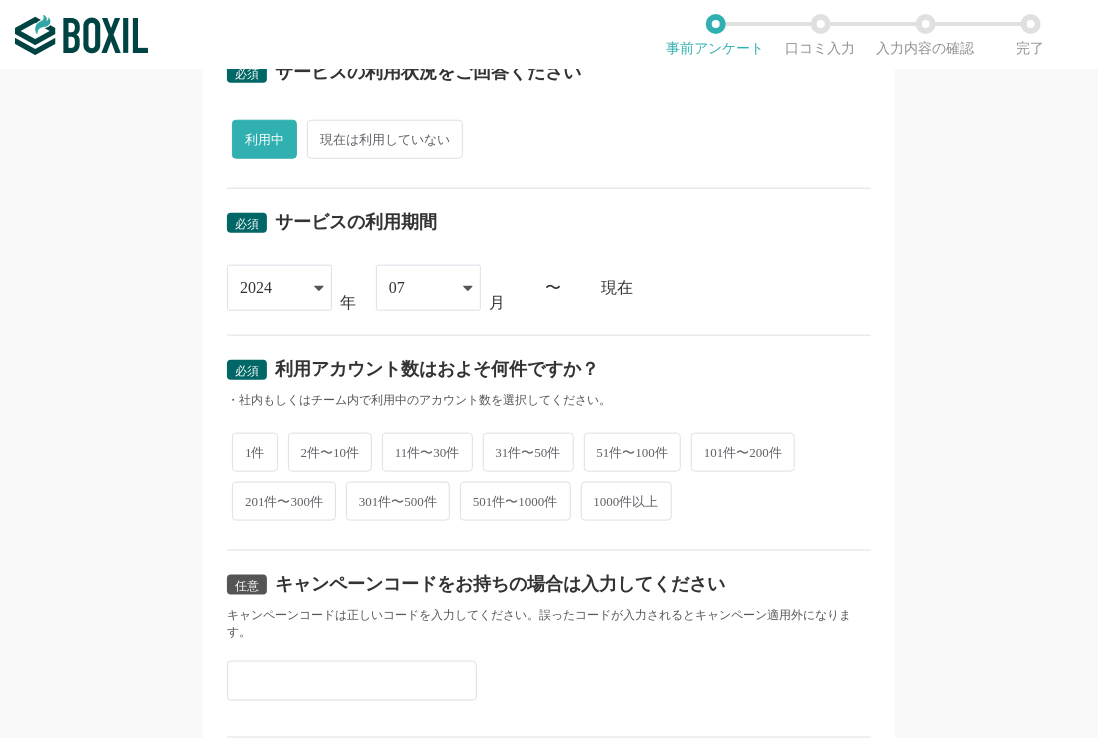 click on "51件〜100件" at bounding box center [633, 452] 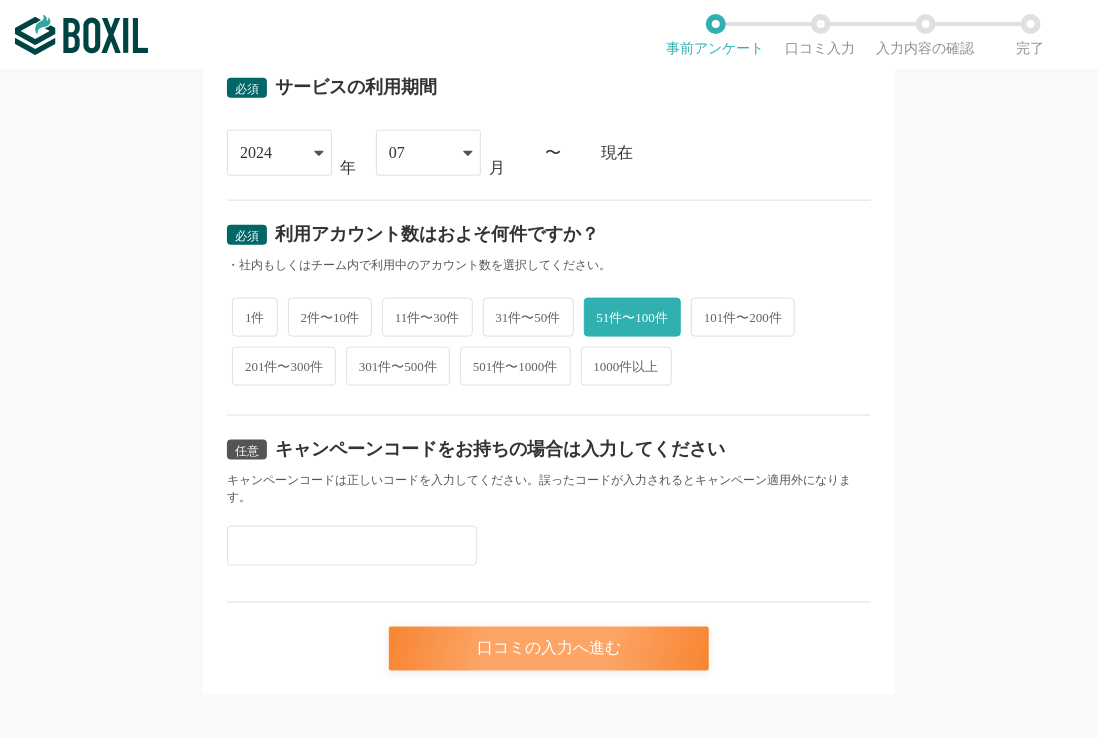 scroll, scrollTop: 851, scrollLeft: 0, axis: vertical 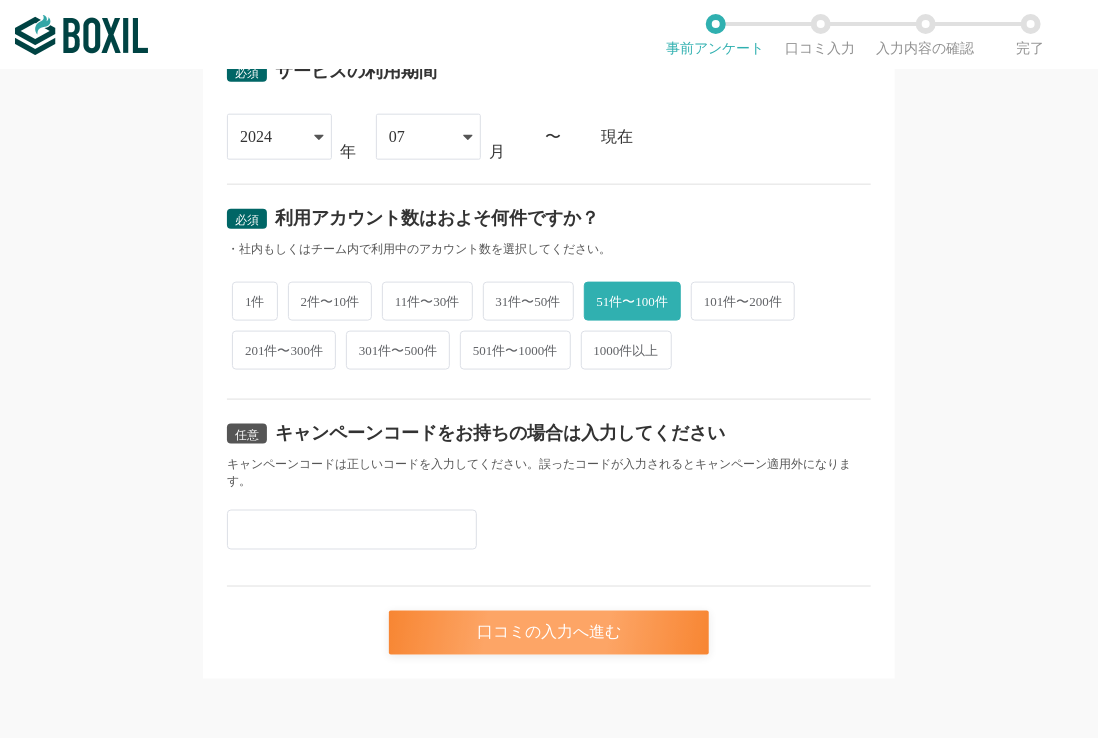 click on "口コミの入力へ進む" at bounding box center [549, 633] 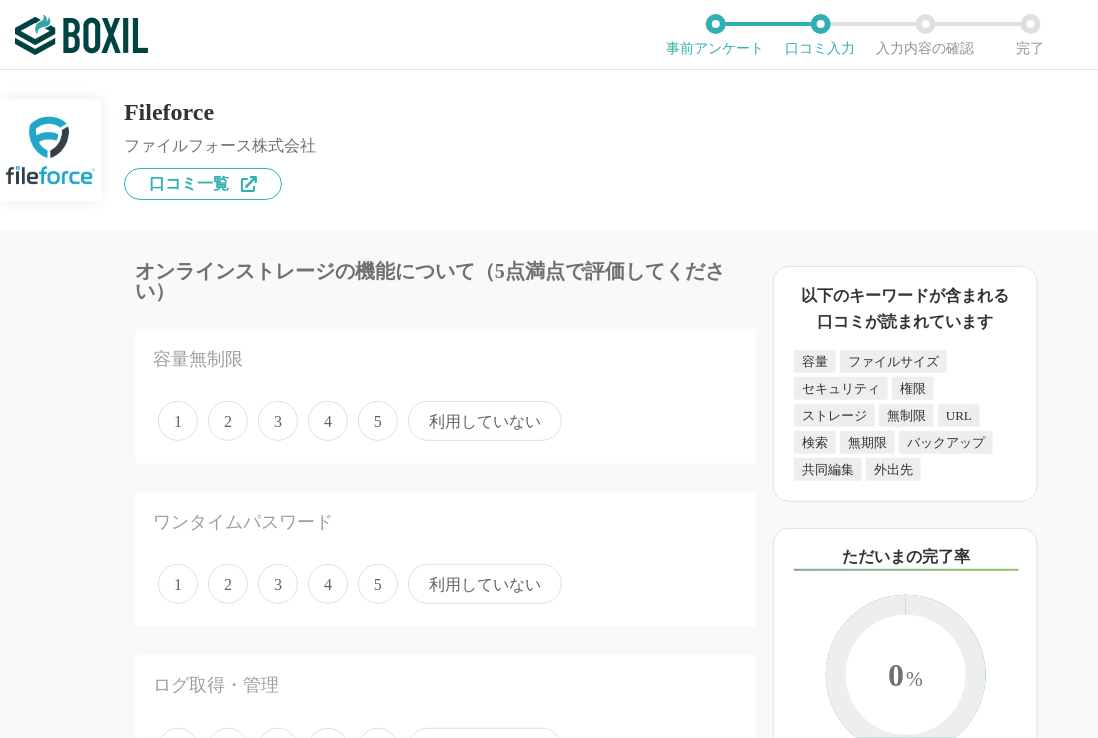 scroll, scrollTop: 0, scrollLeft: 0, axis: both 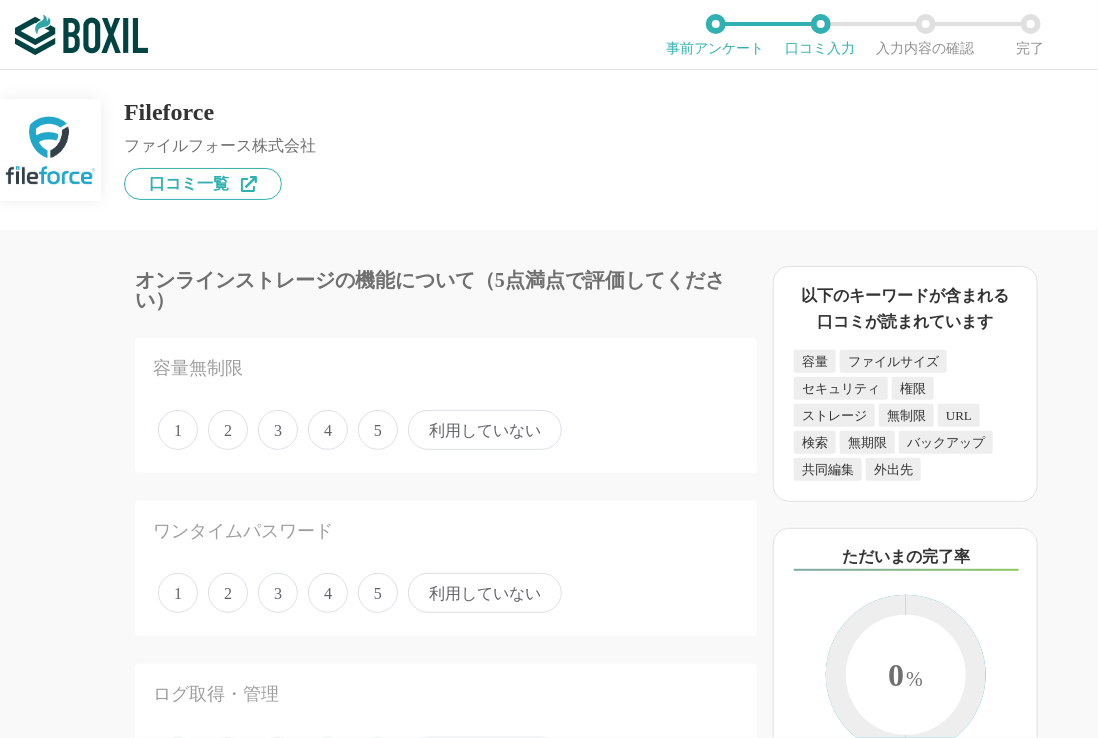 click on "利用していない" at bounding box center [485, 430] 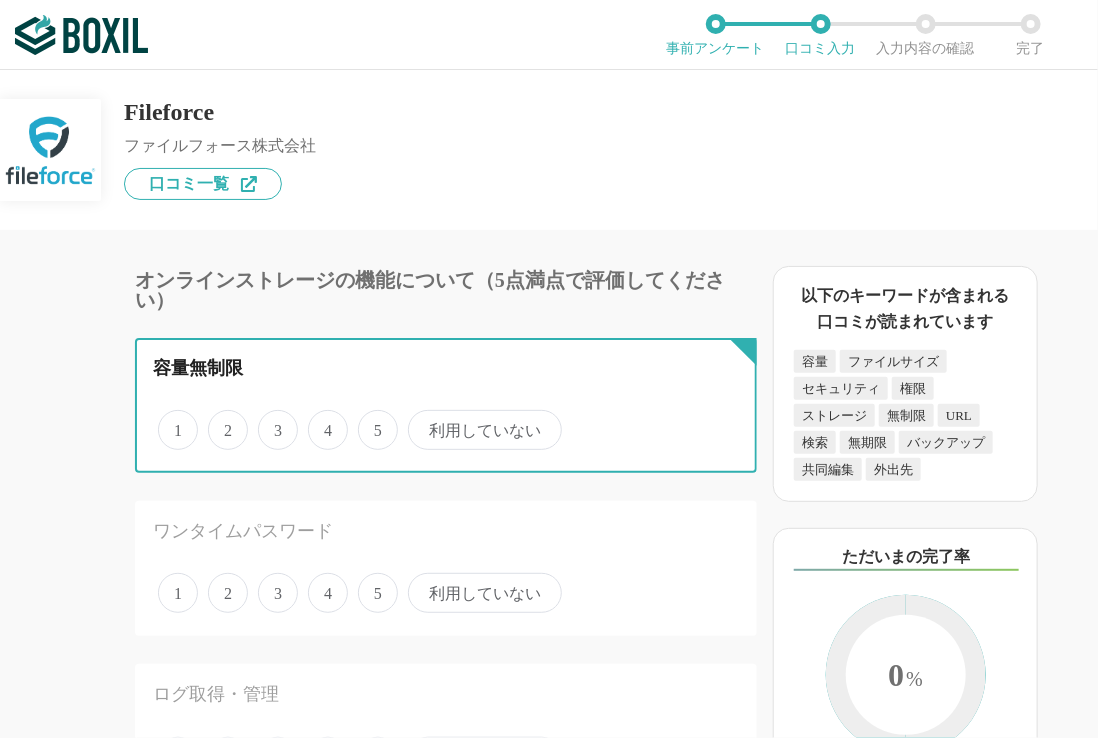 click on "利用していない" at bounding box center (419, 419) 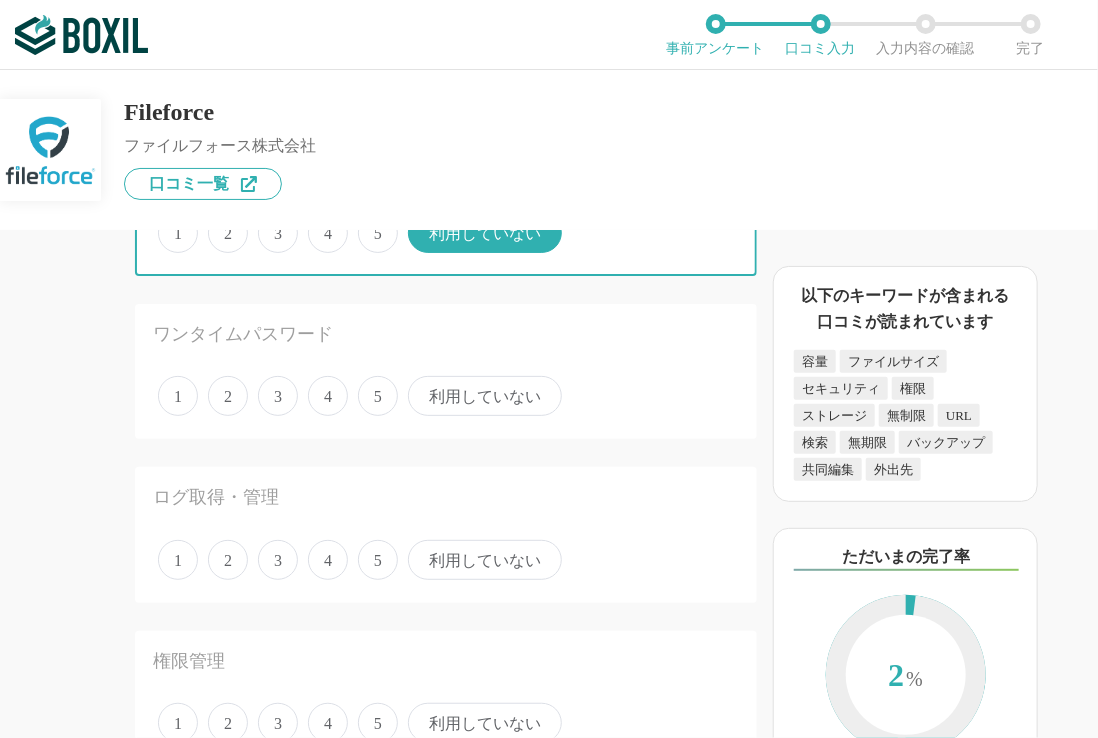 scroll, scrollTop: 200, scrollLeft: 0, axis: vertical 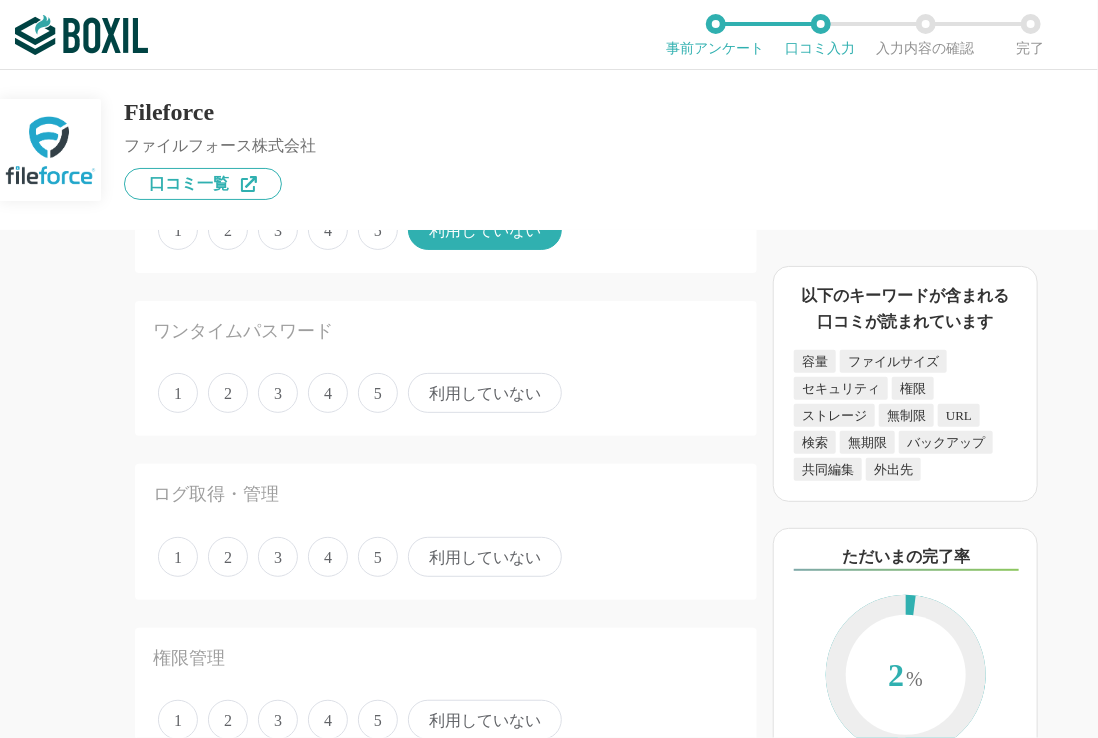 click on "利用していない" at bounding box center [485, 393] 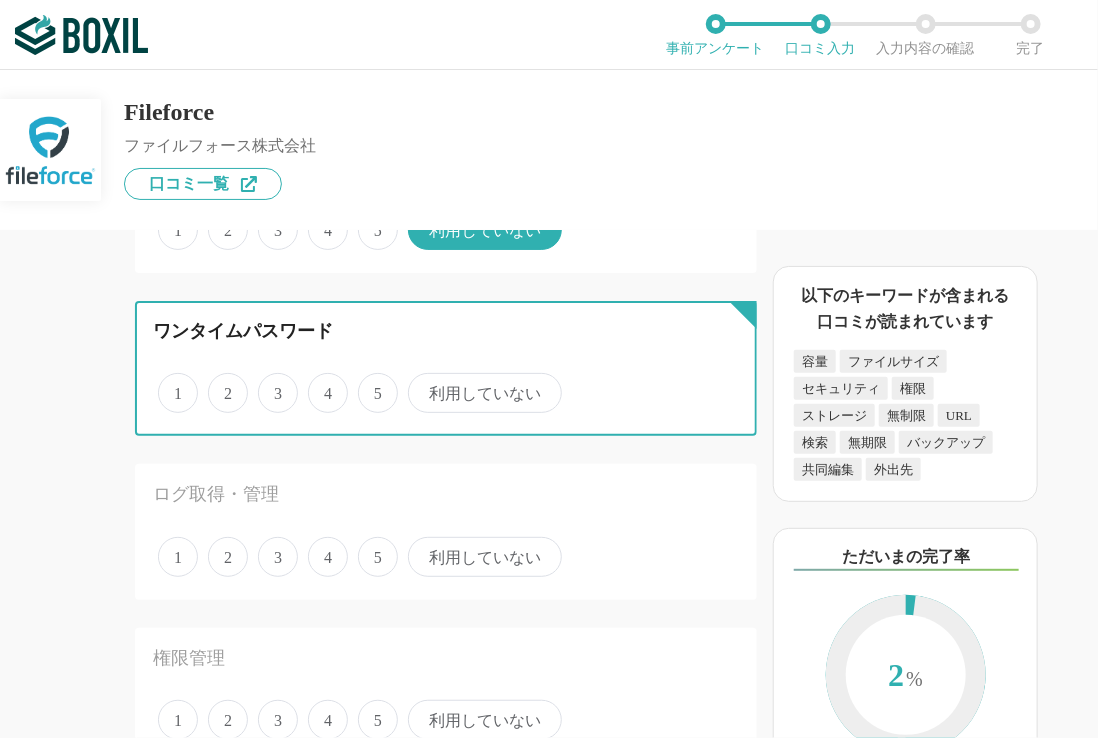 click on "利用していない" at bounding box center (419, 382) 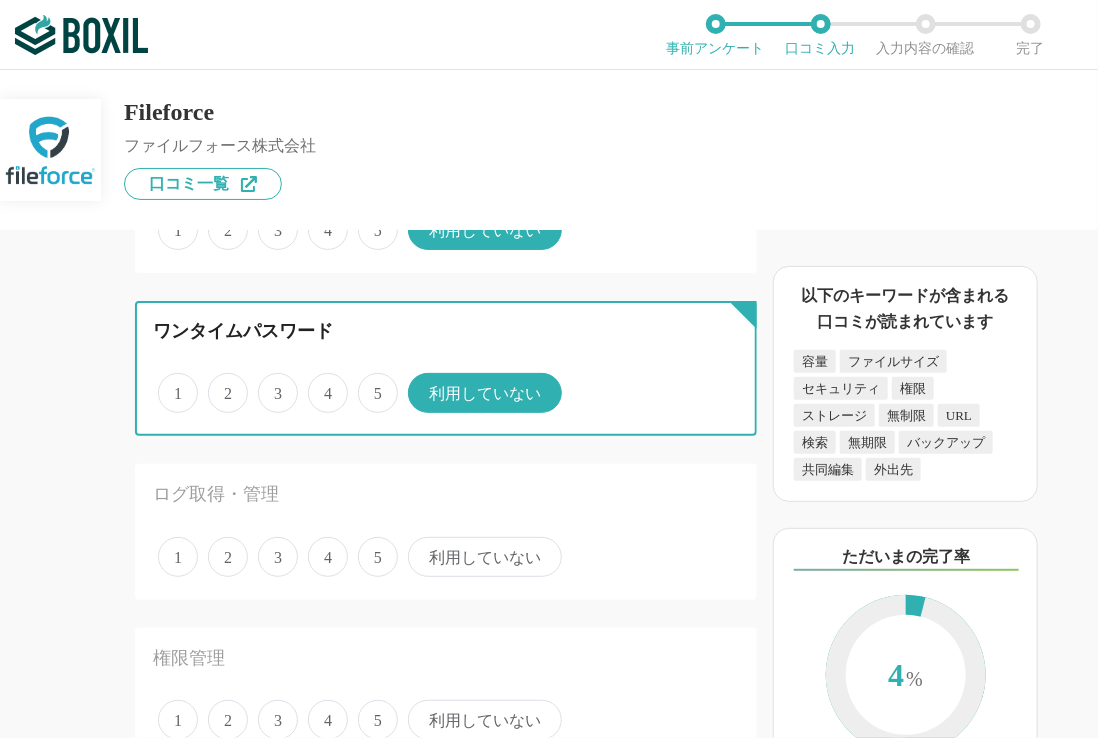 scroll, scrollTop: 300, scrollLeft: 0, axis: vertical 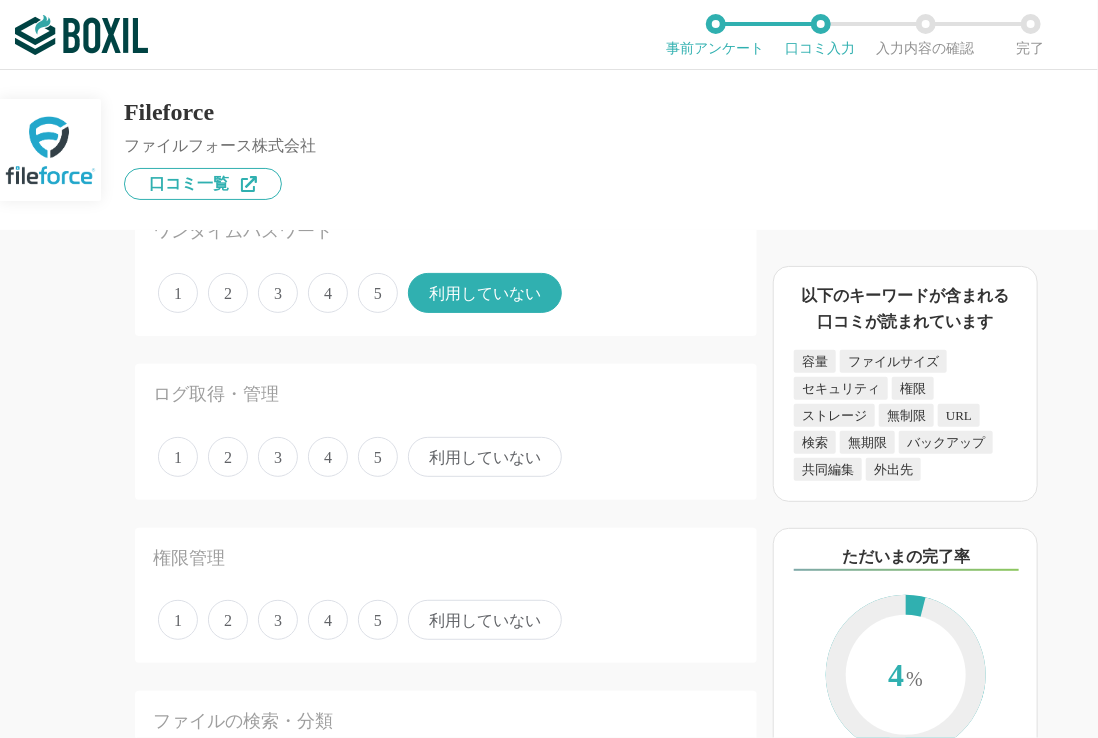 click on "3" at bounding box center [278, 457] 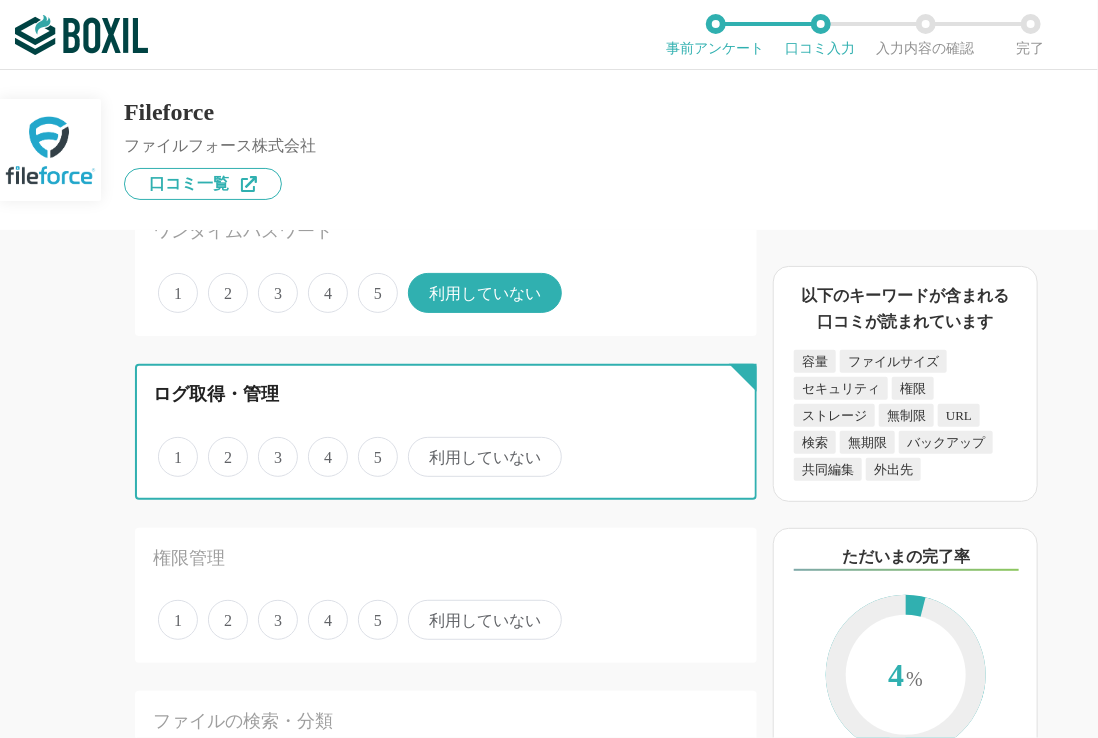 click on "3" at bounding box center (269, 446) 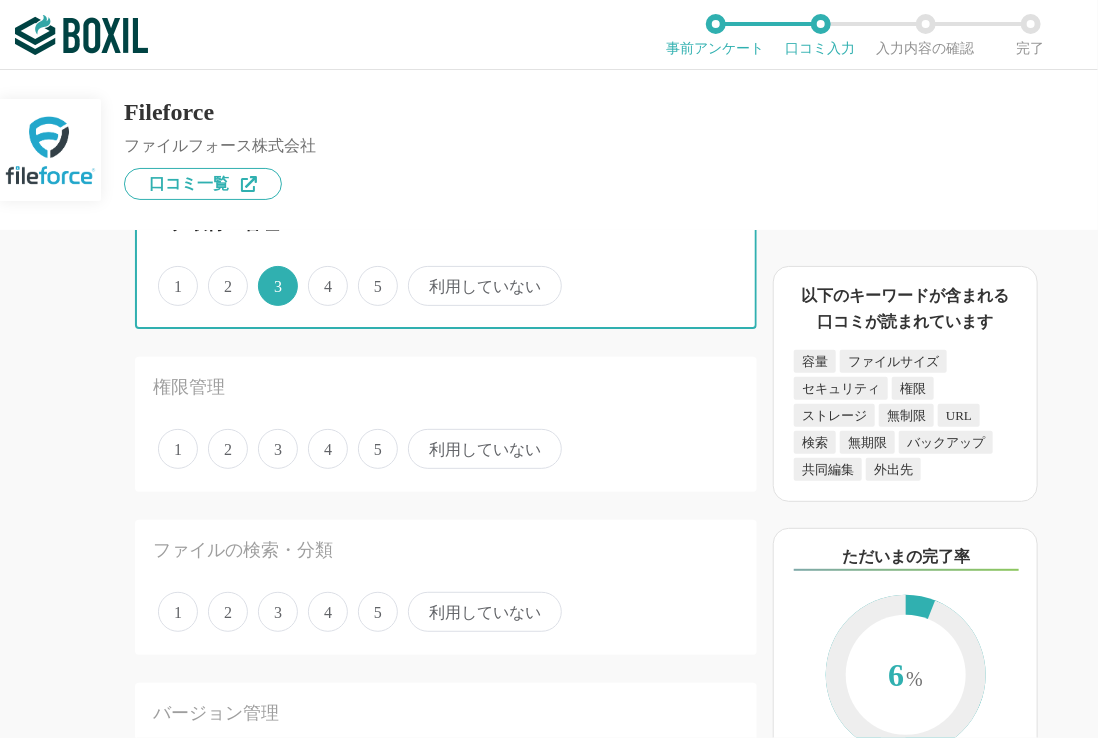 scroll, scrollTop: 500, scrollLeft: 0, axis: vertical 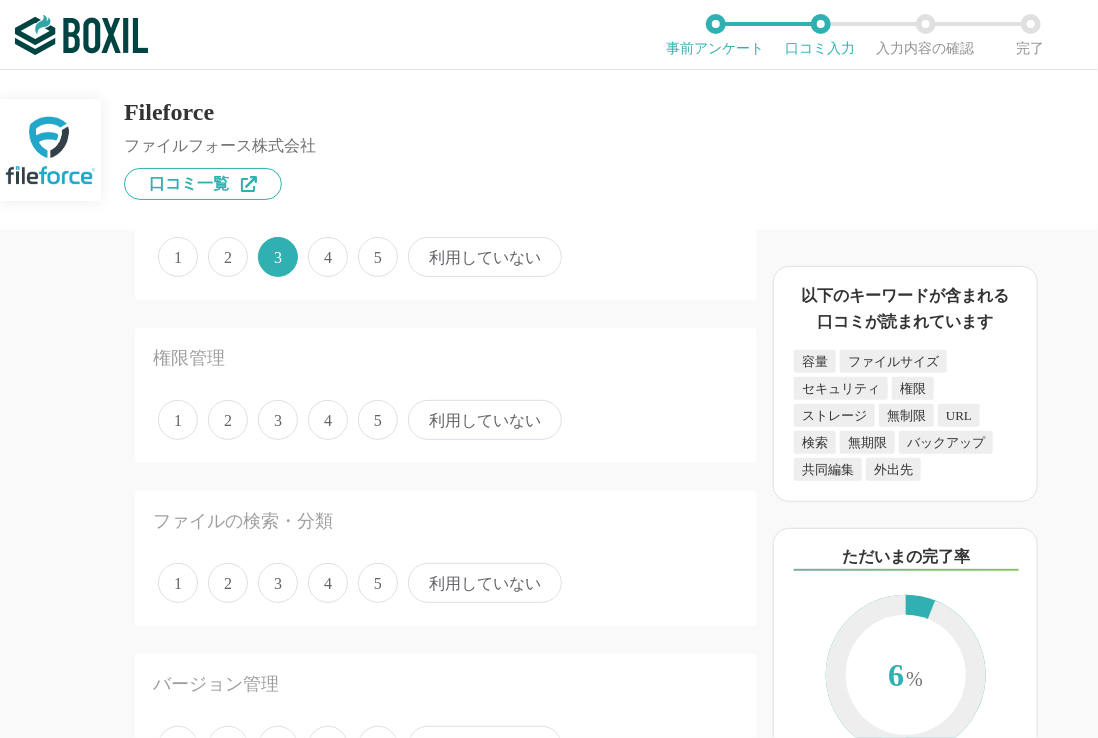 click on "4" at bounding box center [328, 420] 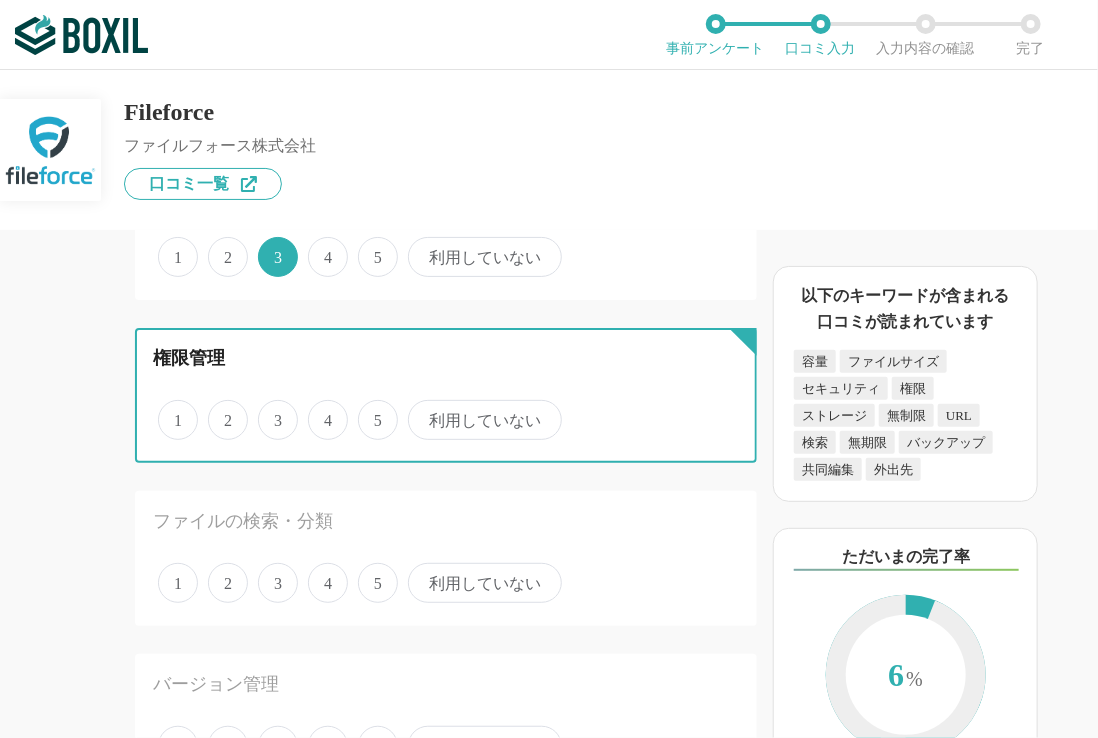 click on "4" at bounding box center [319, 409] 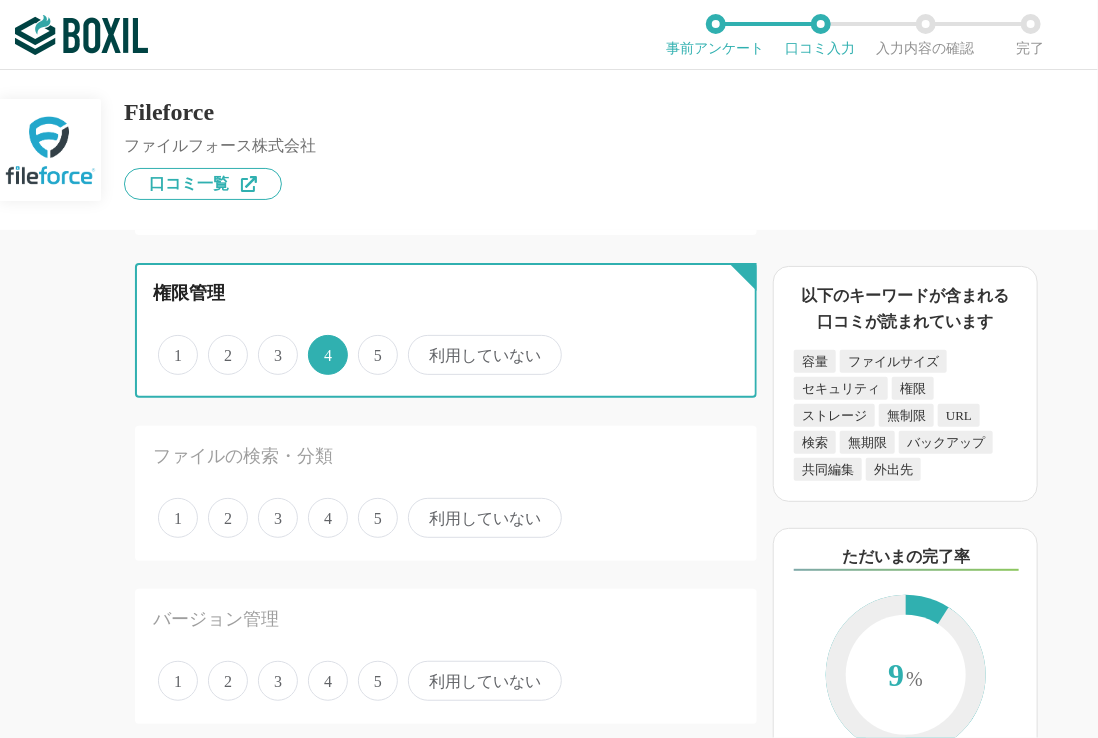 scroll, scrollTop: 600, scrollLeft: 0, axis: vertical 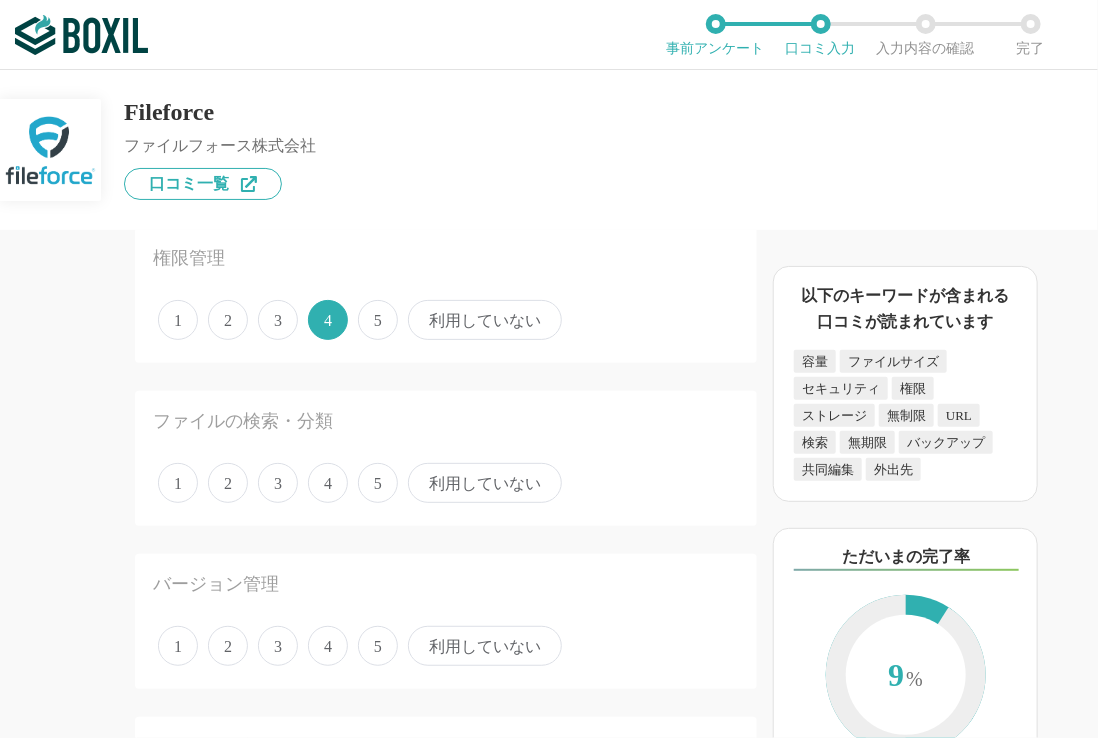 click on "1 2 3 4 5 利用していない" at bounding box center (446, 483) 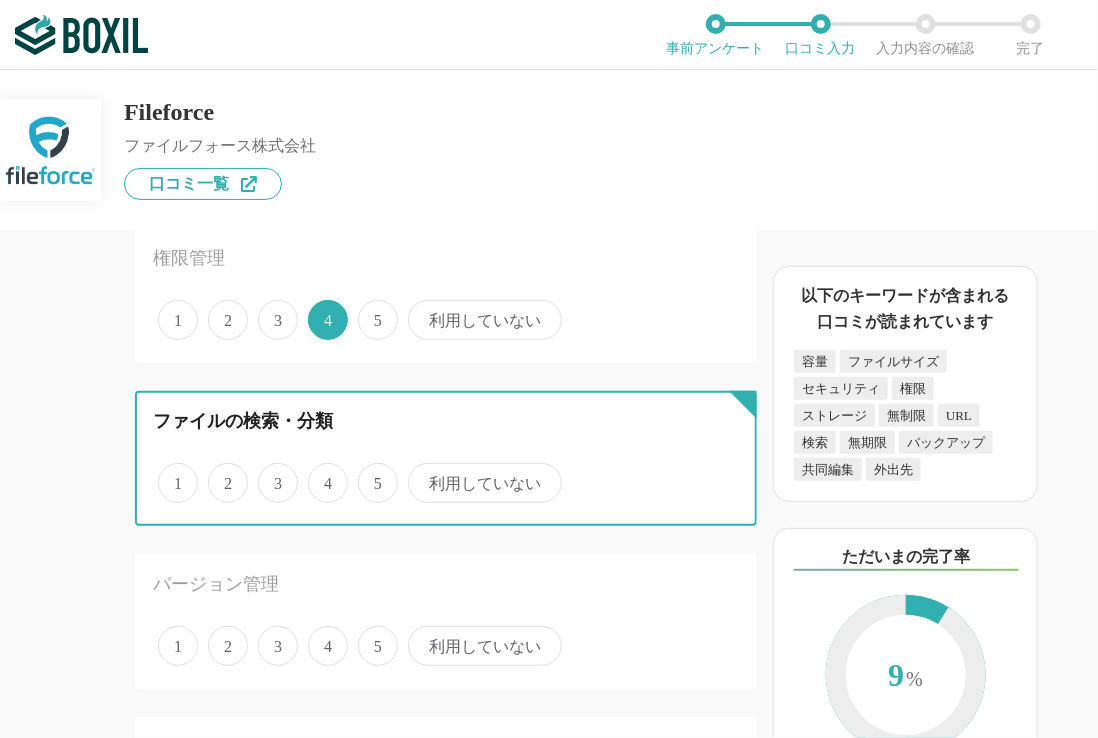 click on "3" at bounding box center [269, 472] 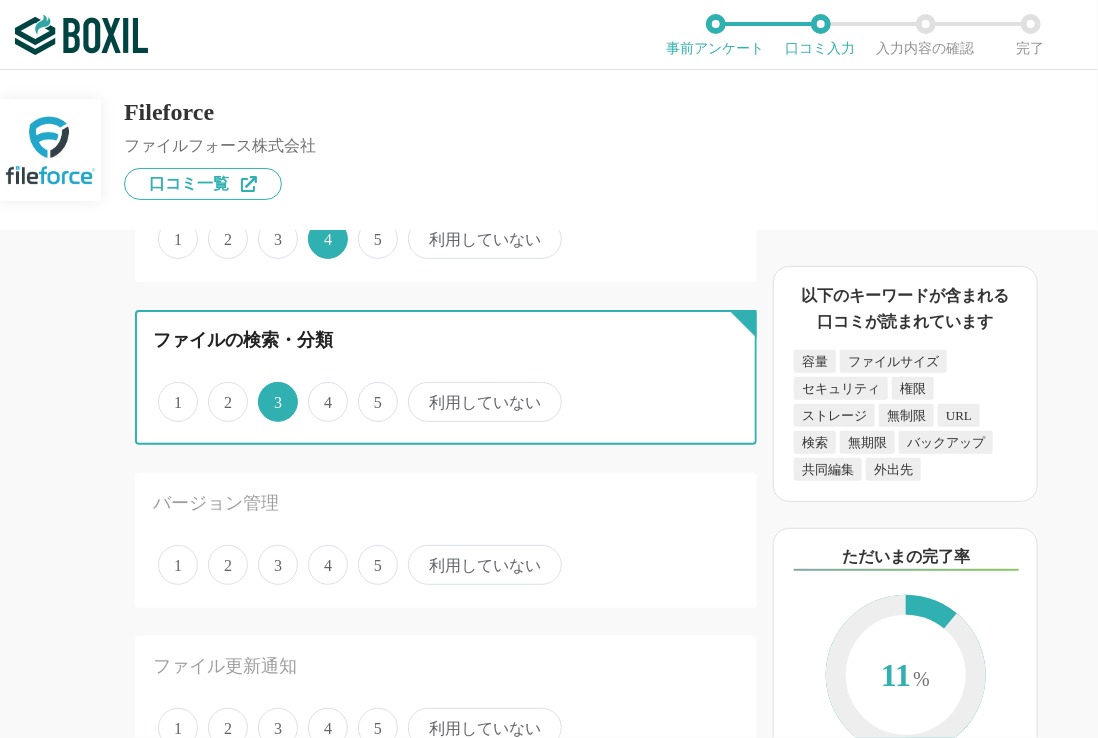 scroll, scrollTop: 800, scrollLeft: 0, axis: vertical 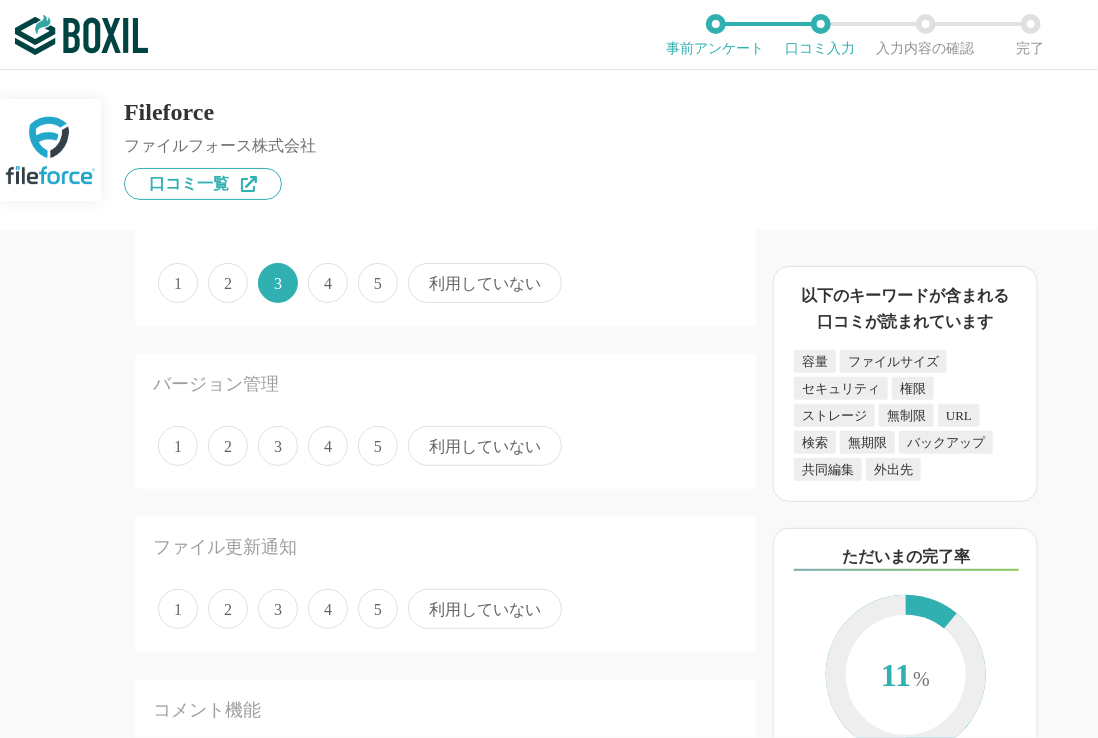 click on "4" at bounding box center [328, 446] 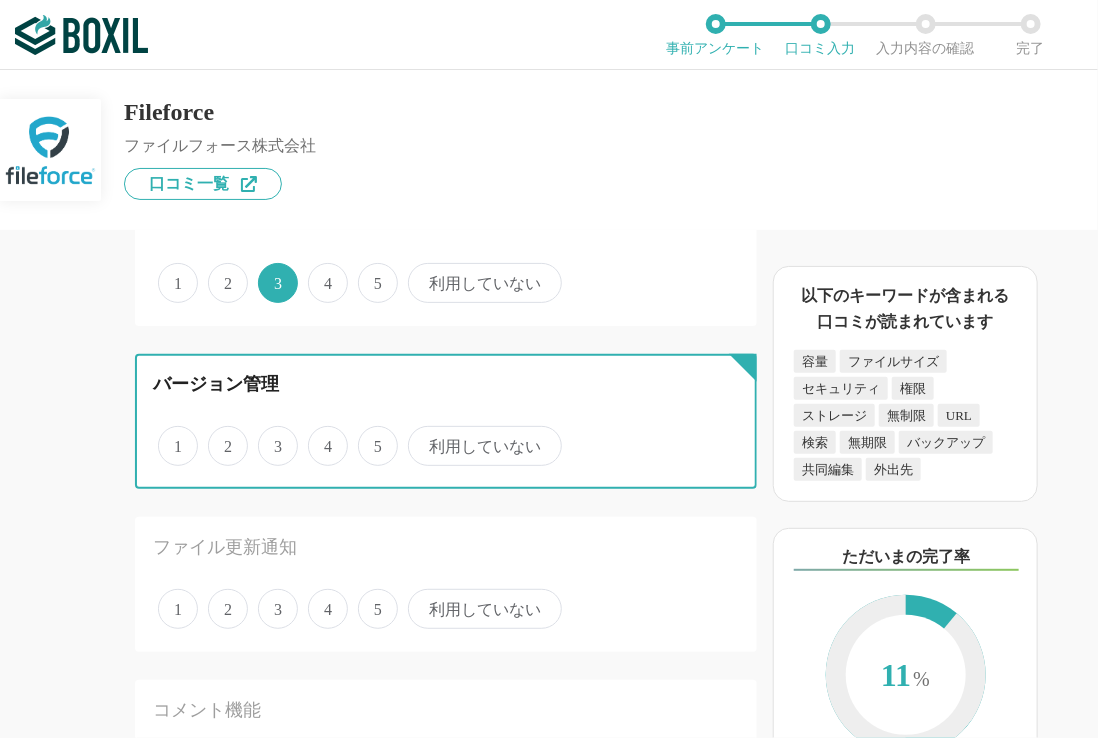 click on "4" at bounding box center [319, 435] 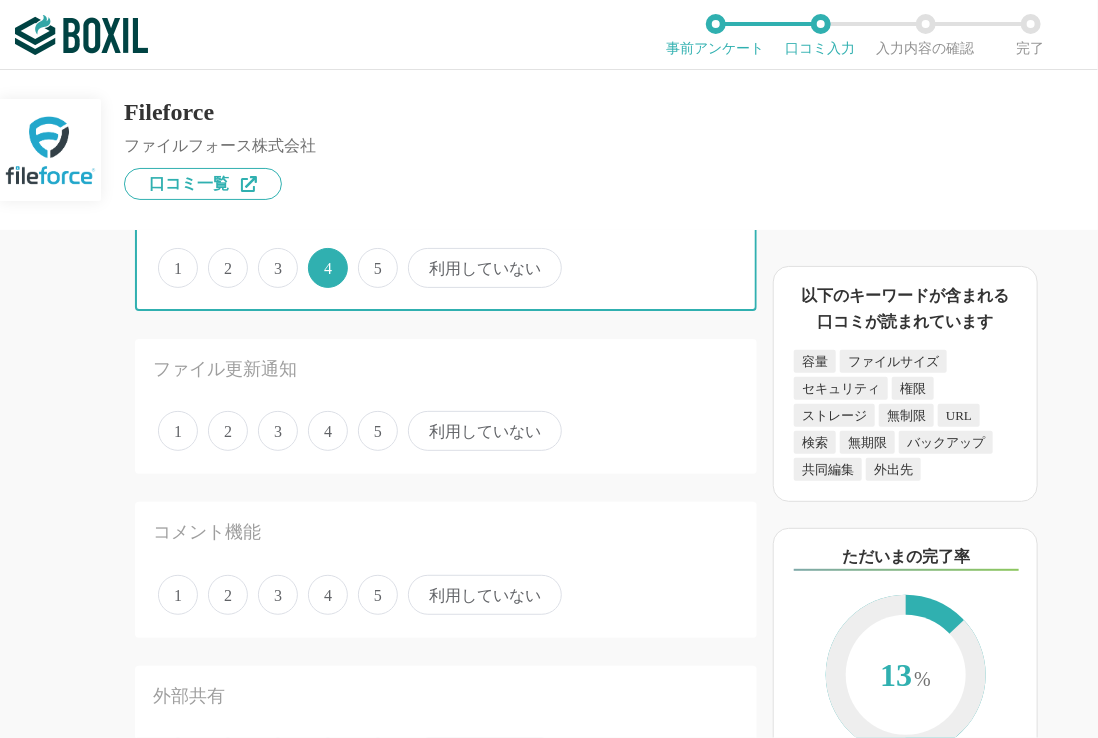 scroll, scrollTop: 1000, scrollLeft: 0, axis: vertical 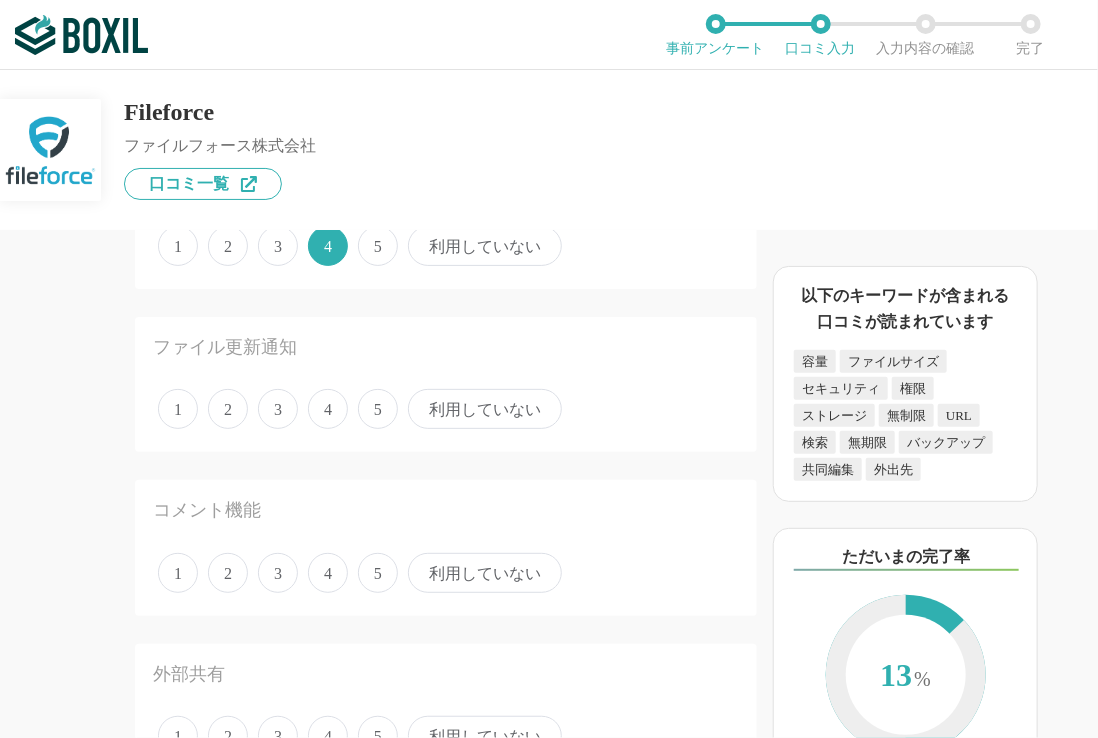 click on "4" at bounding box center [328, 409] 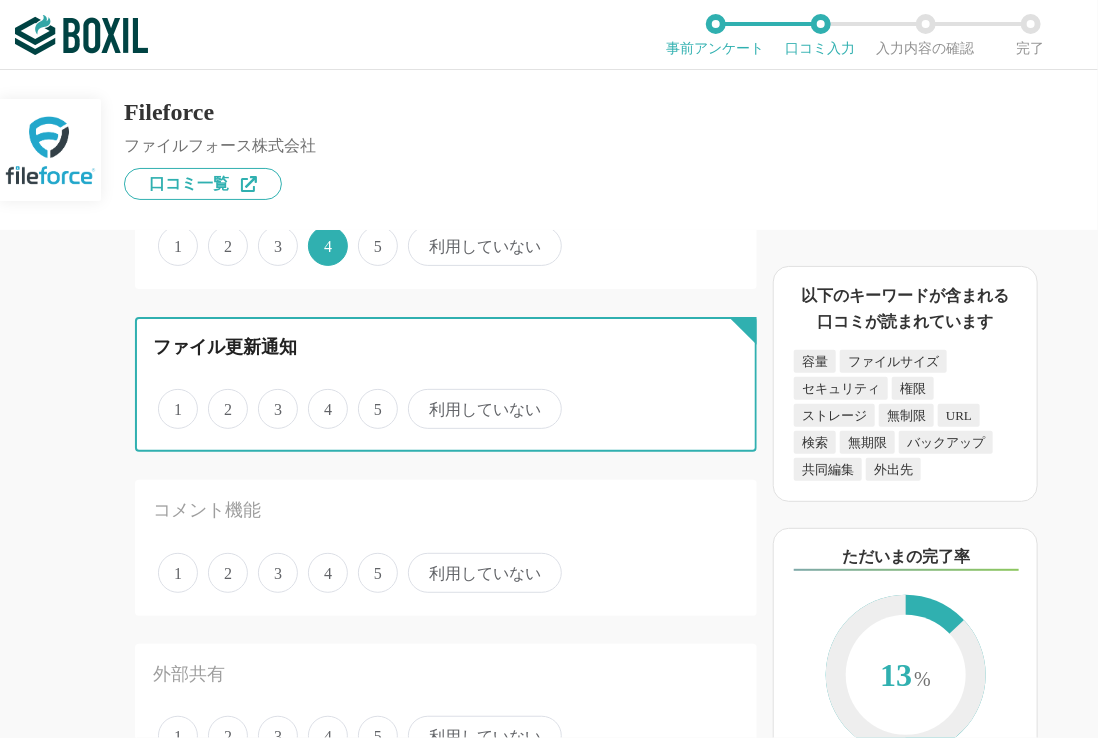 click on "4" at bounding box center [319, 398] 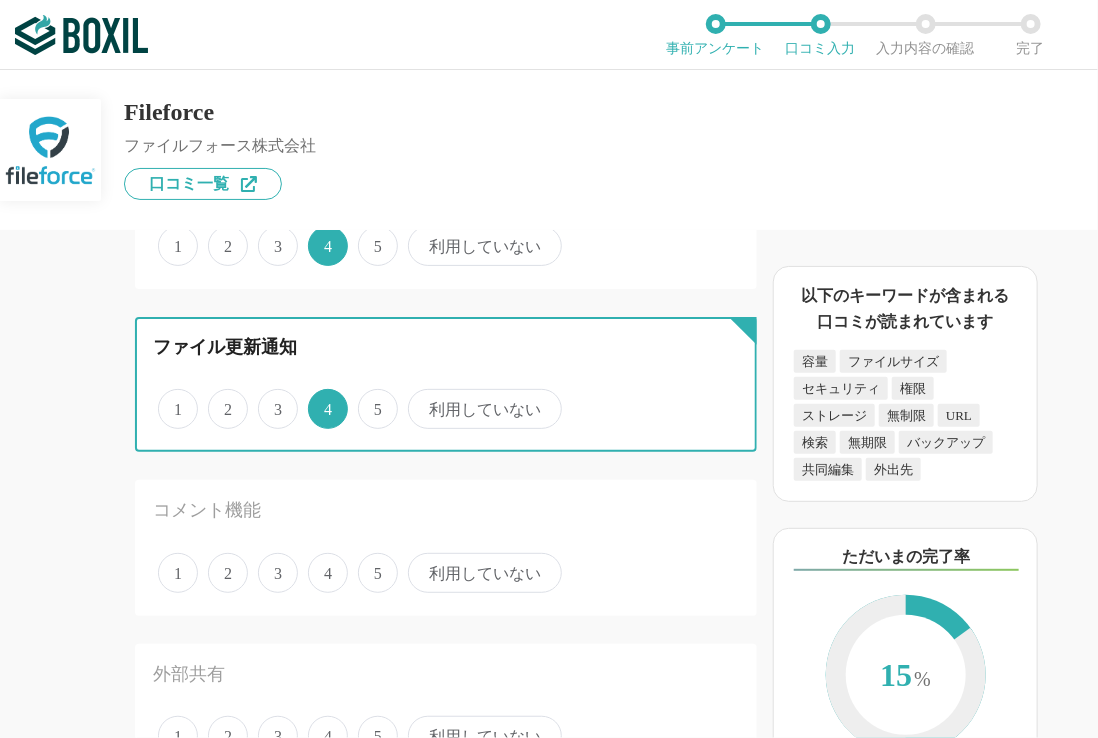 scroll, scrollTop: 1100, scrollLeft: 0, axis: vertical 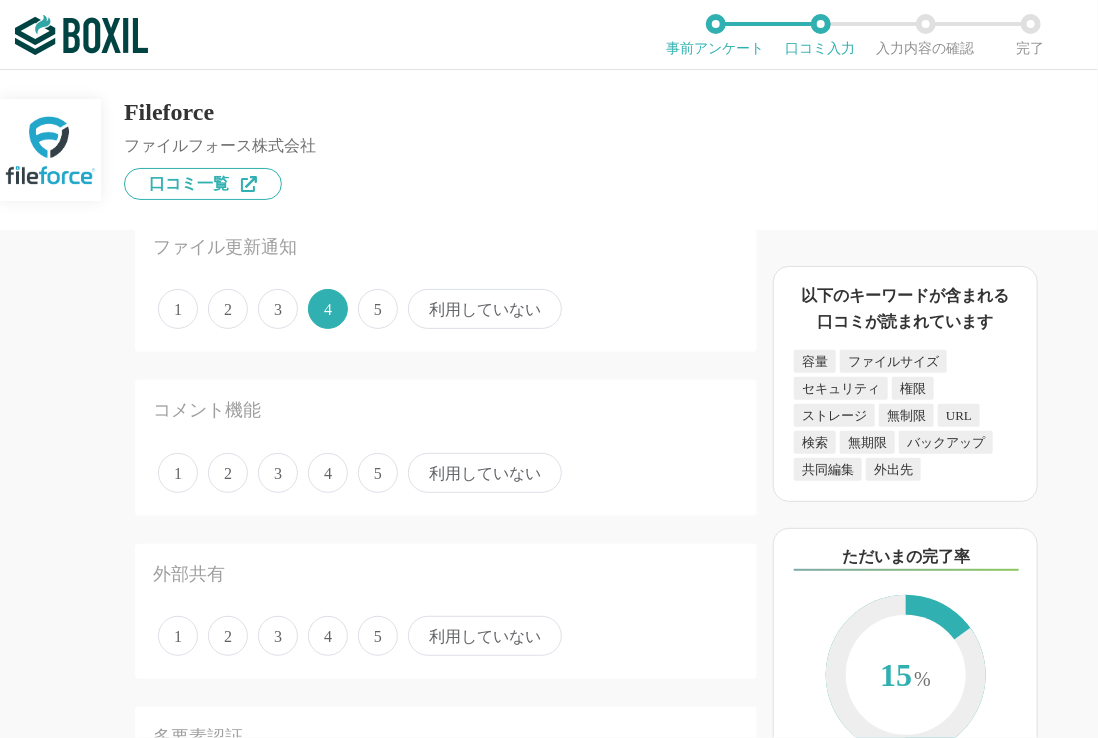 click on "利用していない" at bounding box center (485, 473) 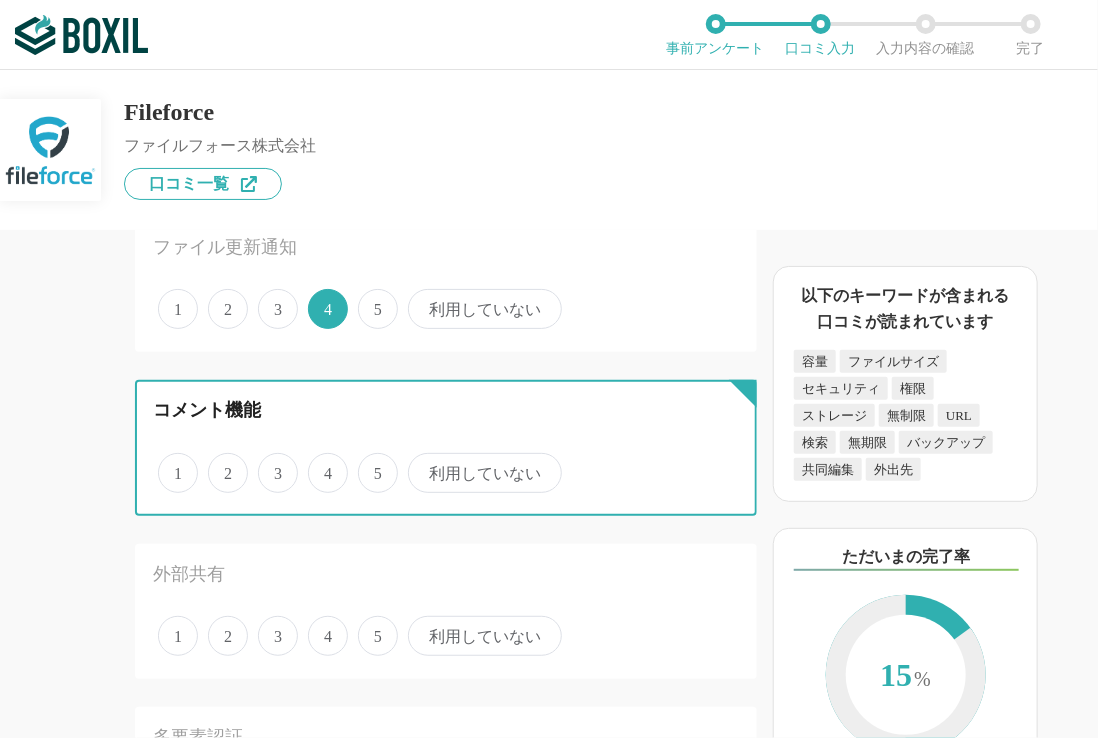 click on "利用していない" at bounding box center (419, 462) 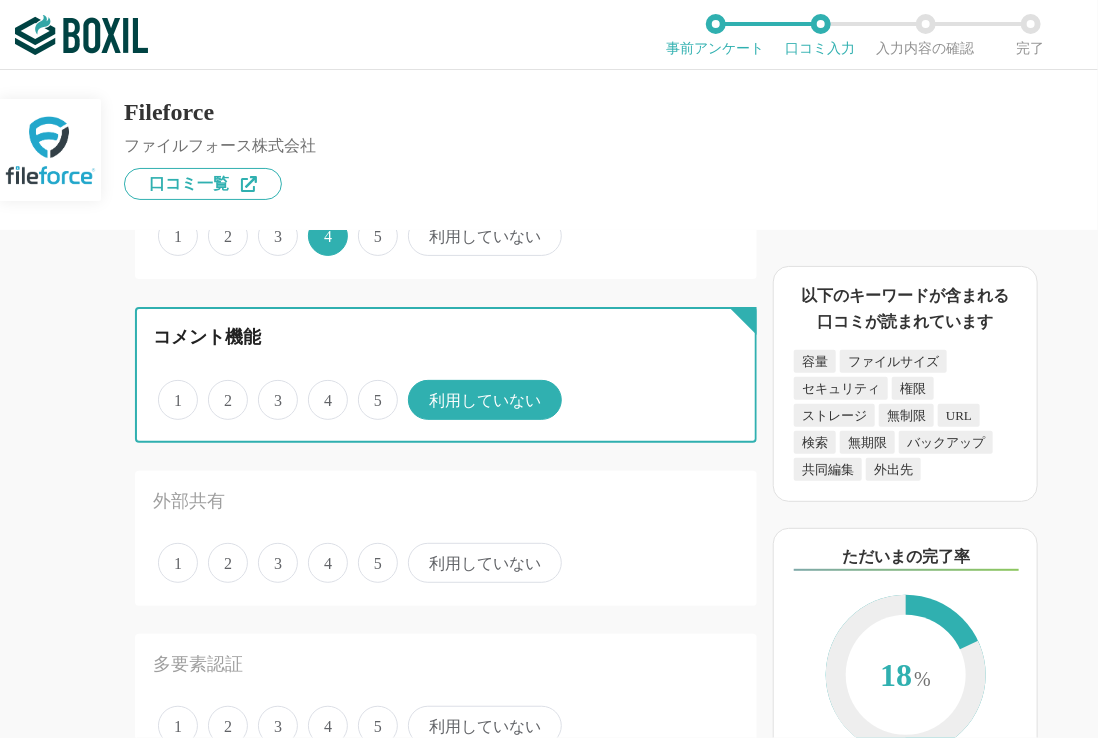 scroll, scrollTop: 1200, scrollLeft: 0, axis: vertical 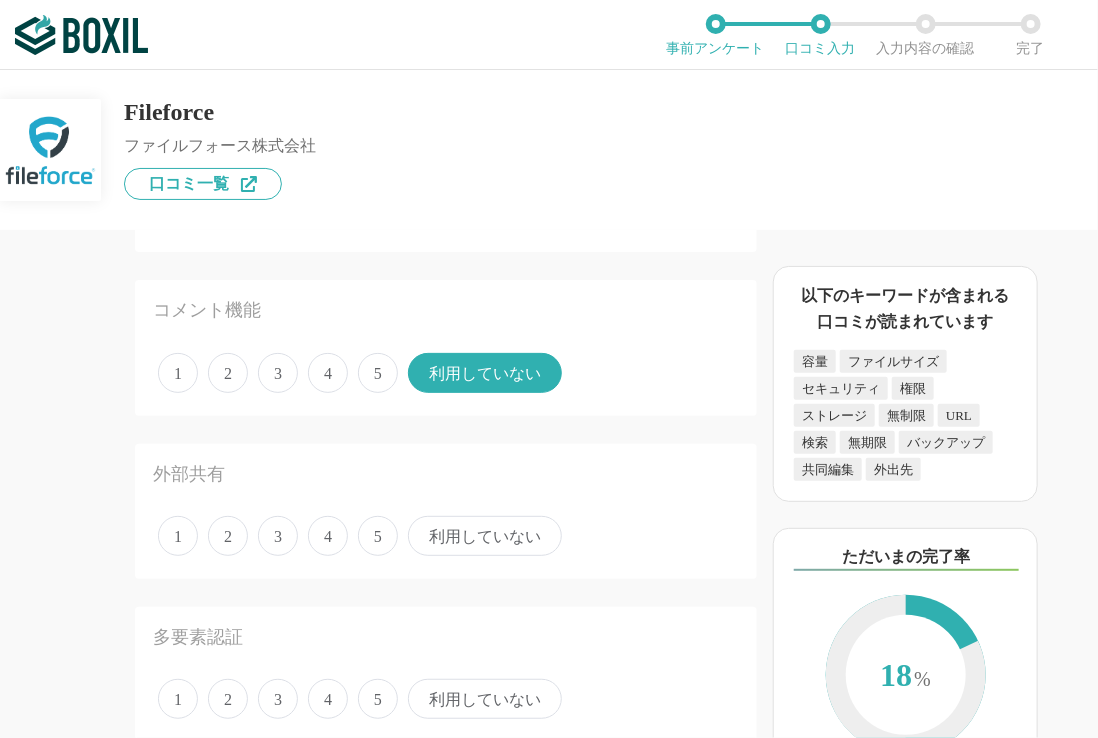 click on "4" at bounding box center (328, 536) 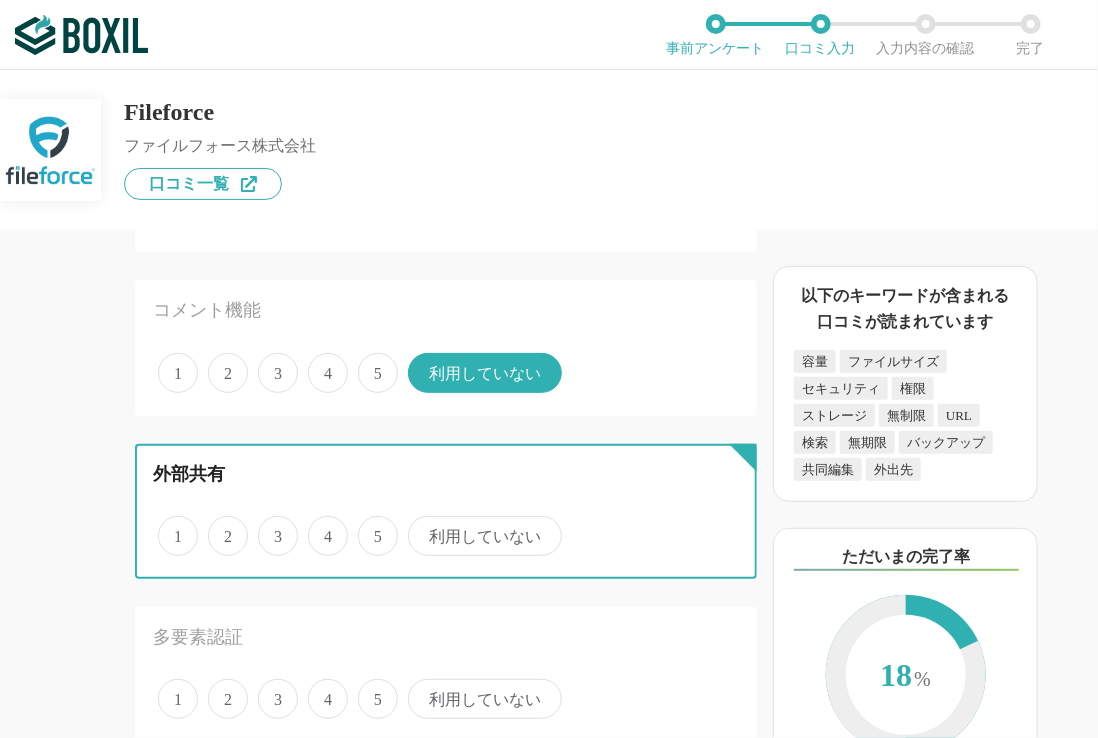 click on "4" at bounding box center [319, 525] 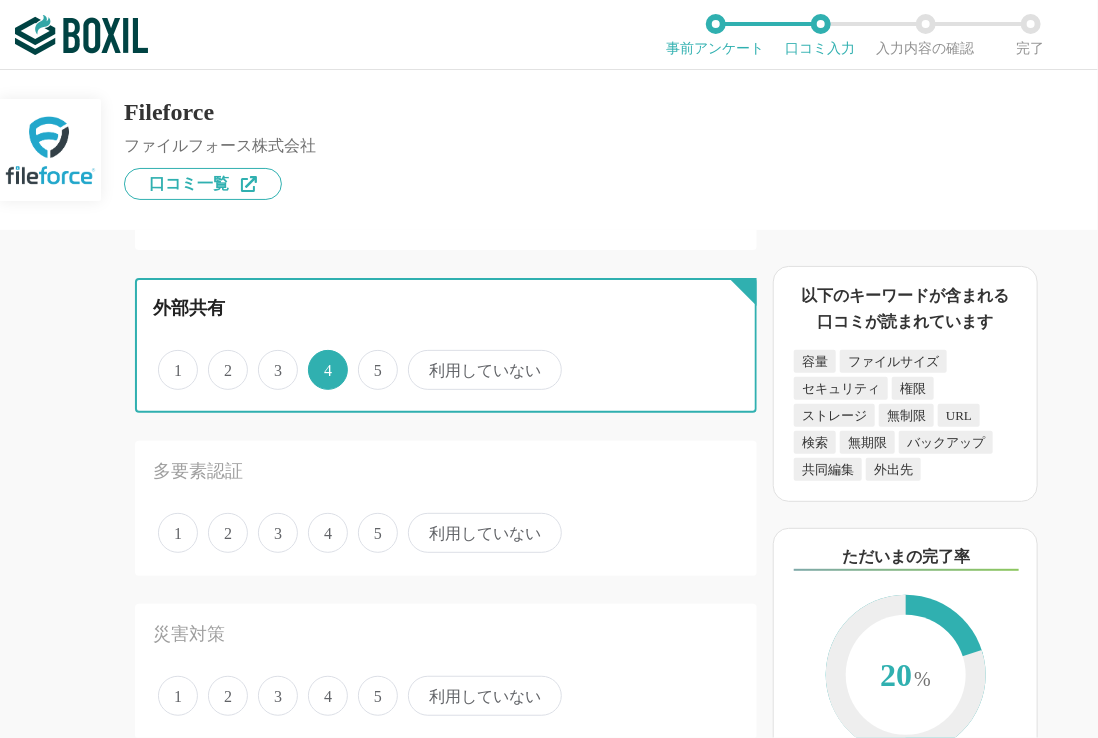 scroll, scrollTop: 1400, scrollLeft: 0, axis: vertical 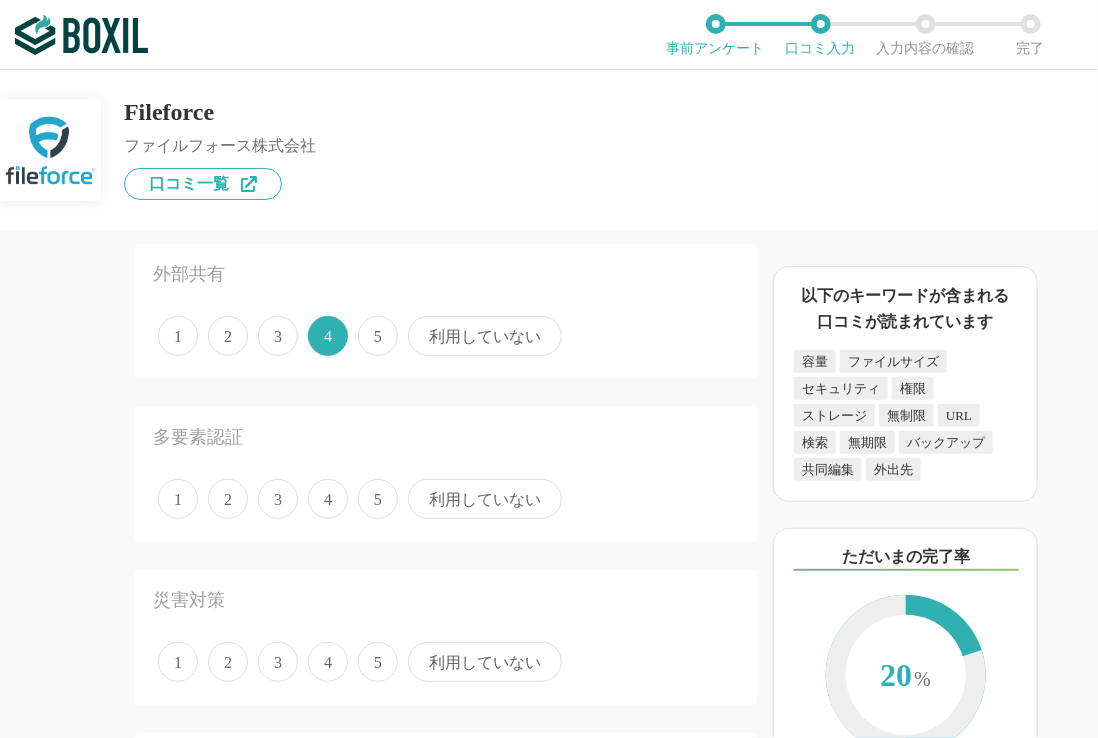click on "4" at bounding box center [328, 499] 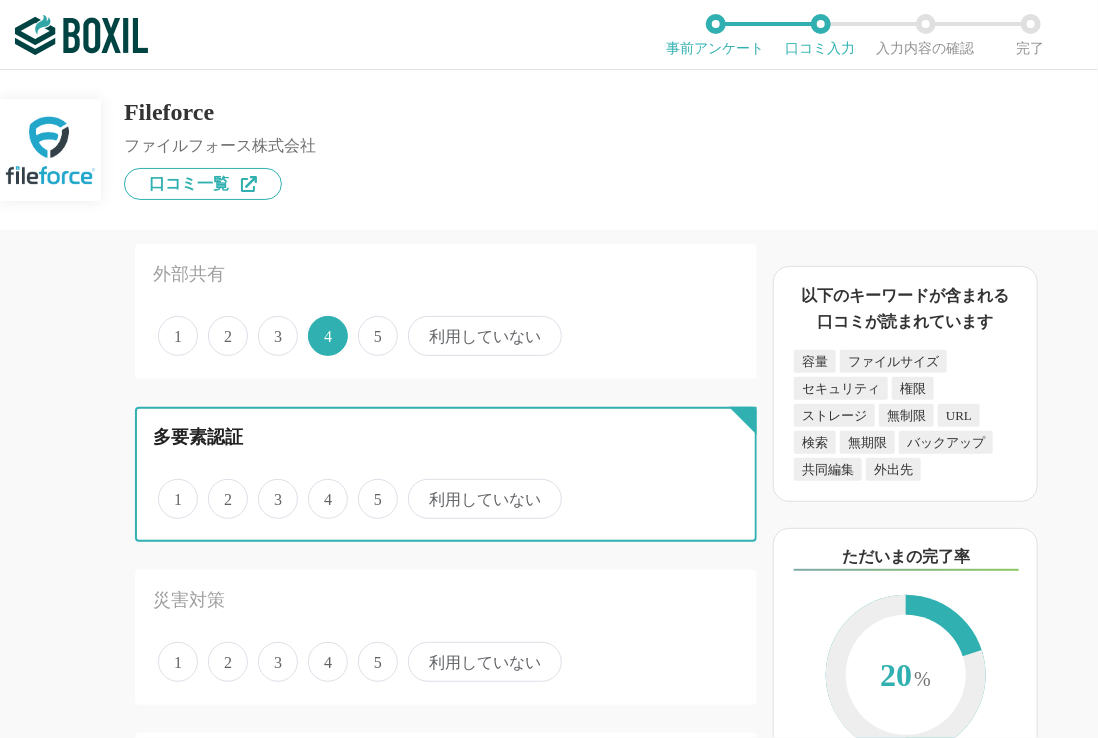 click on "4" at bounding box center (319, 488) 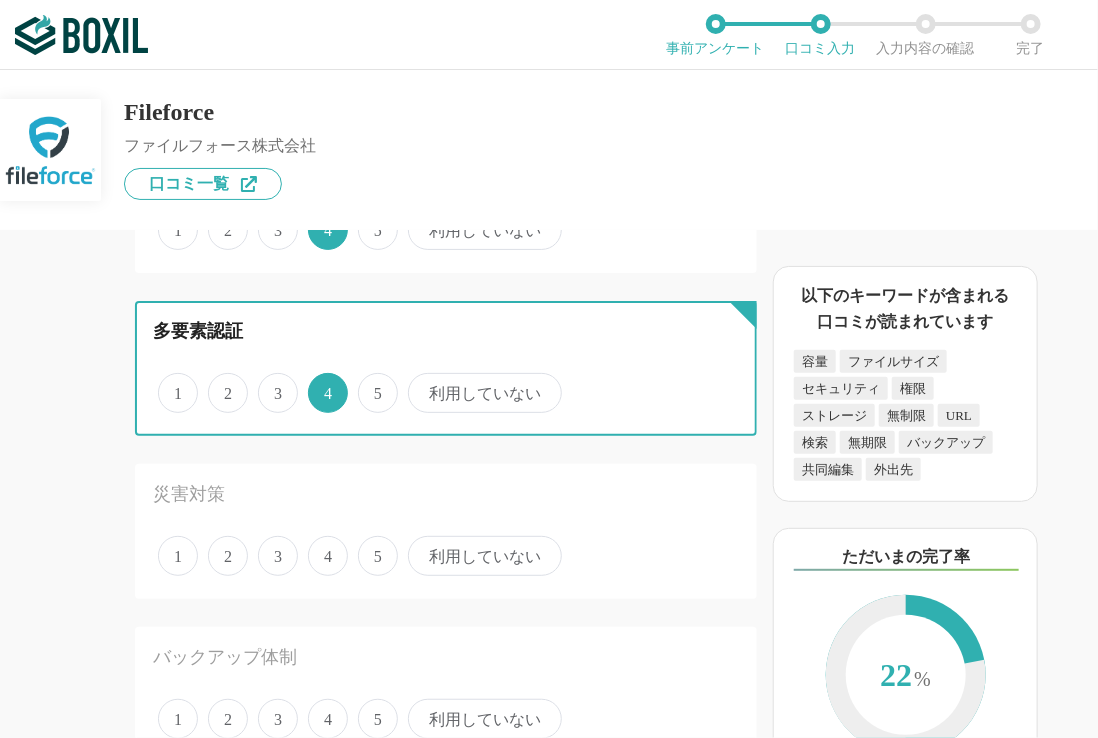 scroll, scrollTop: 1600, scrollLeft: 0, axis: vertical 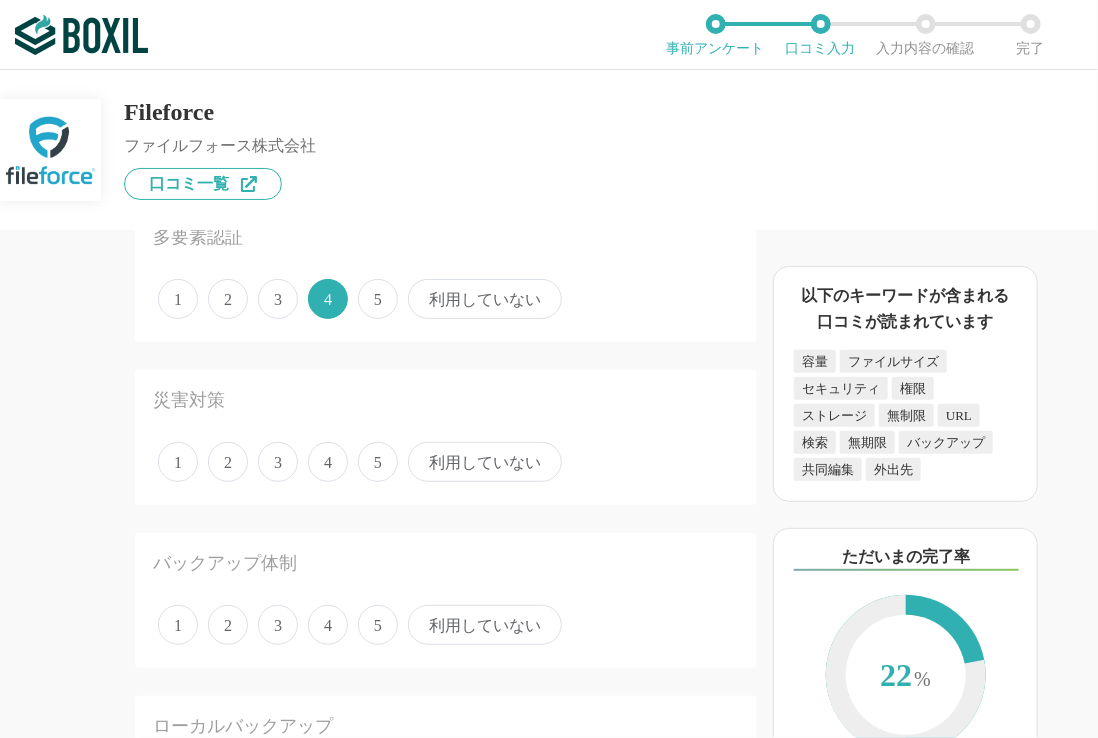 click on "5" at bounding box center [378, 462] 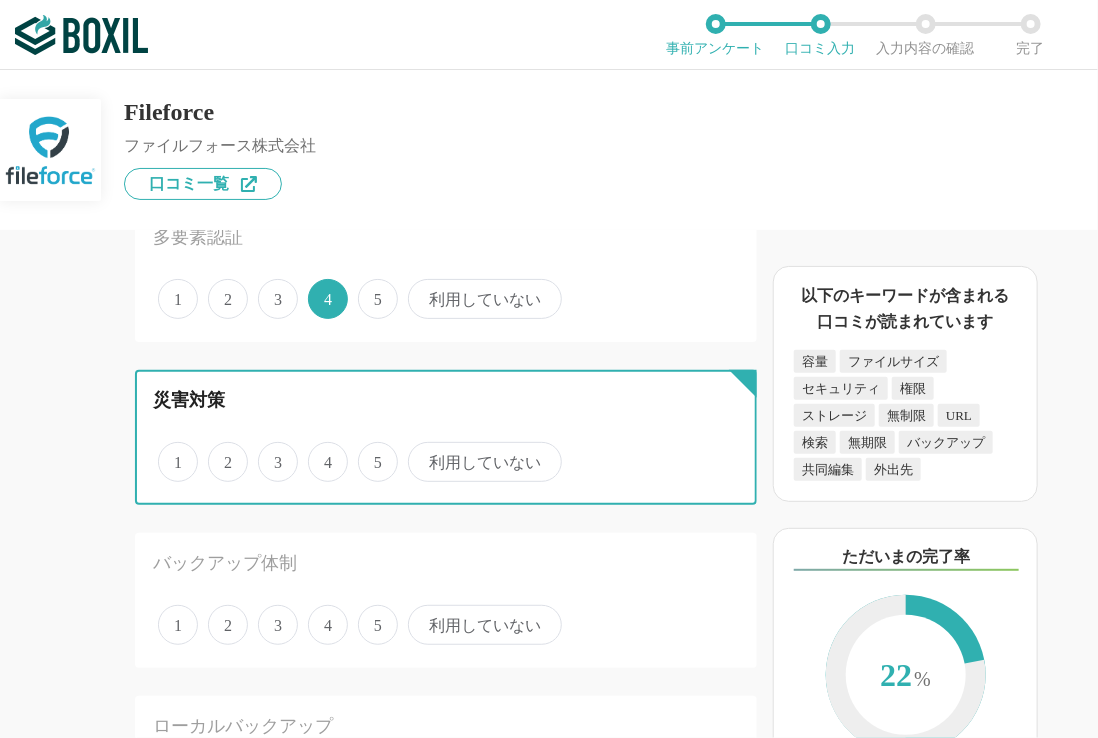 click on "5" at bounding box center [369, 451] 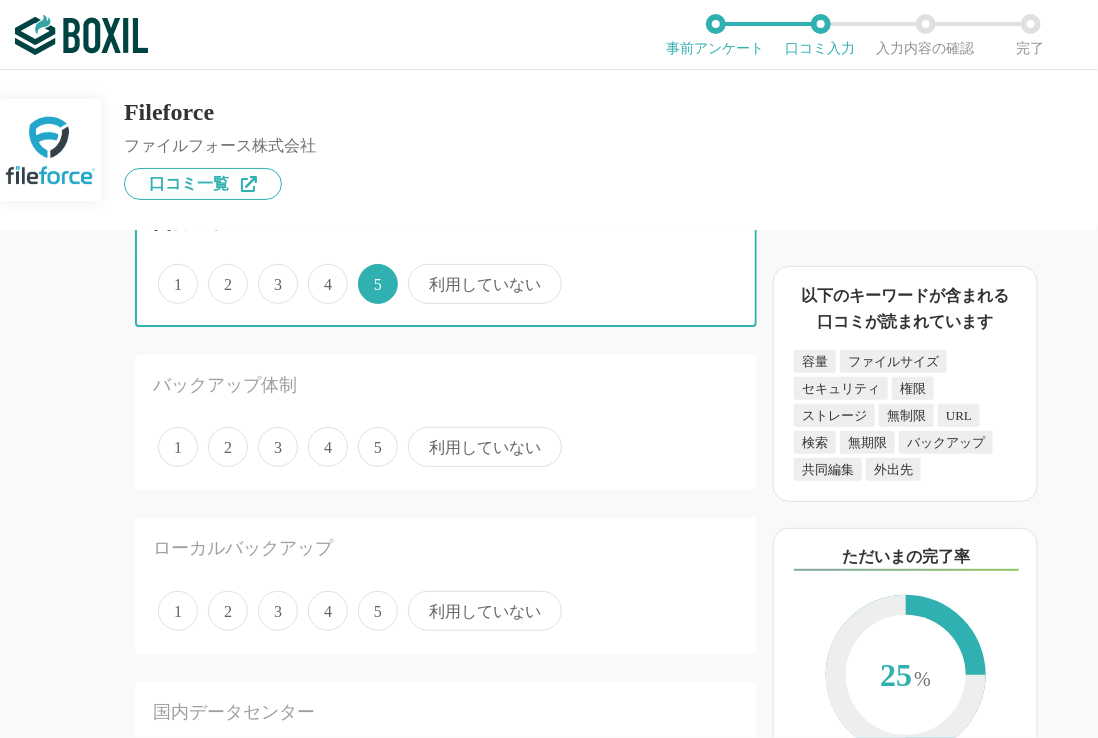 scroll, scrollTop: 1800, scrollLeft: 0, axis: vertical 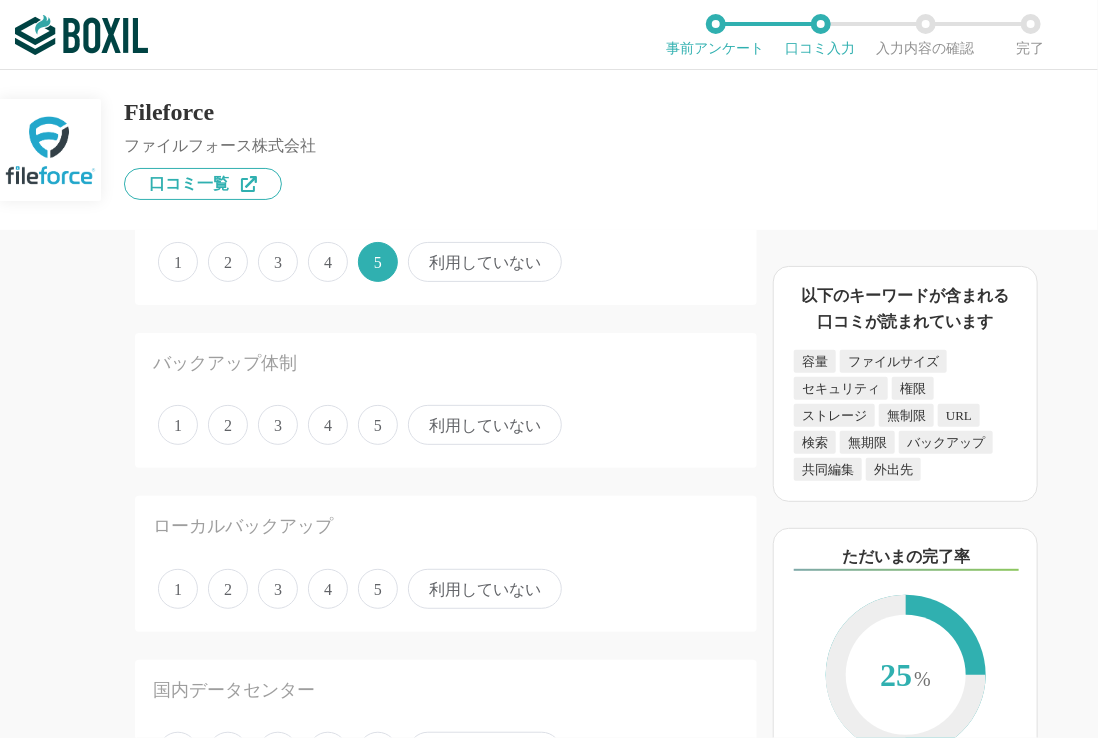click on "5" at bounding box center [378, 425] 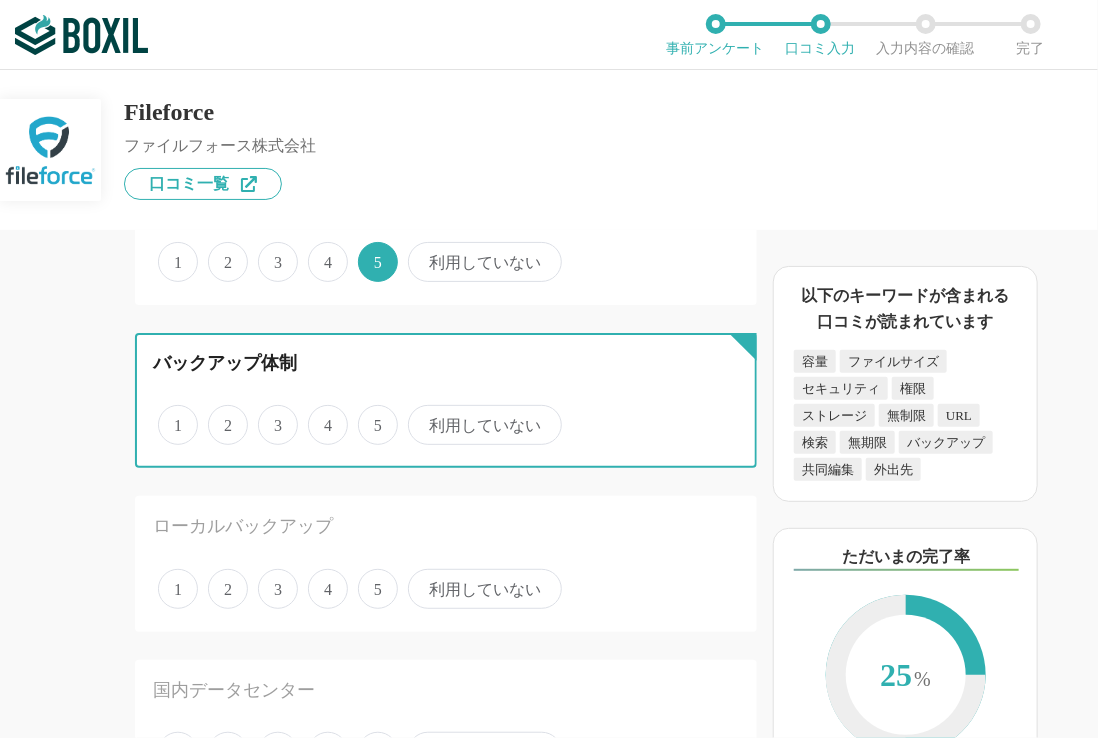 click on "5" at bounding box center [369, 414] 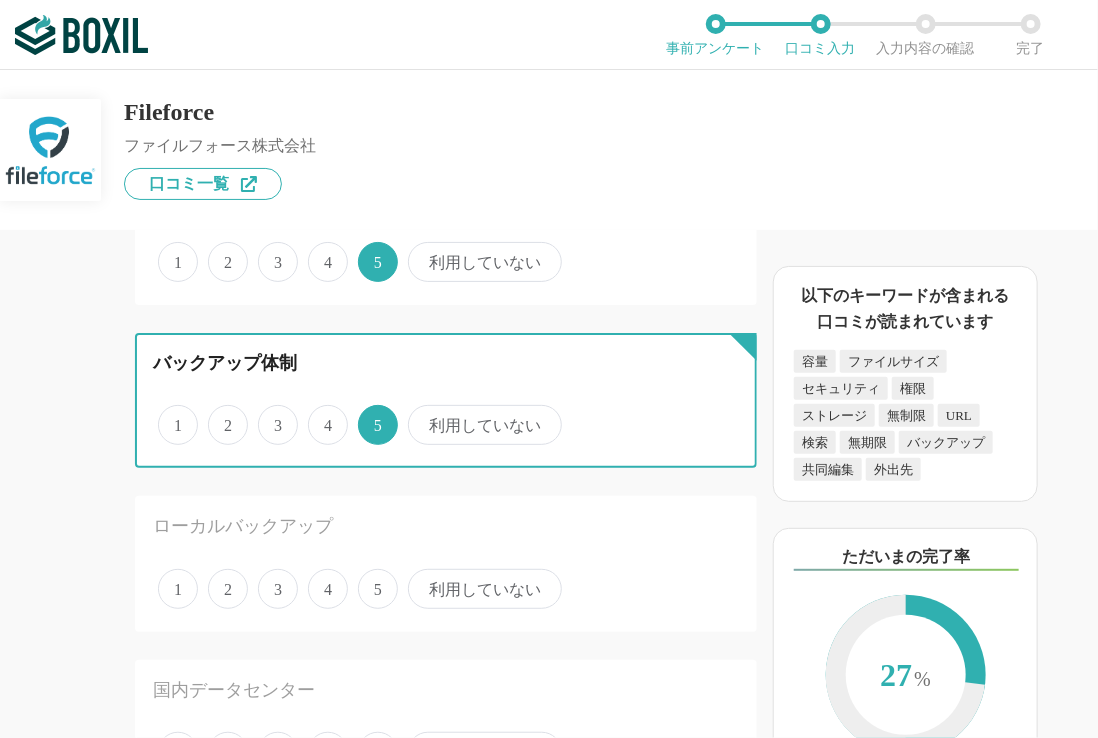 scroll, scrollTop: 1900, scrollLeft: 0, axis: vertical 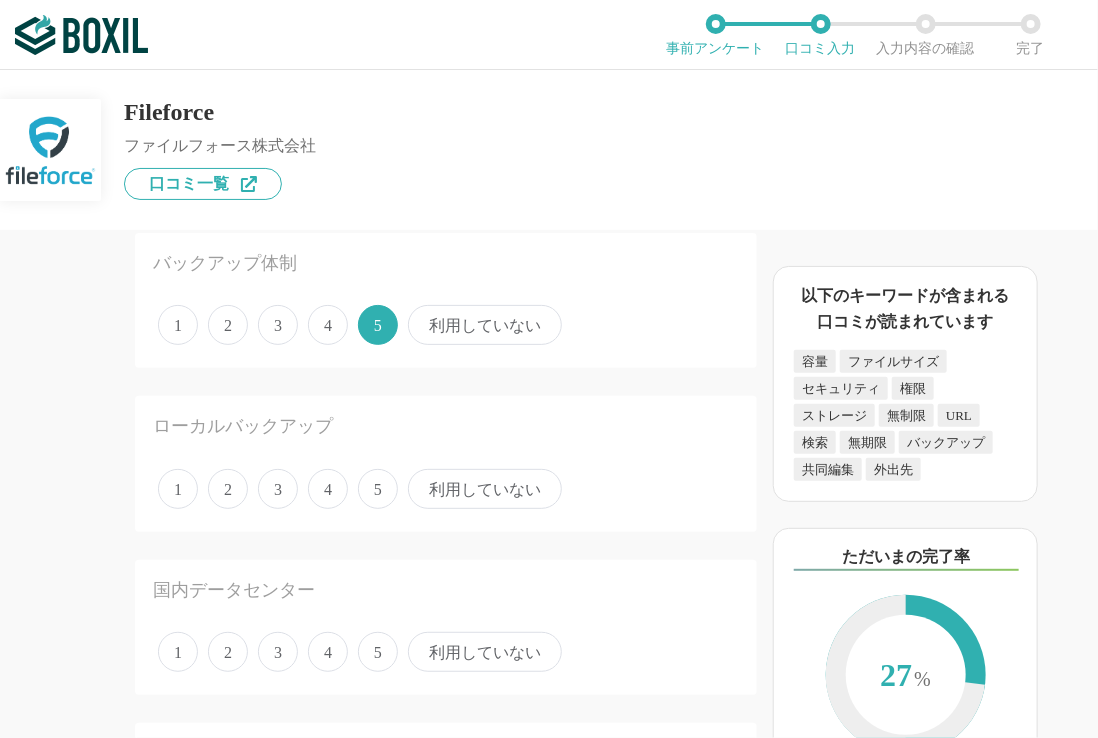 click on "利用していない" at bounding box center (485, 489) 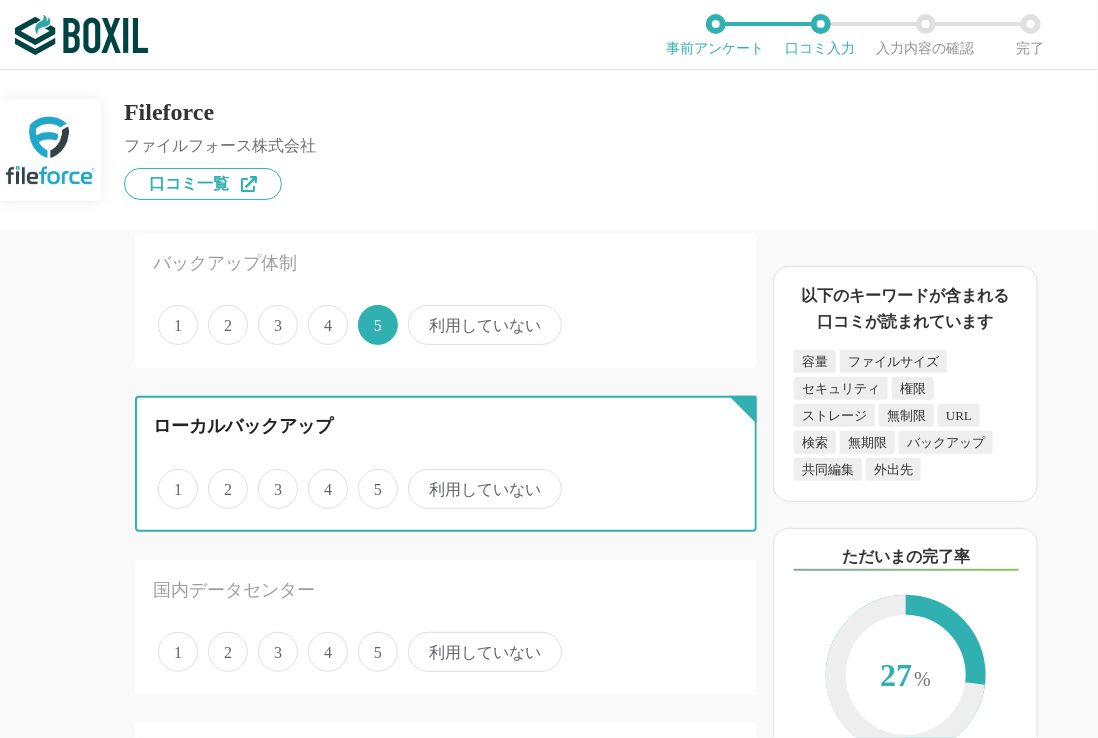 click on "利用していない" at bounding box center (419, 478) 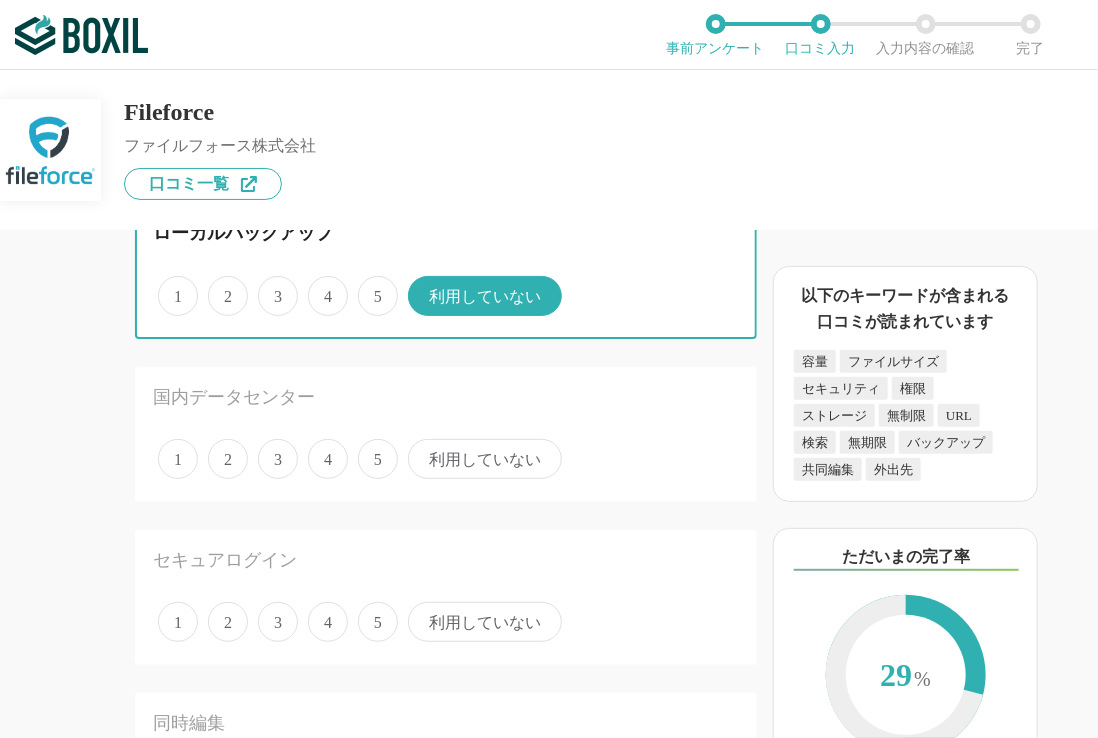 scroll, scrollTop: 2100, scrollLeft: 0, axis: vertical 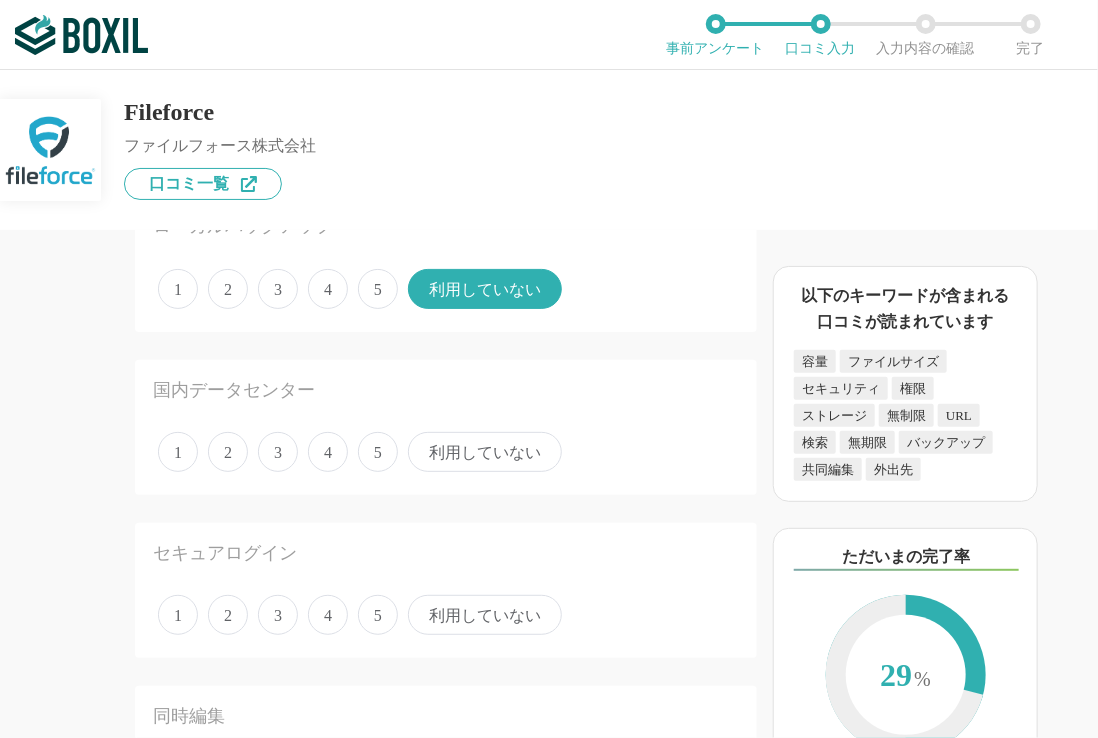 click on "1 2 3 4 5 利用していない" at bounding box center (446, 452) 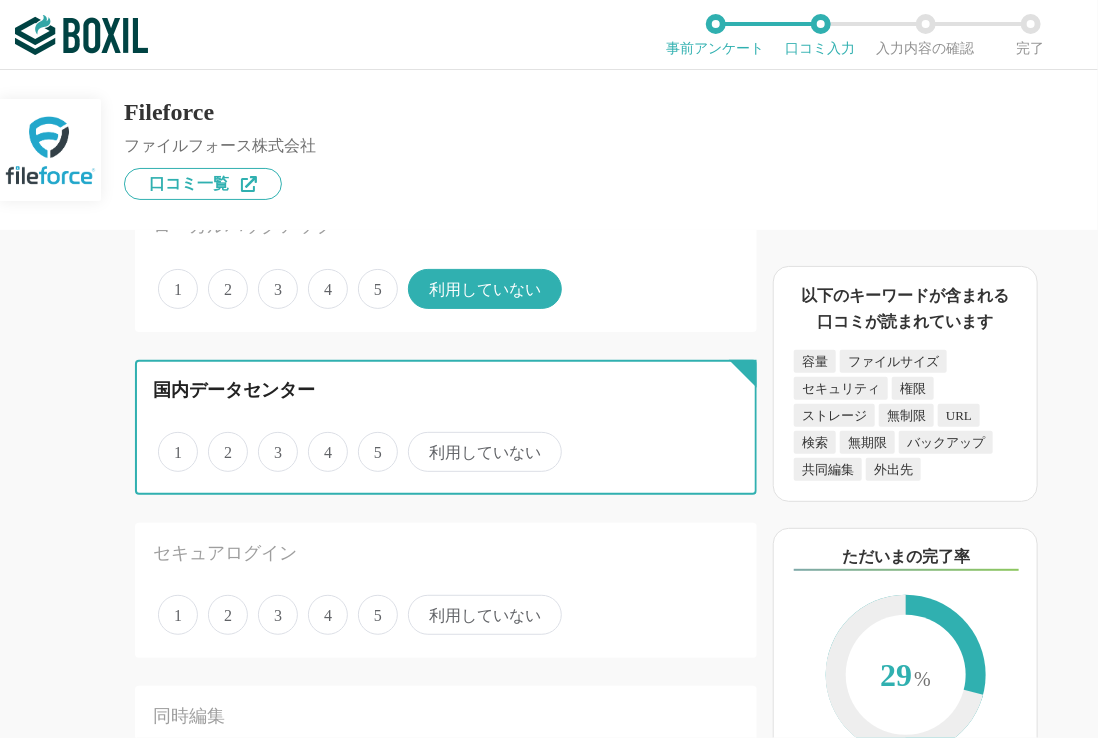 click on "5" at bounding box center [369, 441] 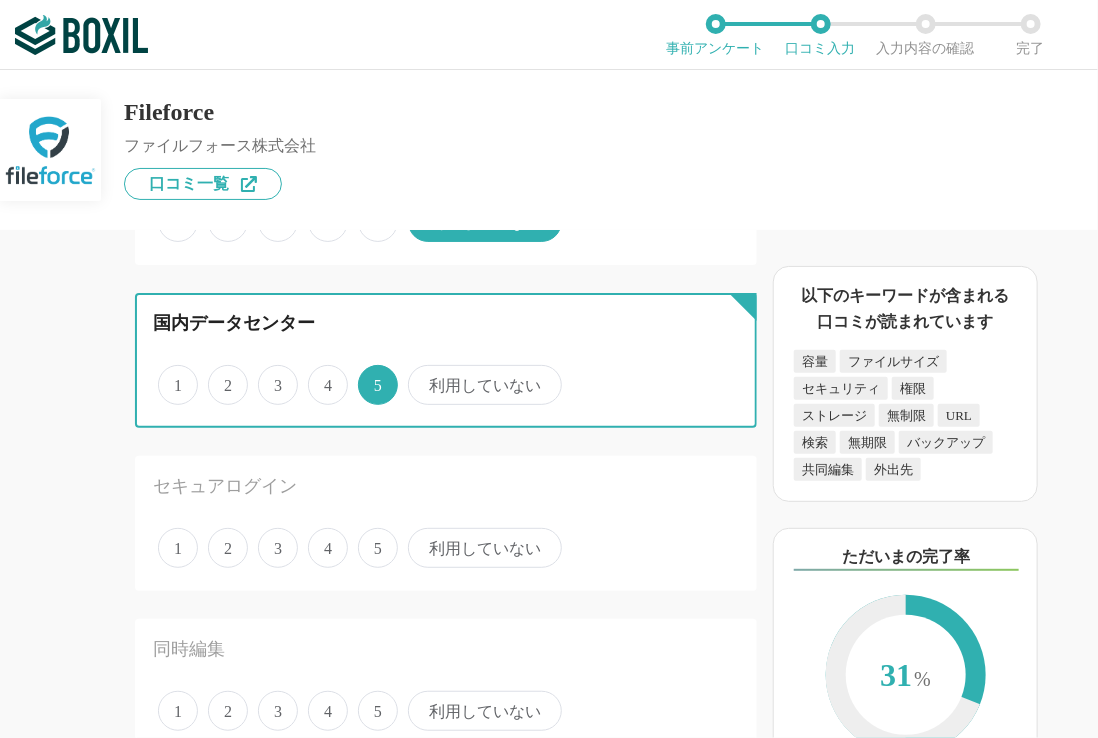 scroll, scrollTop: 2200, scrollLeft: 0, axis: vertical 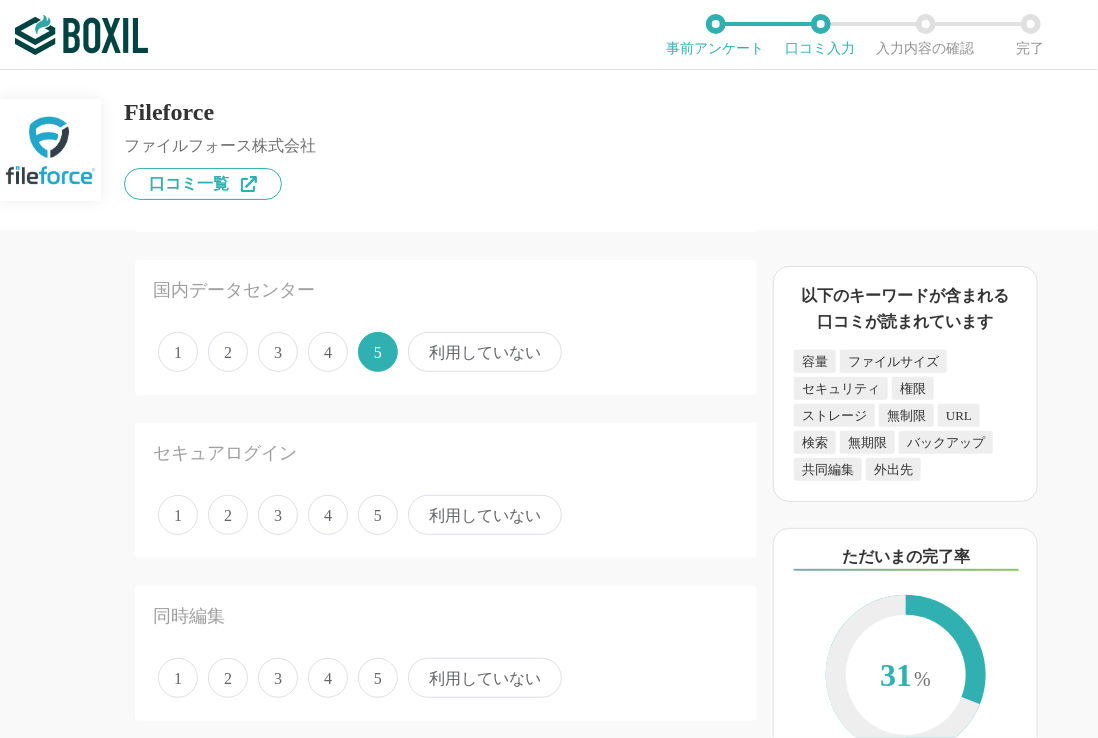 click on "5" at bounding box center [378, 515] 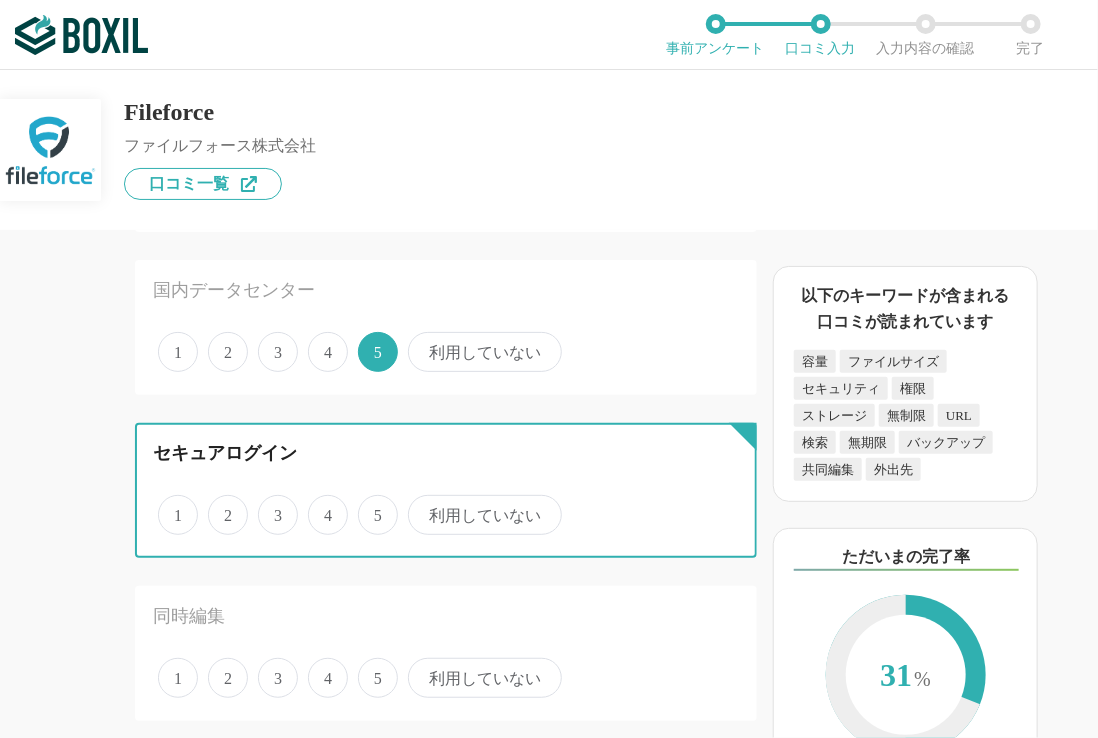 click on "5" at bounding box center (369, 504) 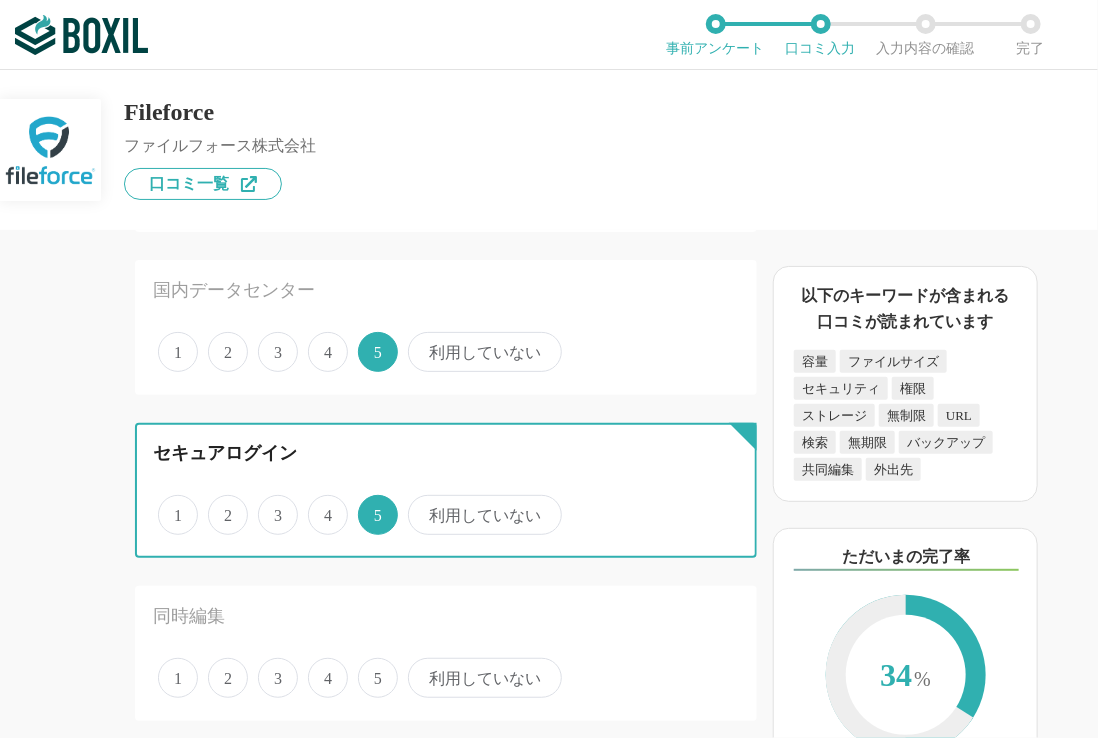 scroll, scrollTop: 2300, scrollLeft: 0, axis: vertical 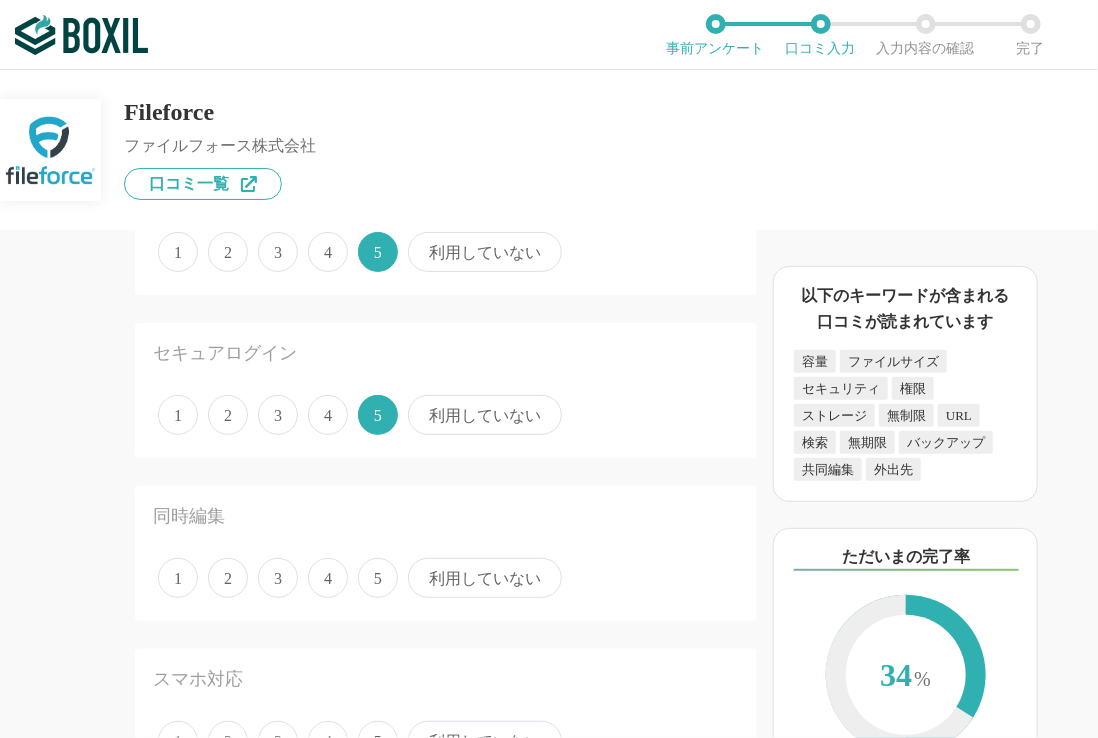 click on "5" at bounding box center (378, 578) 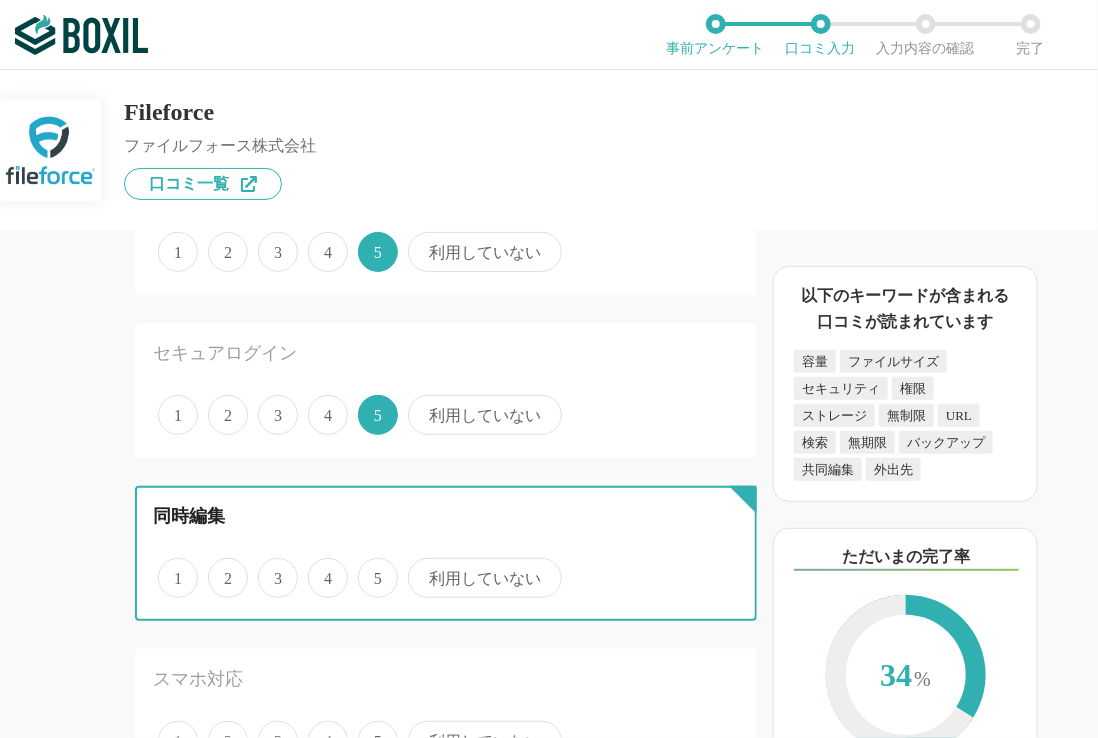 click on "5" at bounding box center [369, 567] 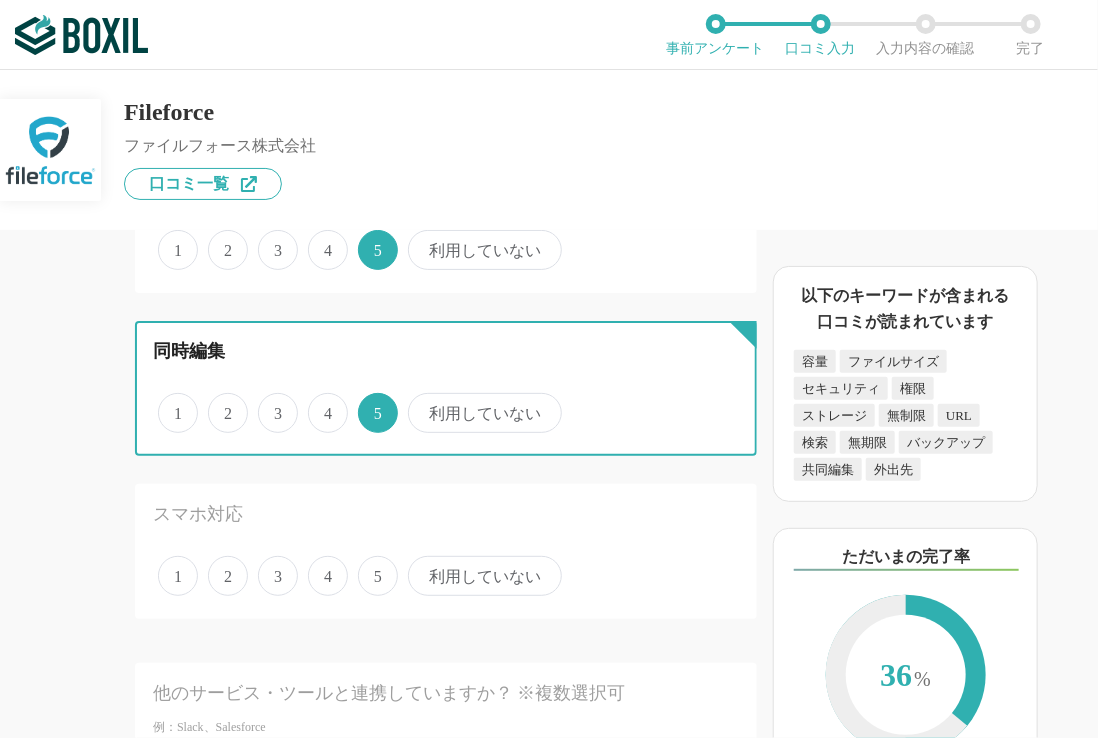 scroll, scrollTop: 2500, scrollLeft: 0, axis: vertical 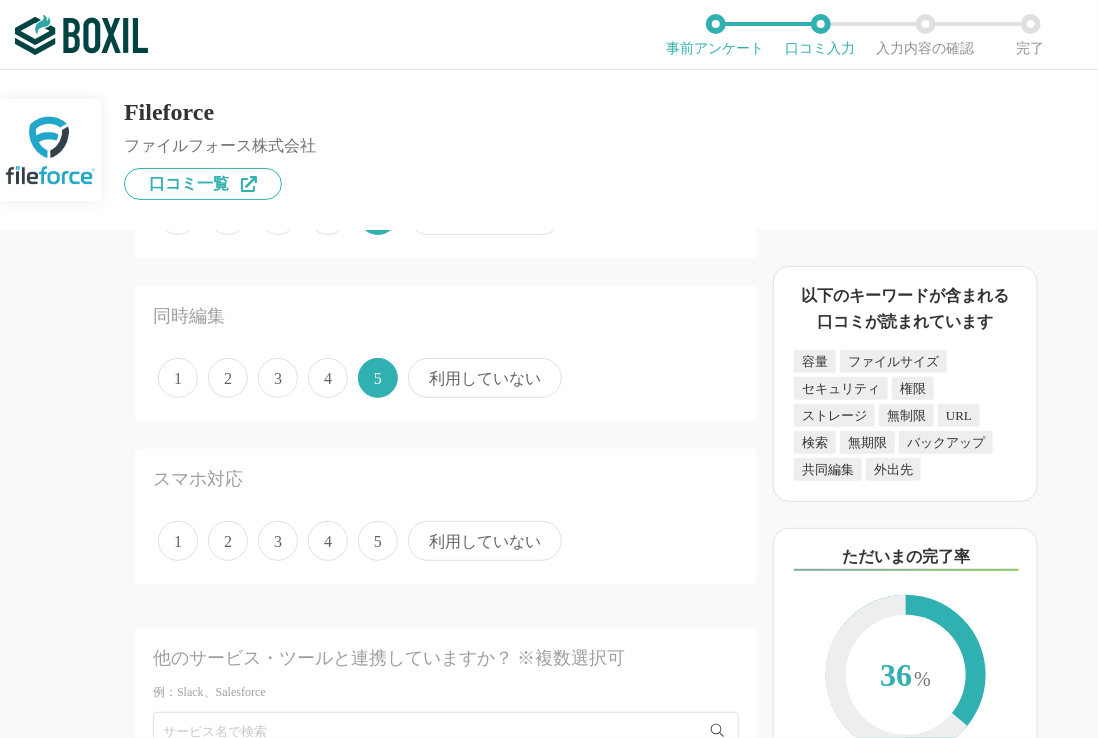 click on "3" at bounding box center [278, 541] 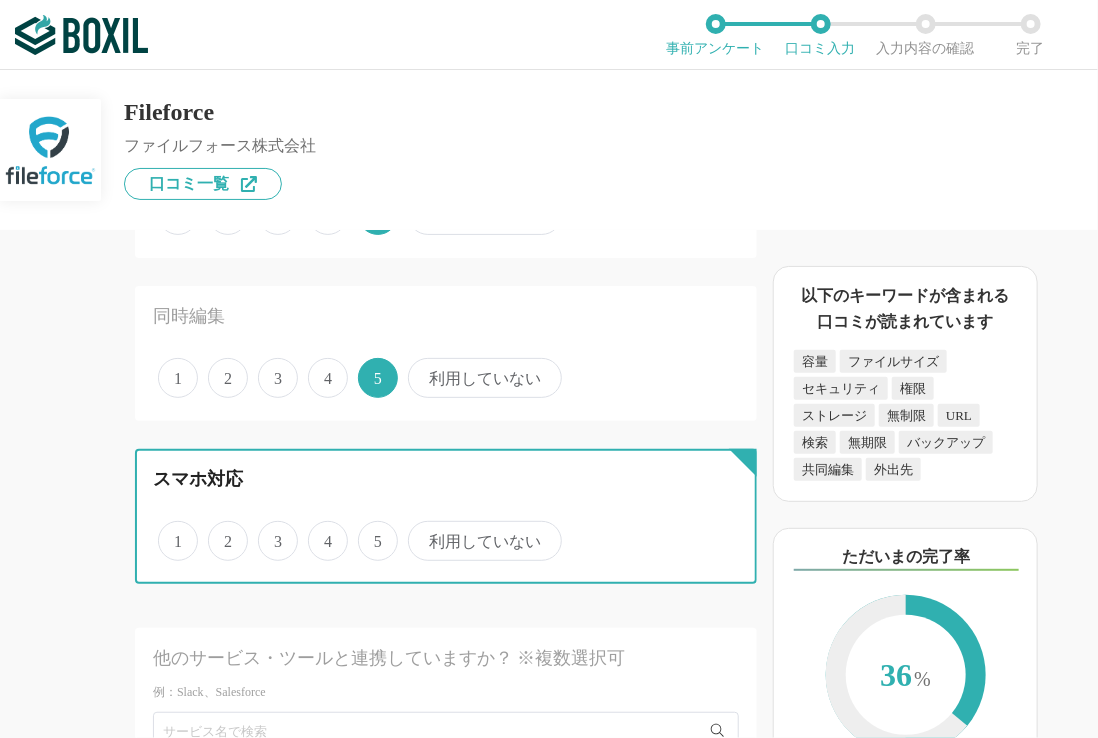 click on "3" at bounding box center (269, 530) 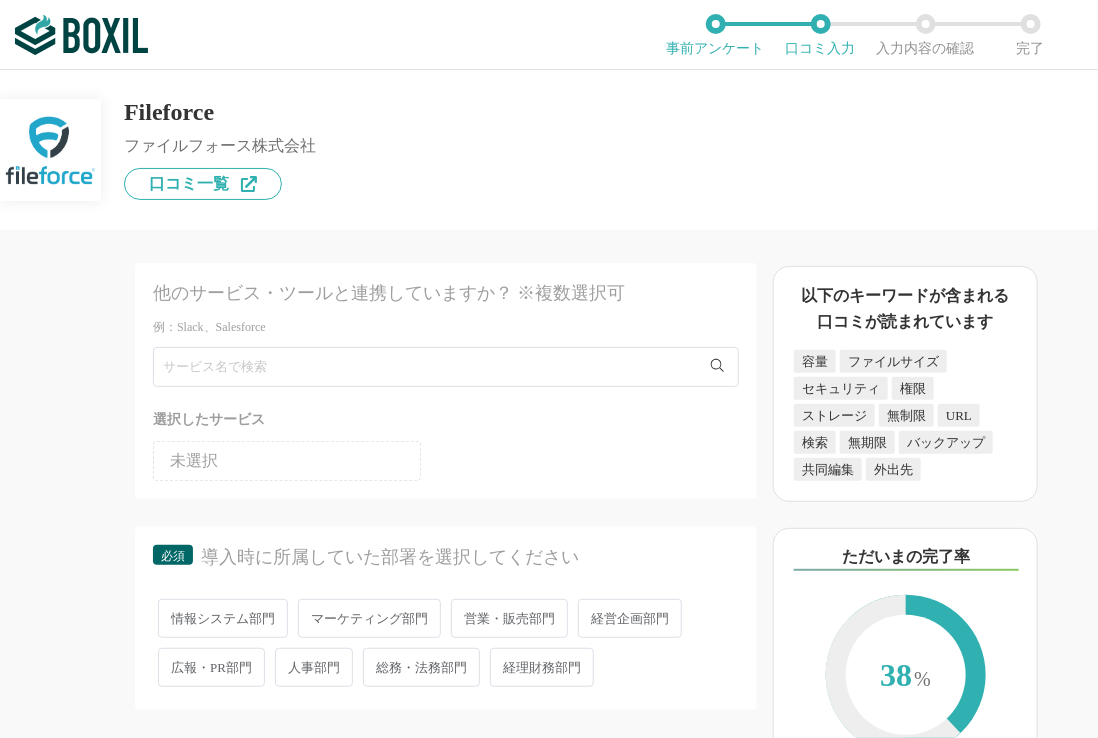 scroll, scrollTop: 2900, scrollLeft: 0, axis: vertical 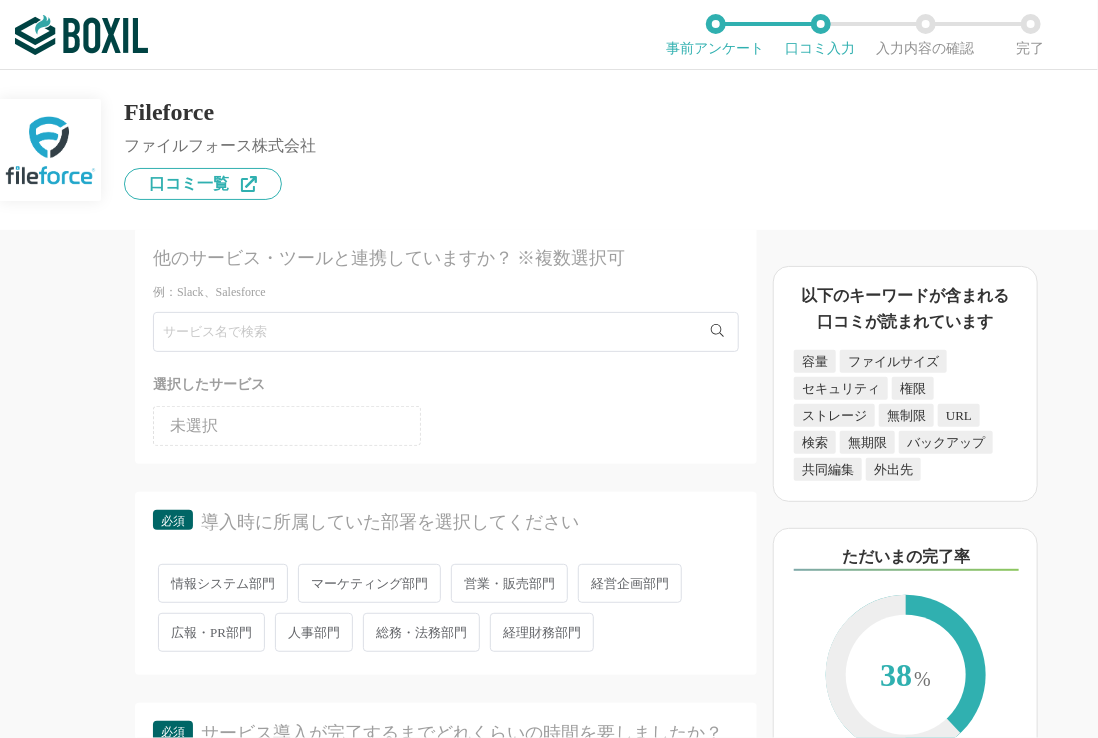 click on "情報システム部門" at bounding box center [223, 583] 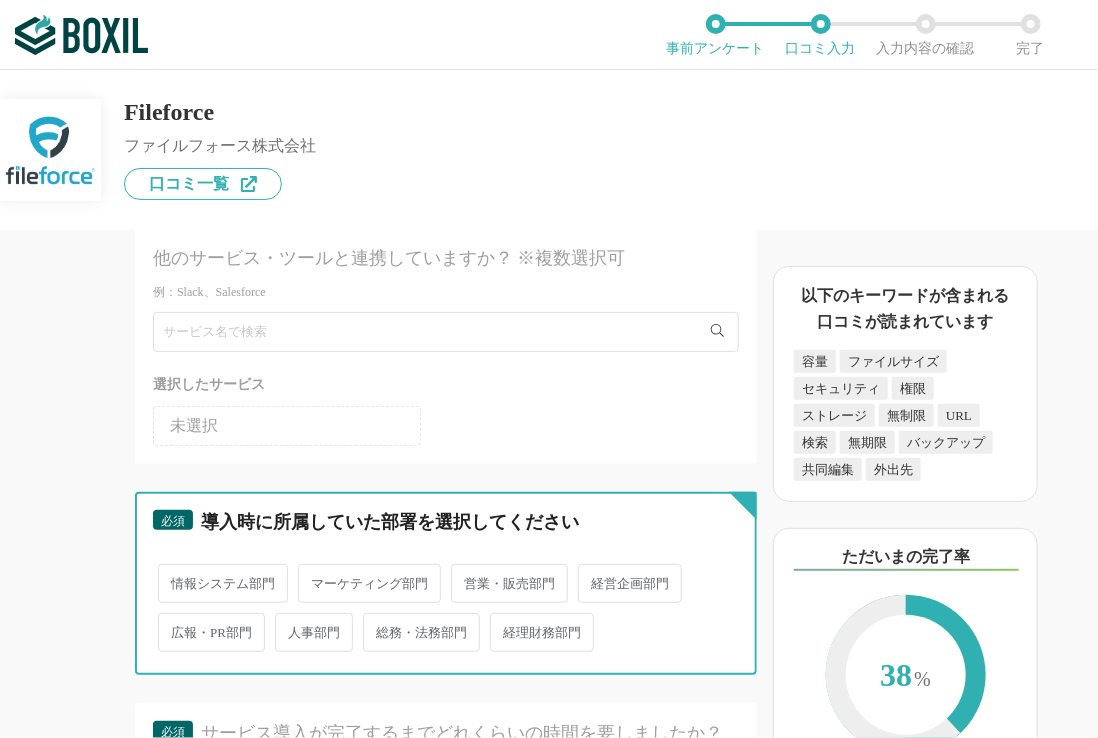 click on "情報システム部門" at bounding box center [169, 573] 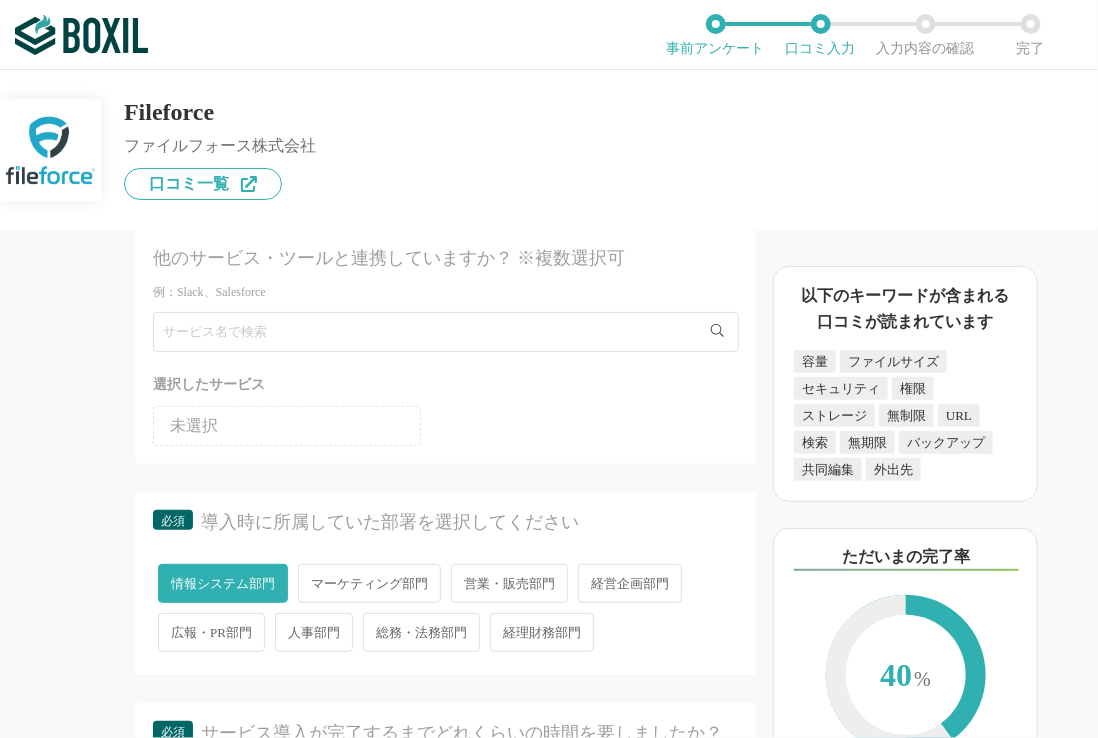click on "総務・法務部門" at bounding box center [421, 632] 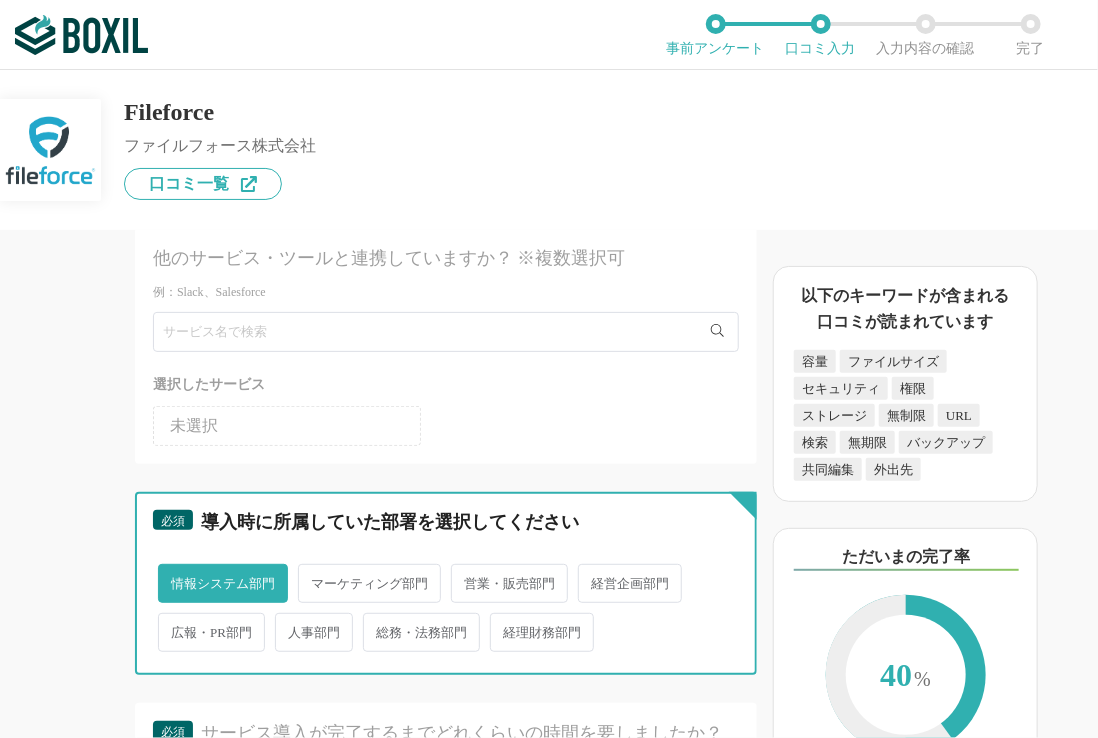 click on "総務・法務部門" at bounding box center [374, 622] 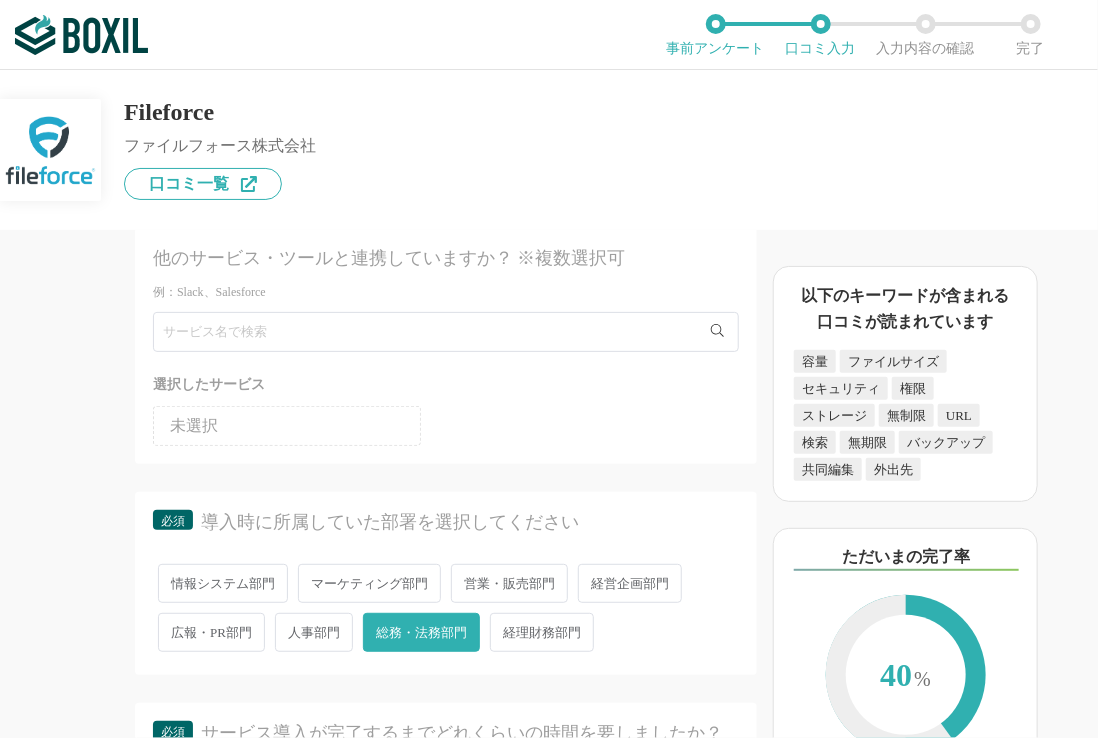 click on "情報システム部門" at bounding box center (223, 583) 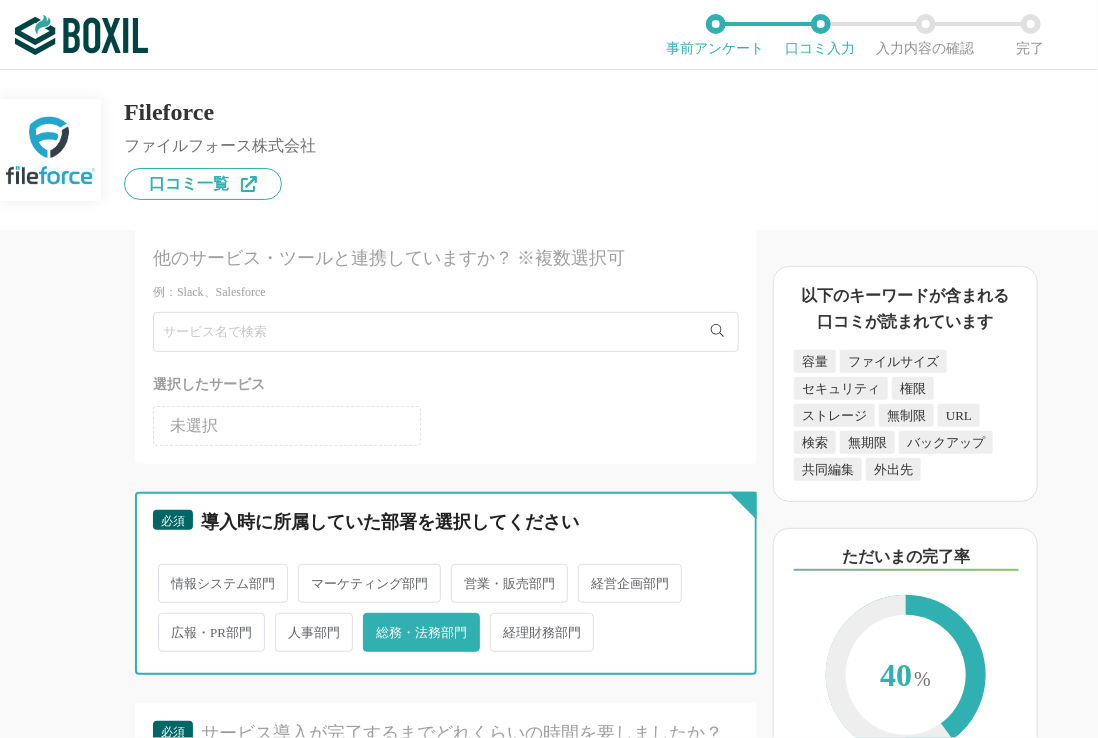 click on "情報システム部門" at bounding box center (169, 573) 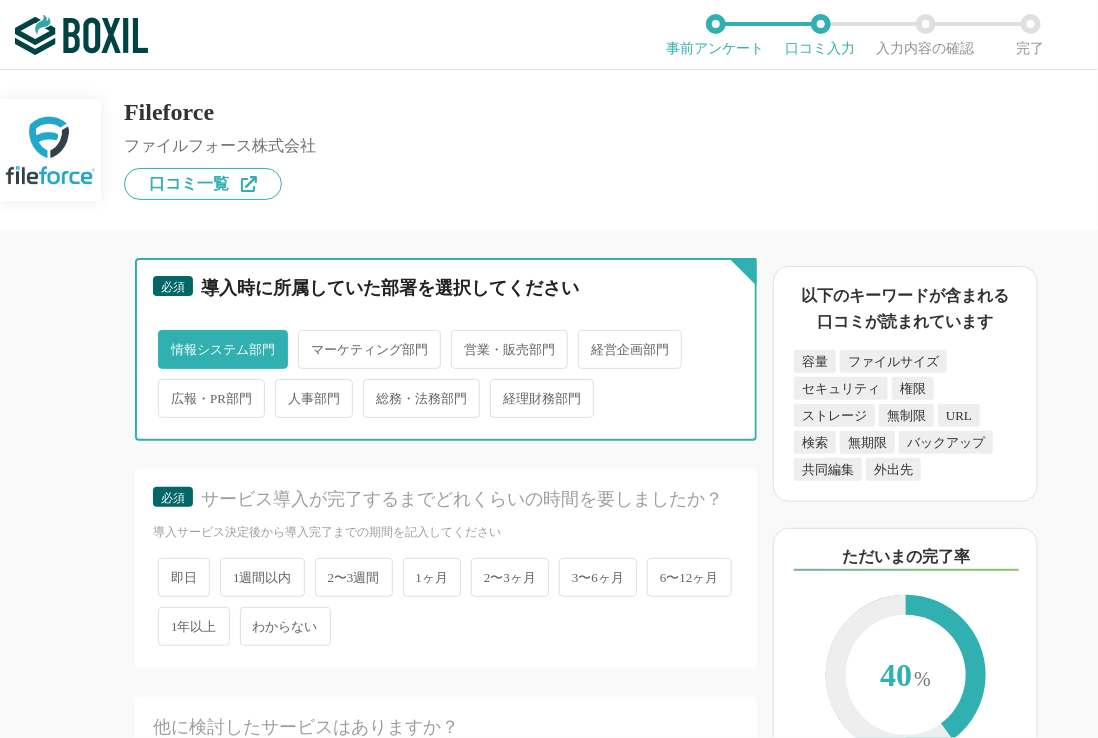 scroll, scrollTop: 3200, scrollLeft: 0, axis: vertical 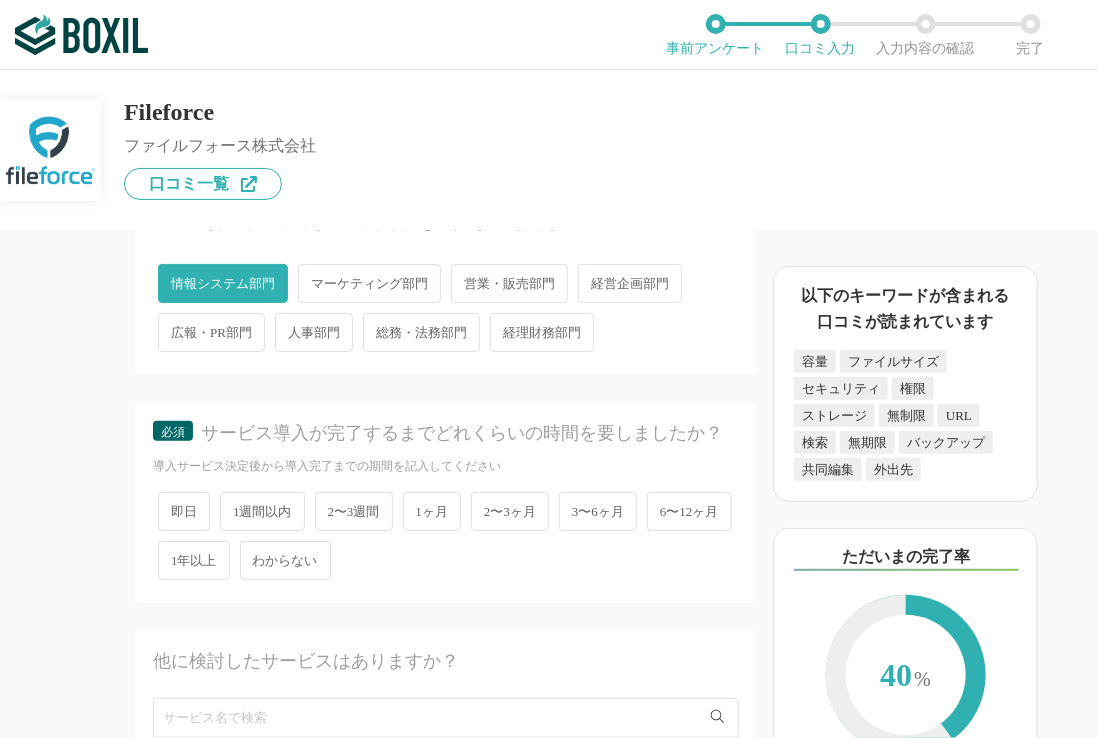 click on "2〜3ヶ月" at bounding box center [510, 511] 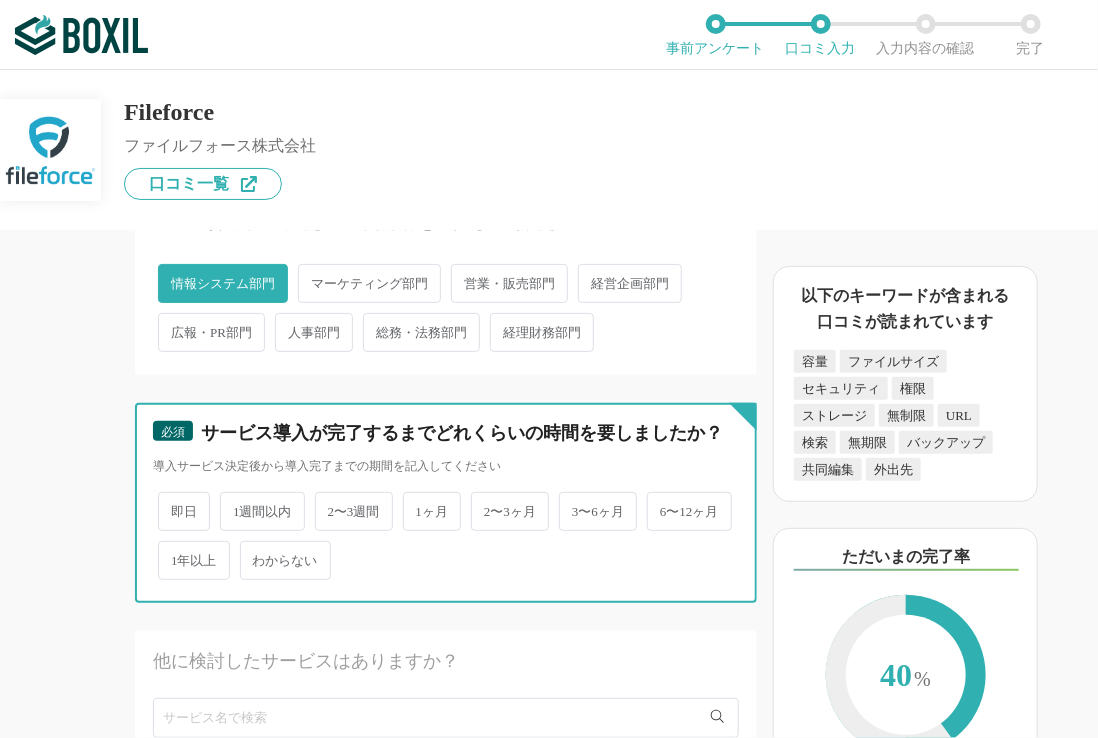 click on "2〜3ヶ月" at bounding box center (482, 501) 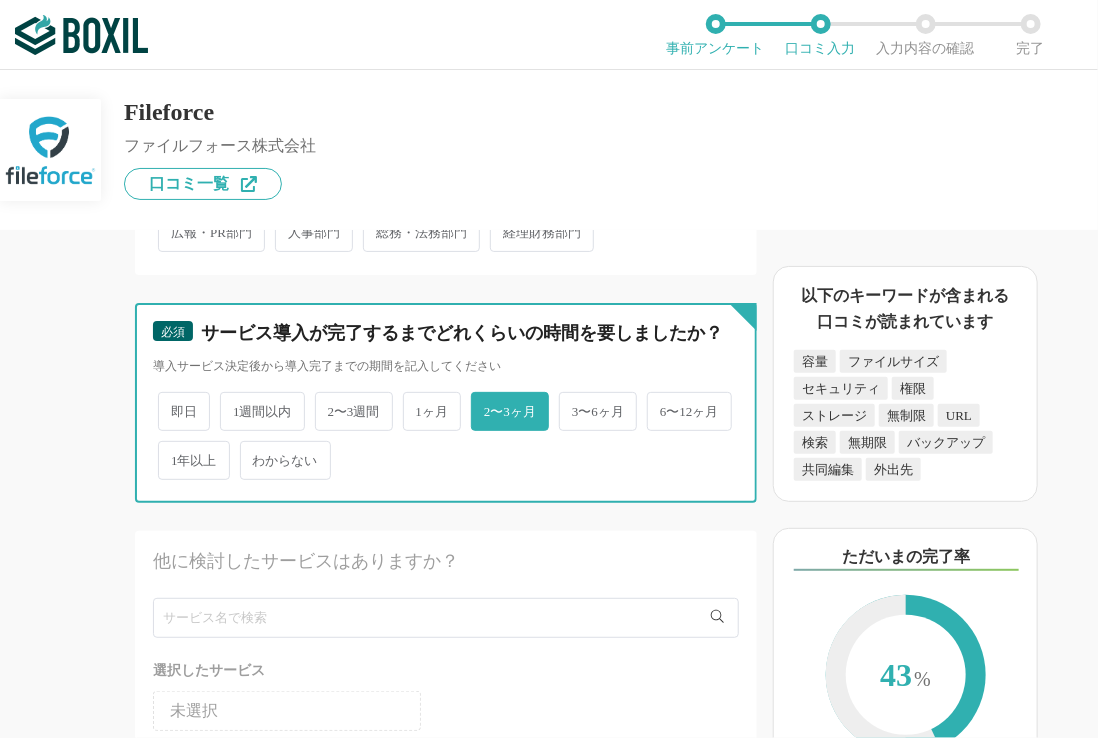 scroll, scrollTop: 3500, scrollLeft: 0, axis: vertical 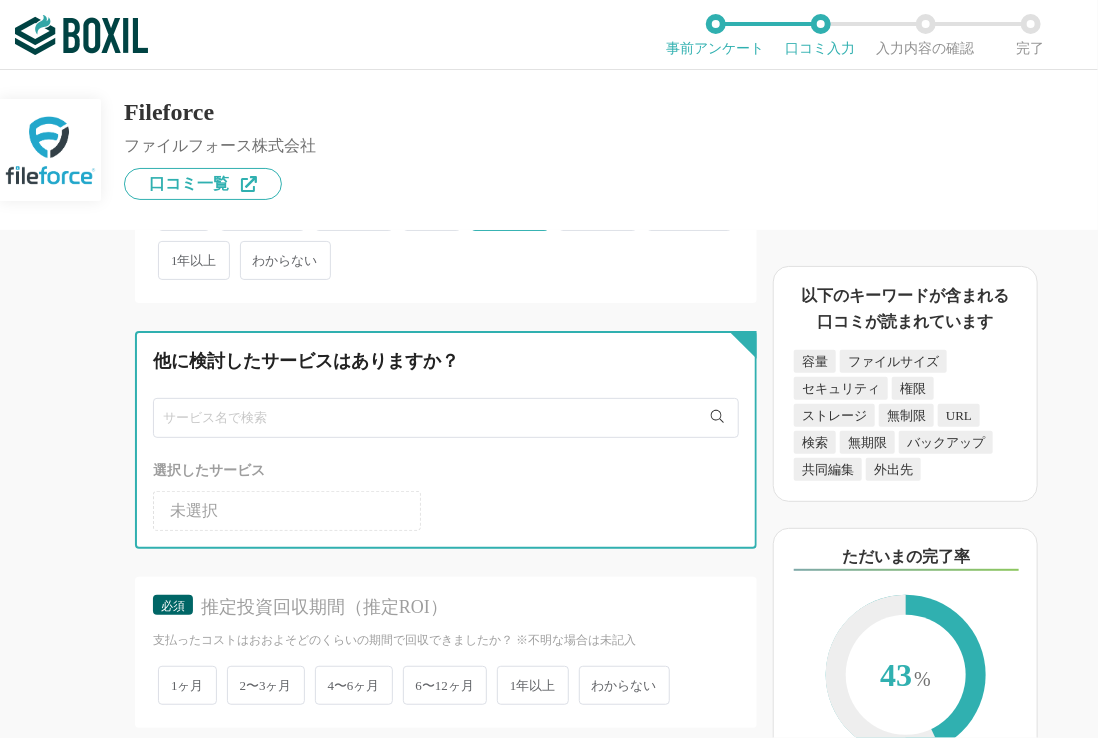 click at bounding box center (446, 418) 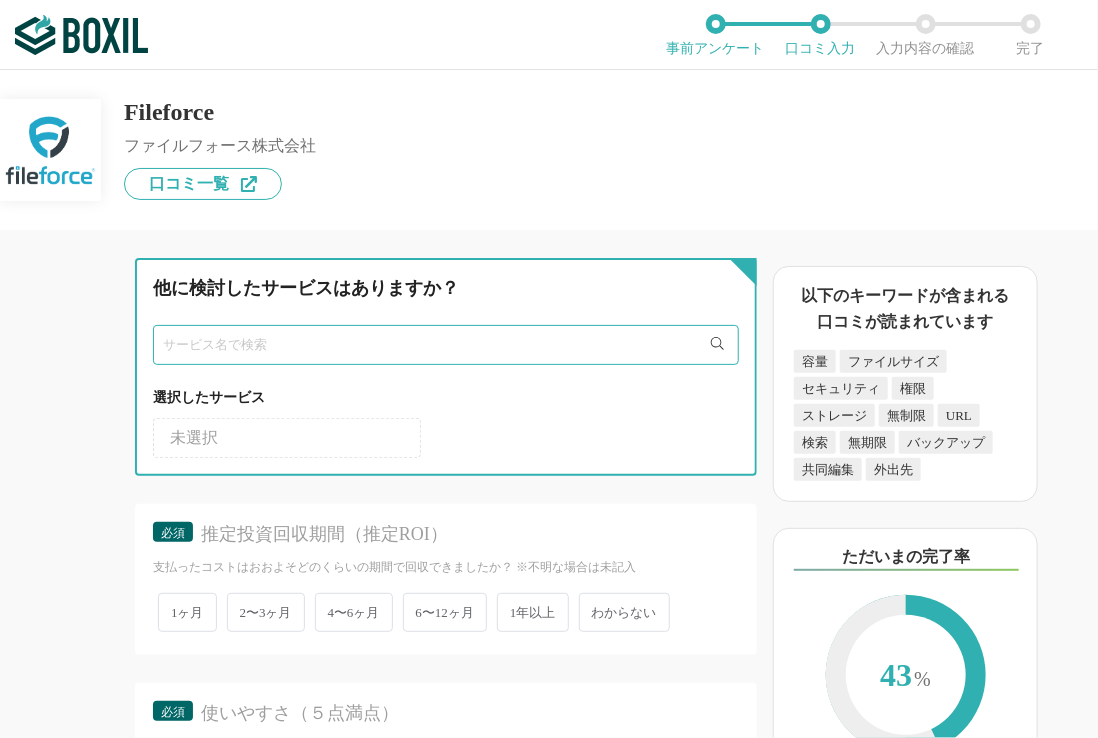scroll, scrollTop: 3600, scrollLeft: 0, axis: vertical 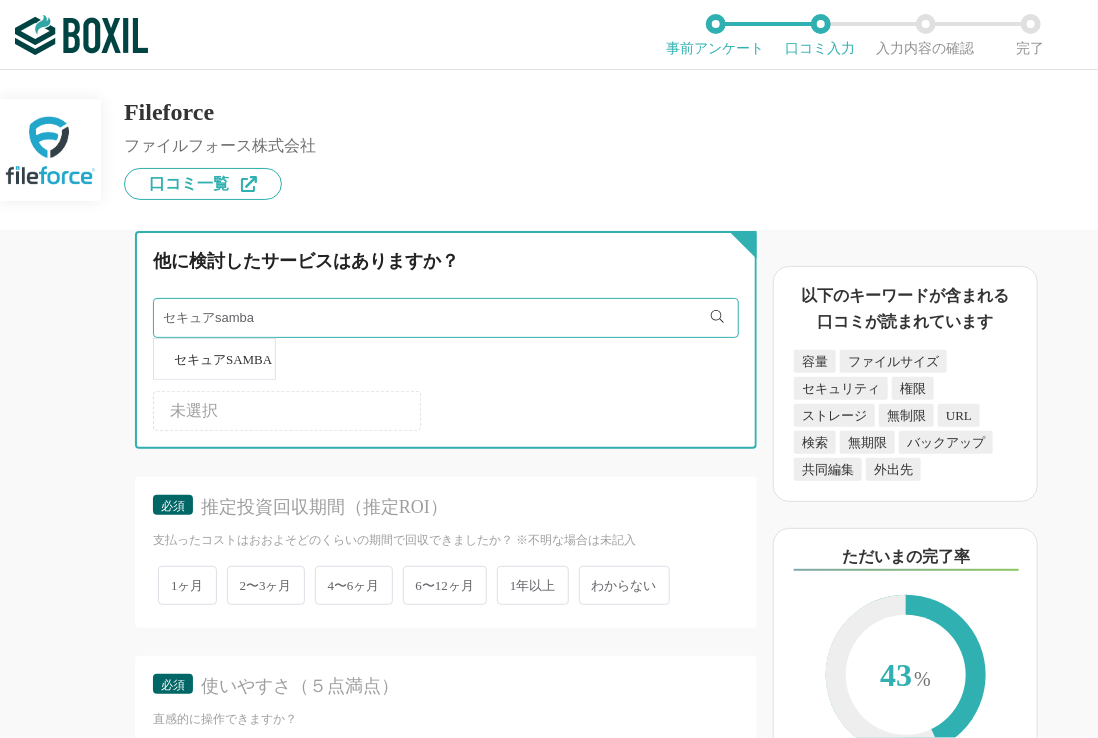 type on "セキュアsamba" 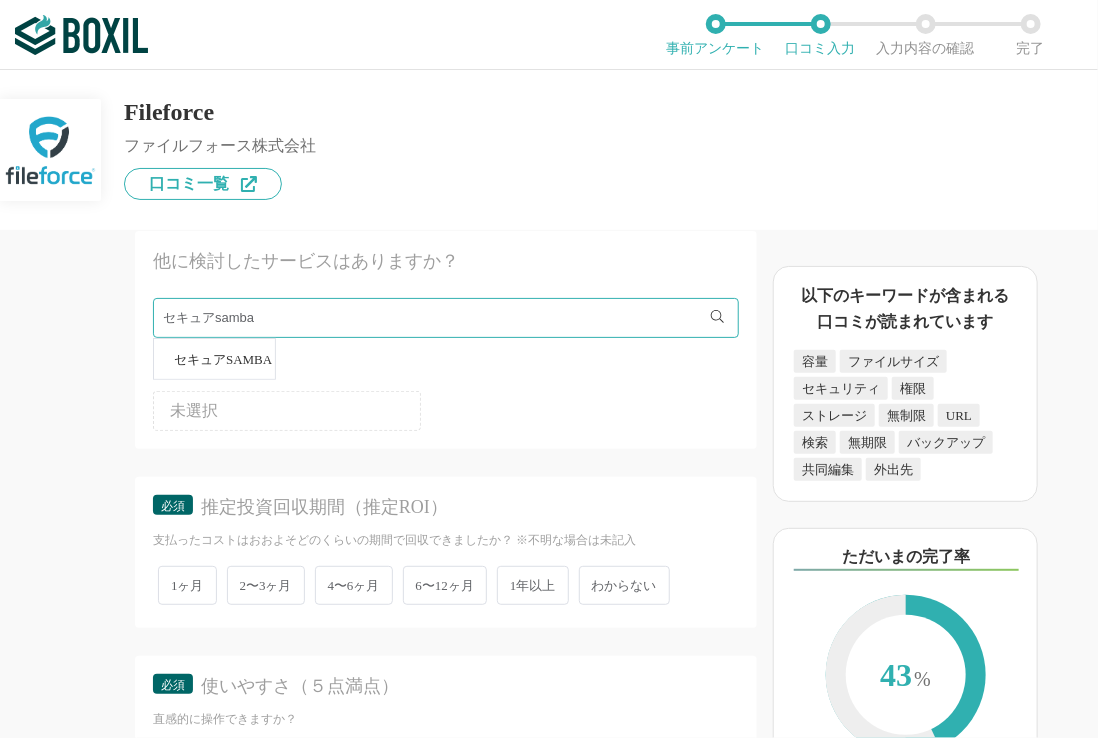 click on "セキュアSAMBA" at bounding box center [223, 359] 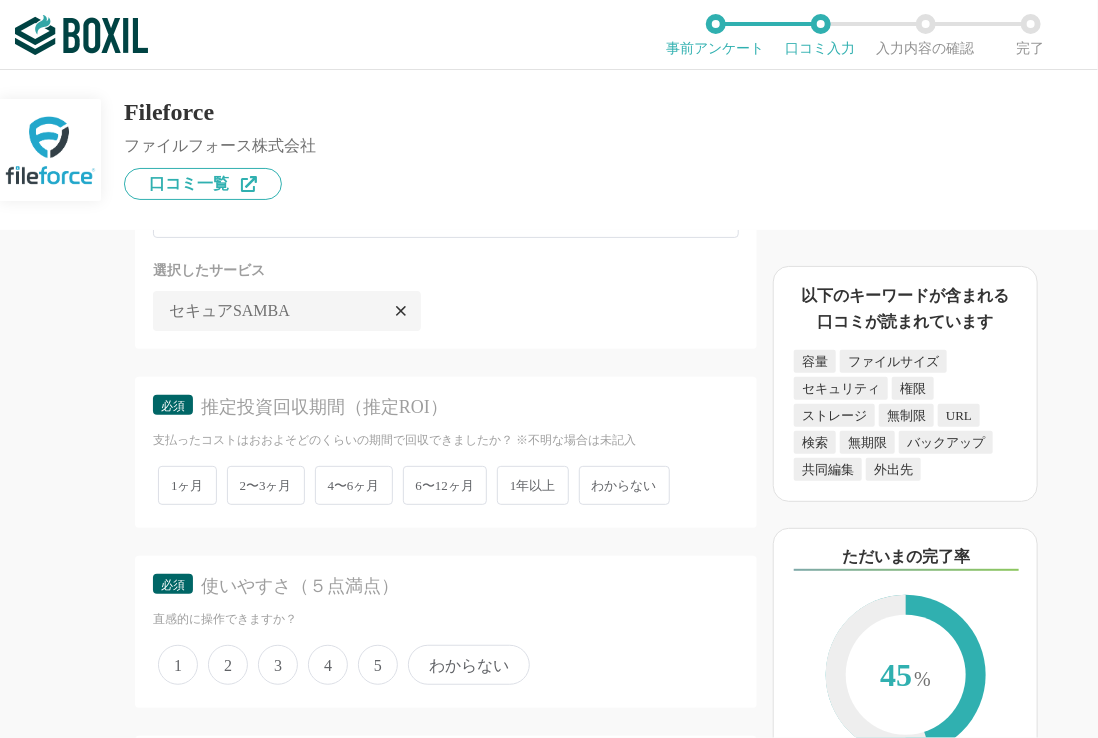 scroll, scrollTop: 3600, scrollLeft: 0, axis: vertical 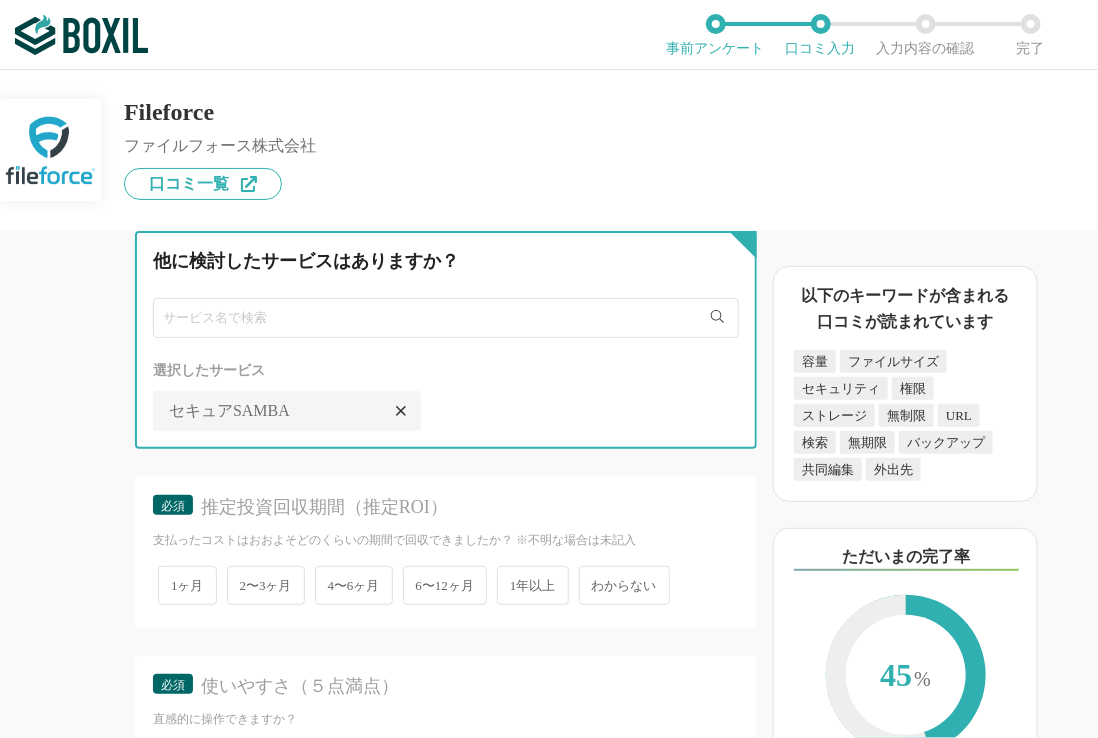 click at bounding box center [446, 318] 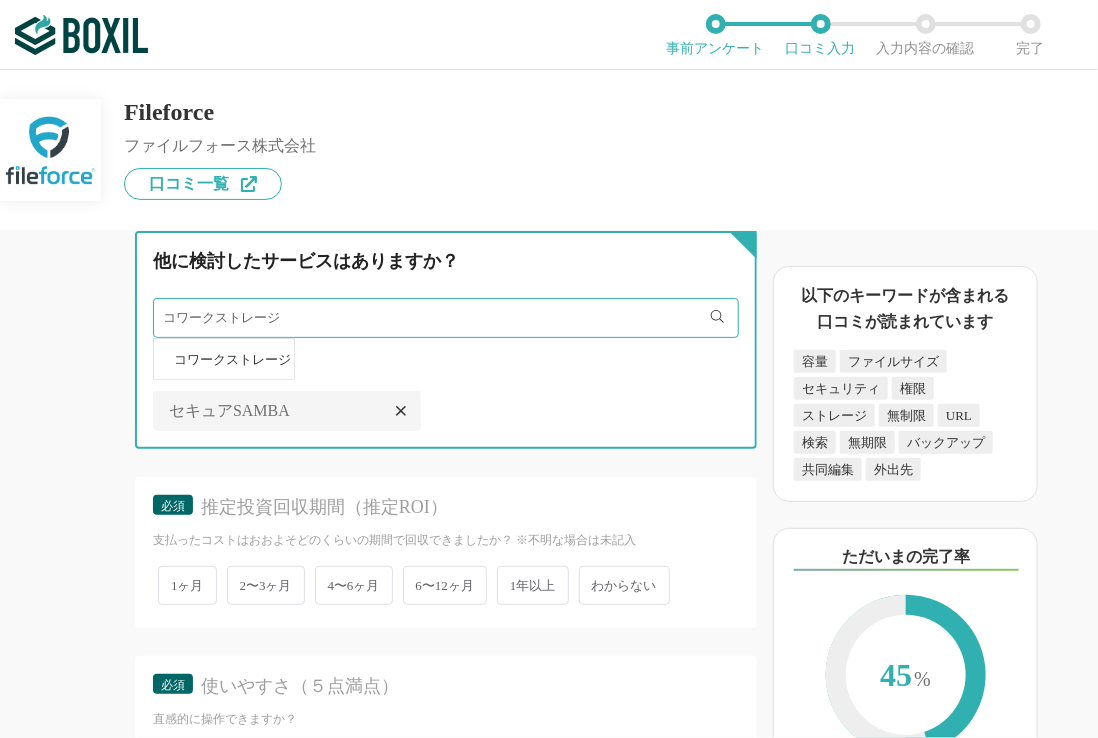 type on "コワークストレージ" 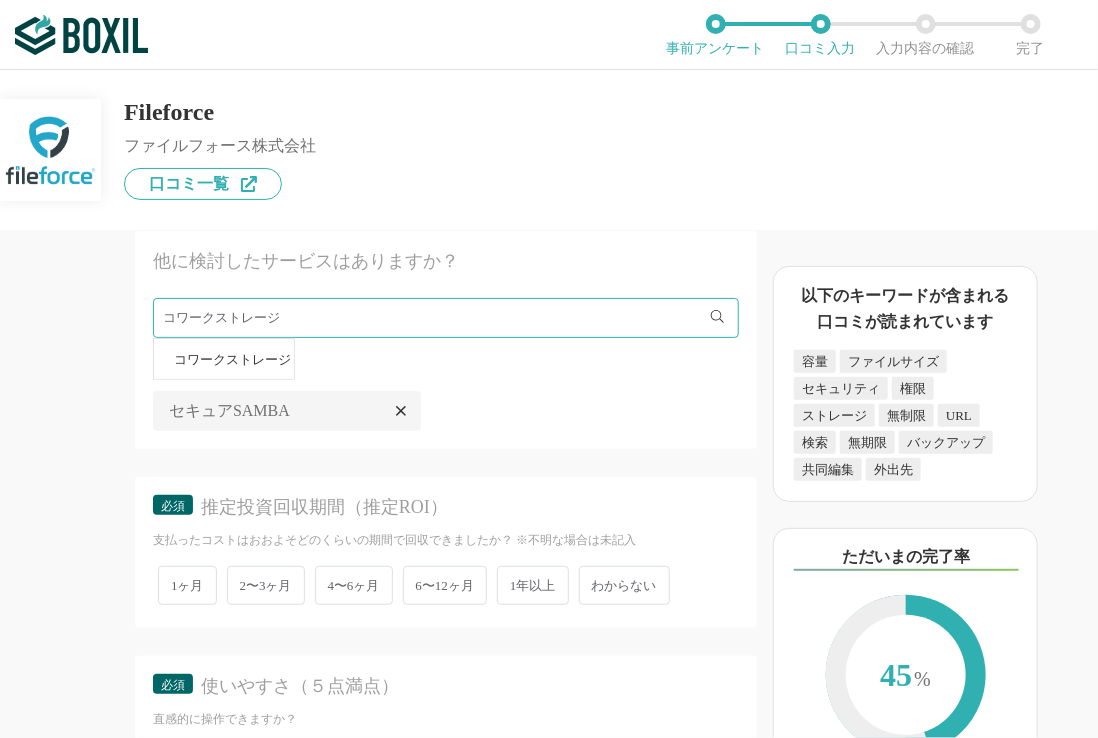 click on "コワークストレージ" at bounding box center (232, 359) 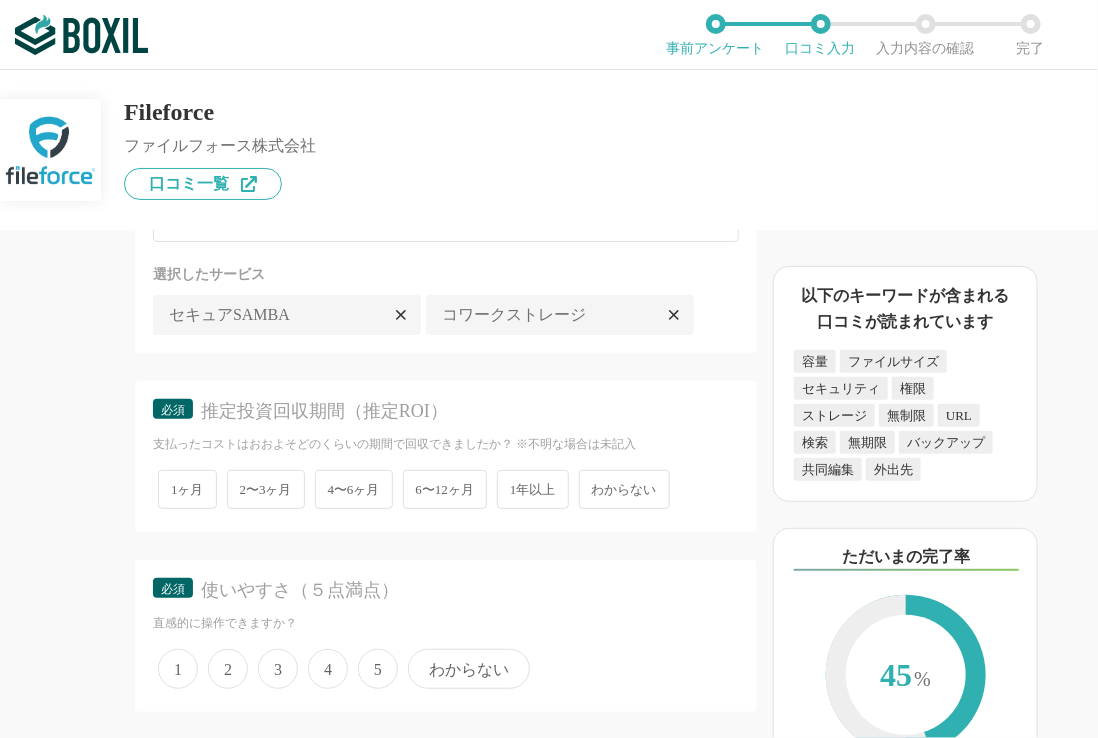 scroll, scrollTop: 3800, scrollLeft: 0, axis: vertical 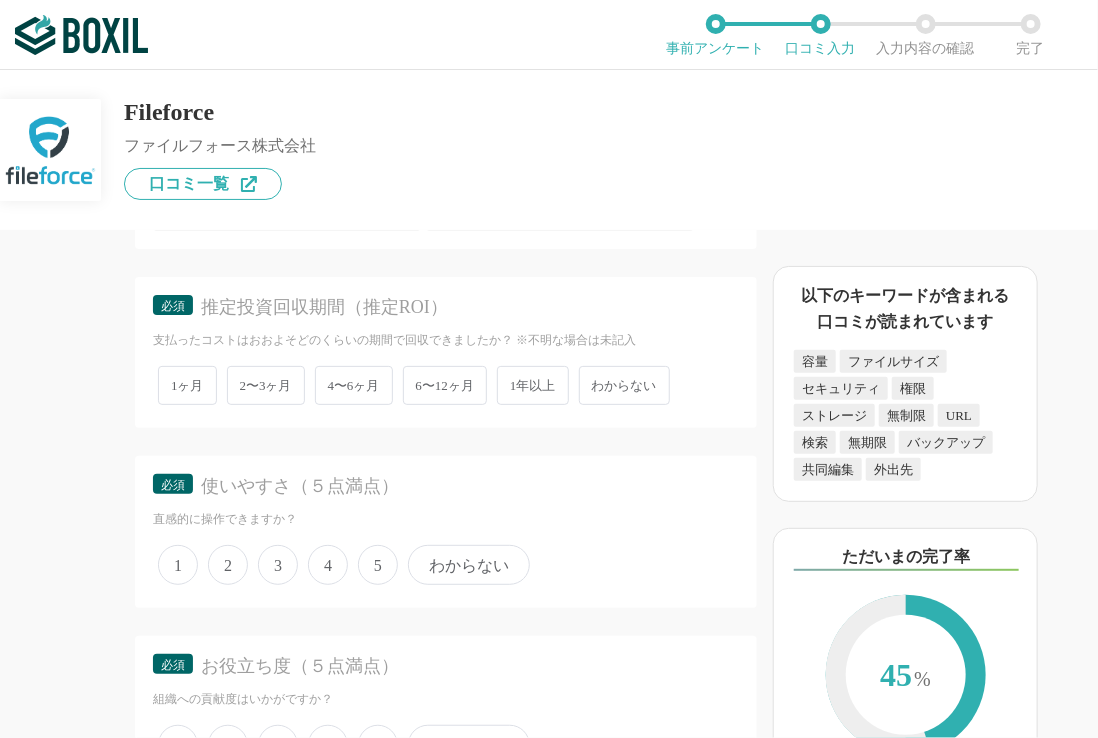 click on "2〜3ヶ月" at bounding box center [266, 385] 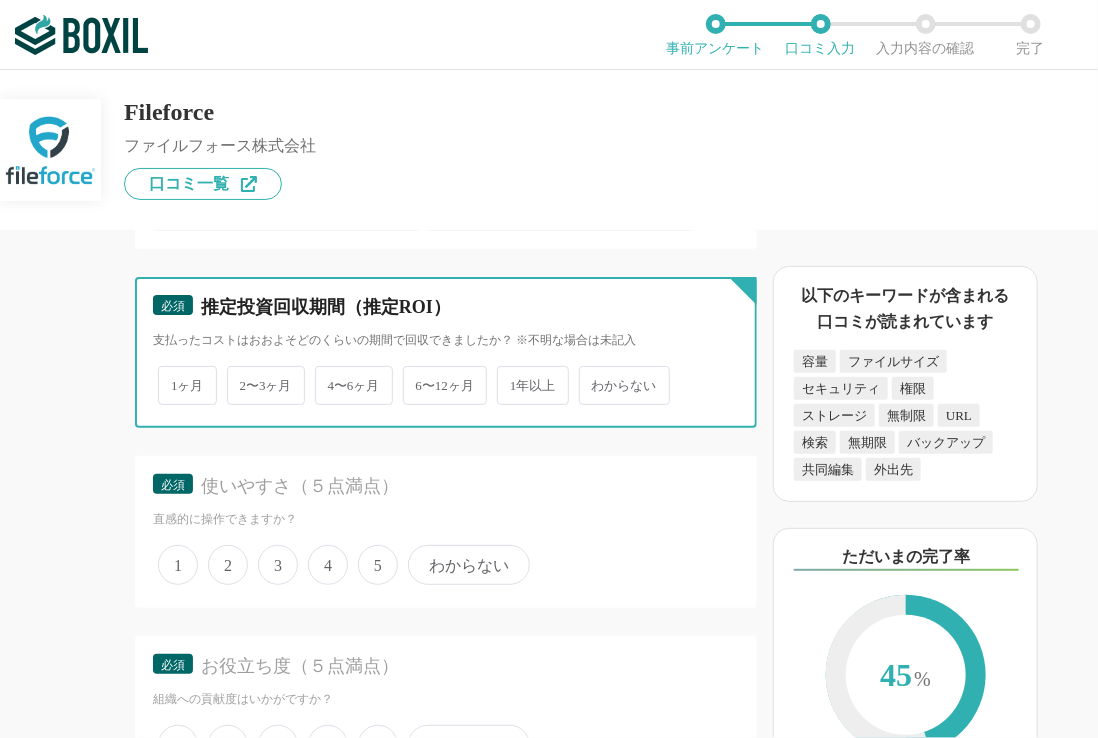 click on "2〜3ヶ月" at bounding box center (238, 375) 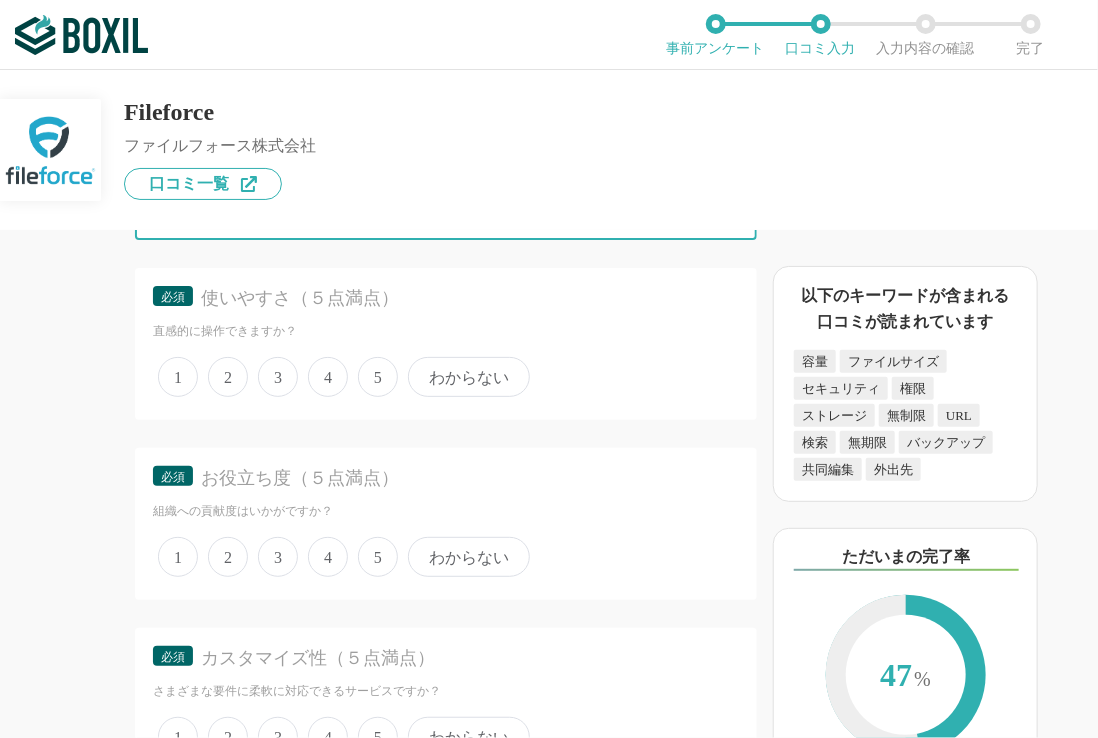 scroll, scrollTop: 4000, scrollLeft: 0, axis: vertical 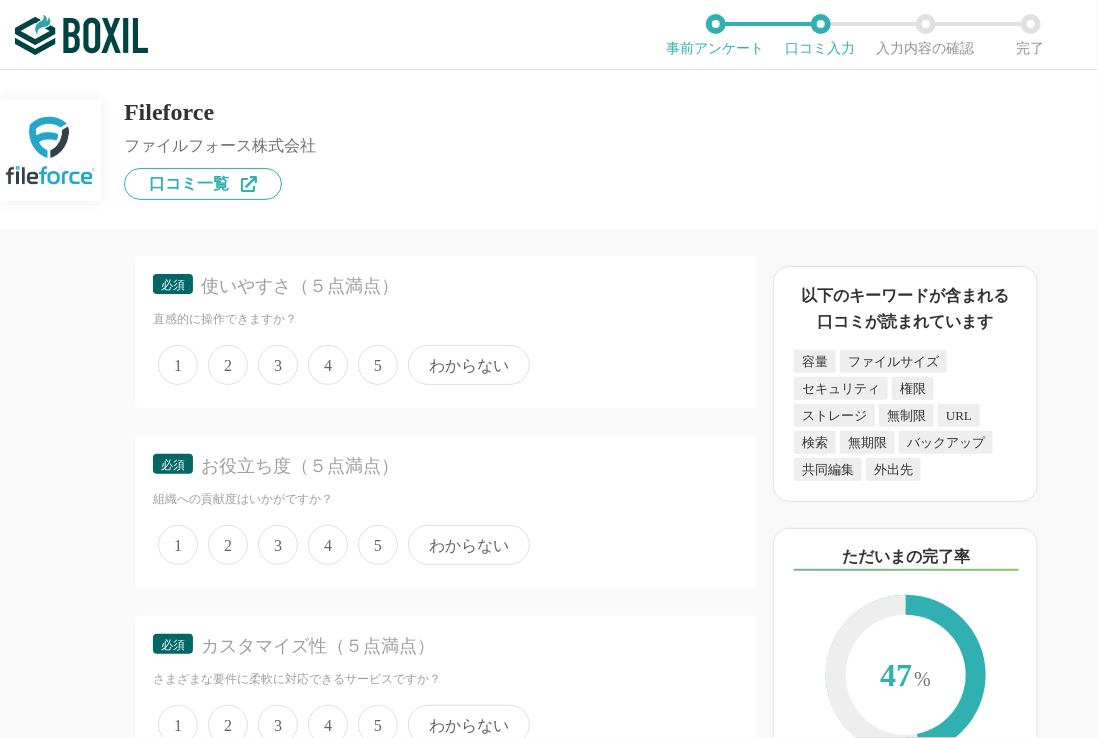 click on "4" at bounding box center [328, 365] 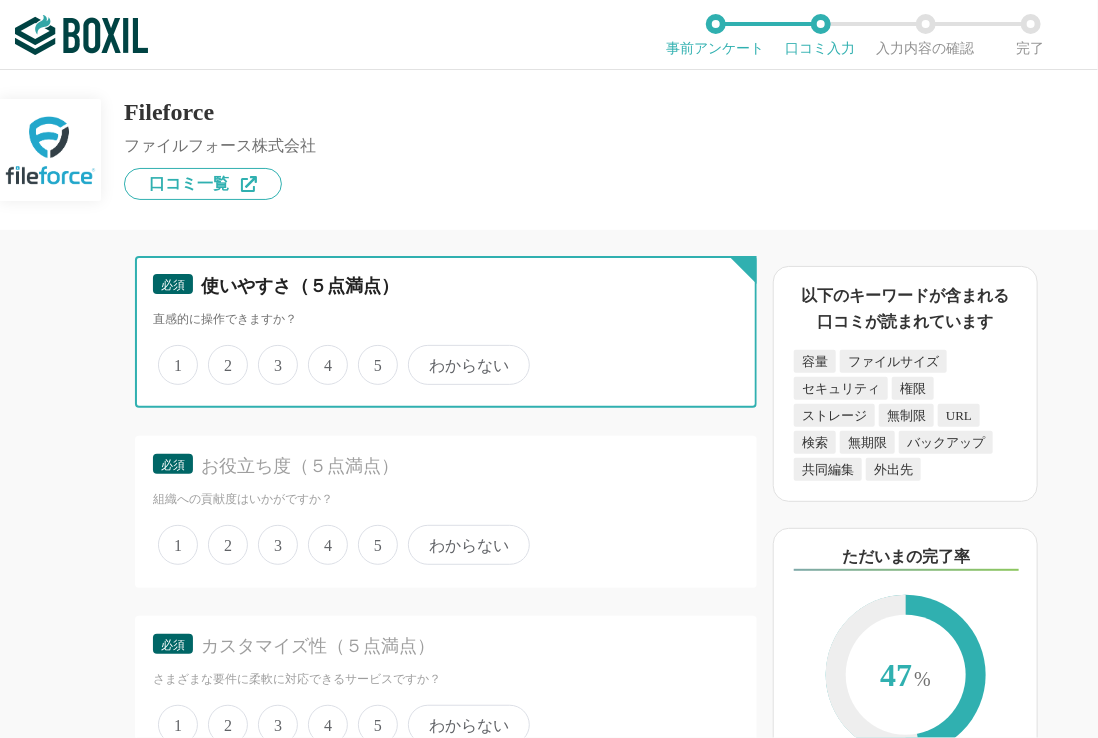 click on "4" at bounding box center (319, 354) 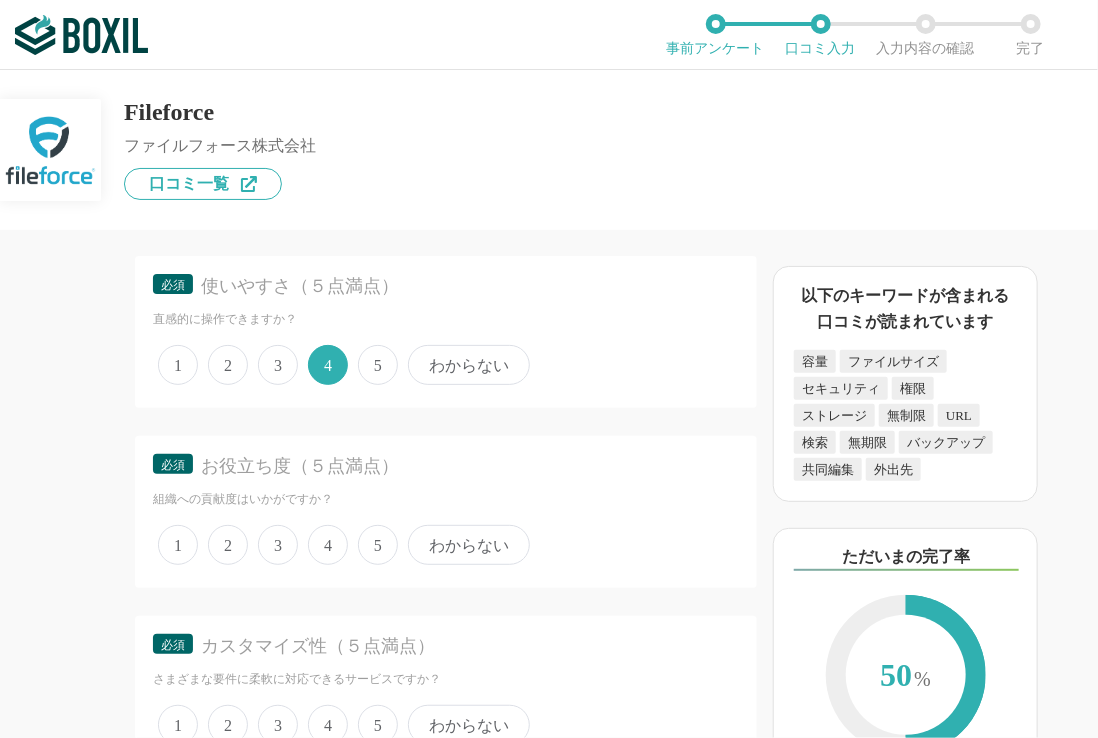 click on "5" at bounding box center [378, 365] 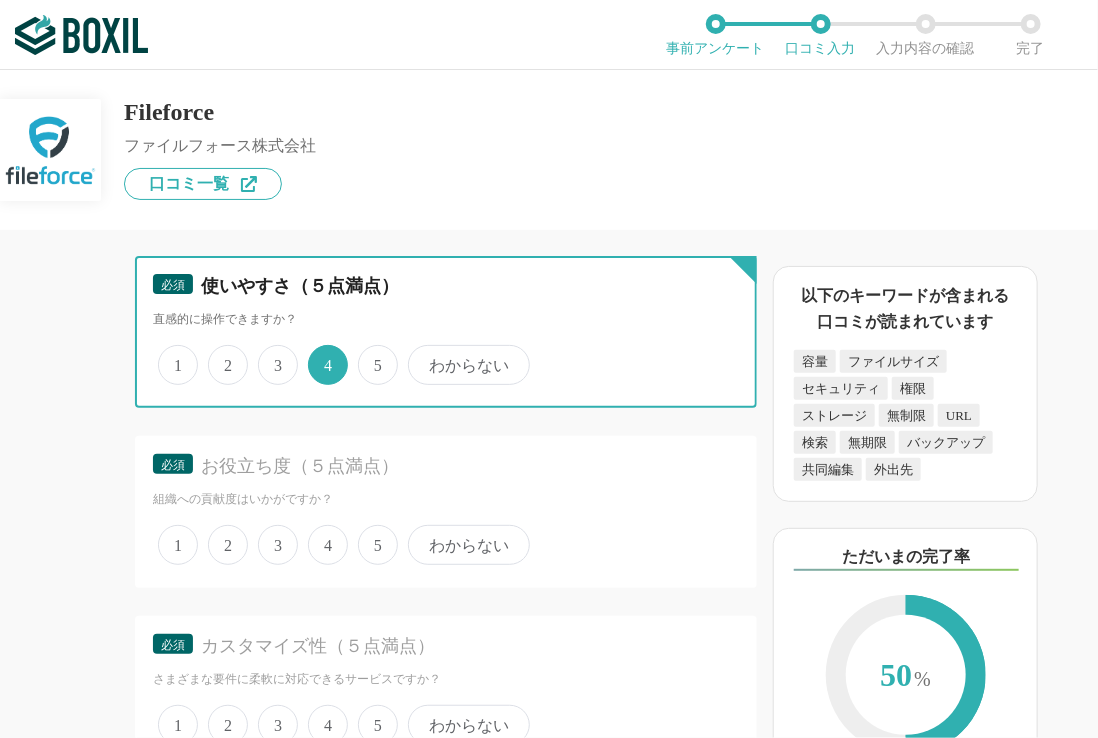 radio on "true" 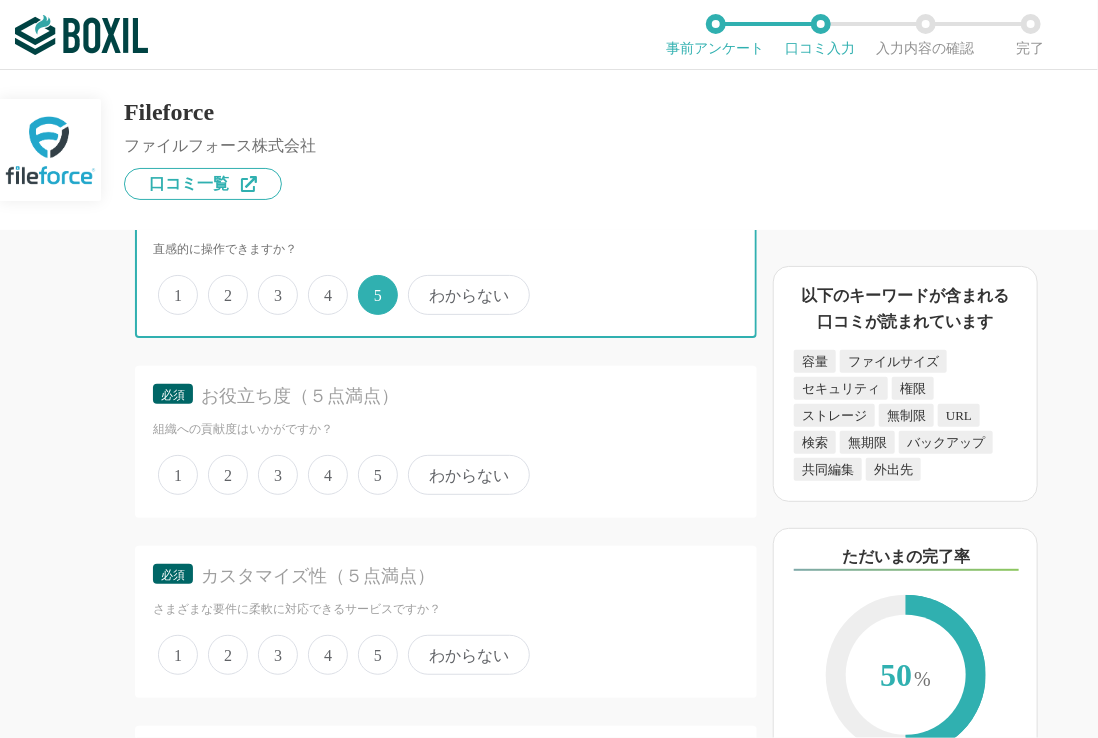 scroll, scrollTop: 4100, scrollLeft: 0, axis: vertical 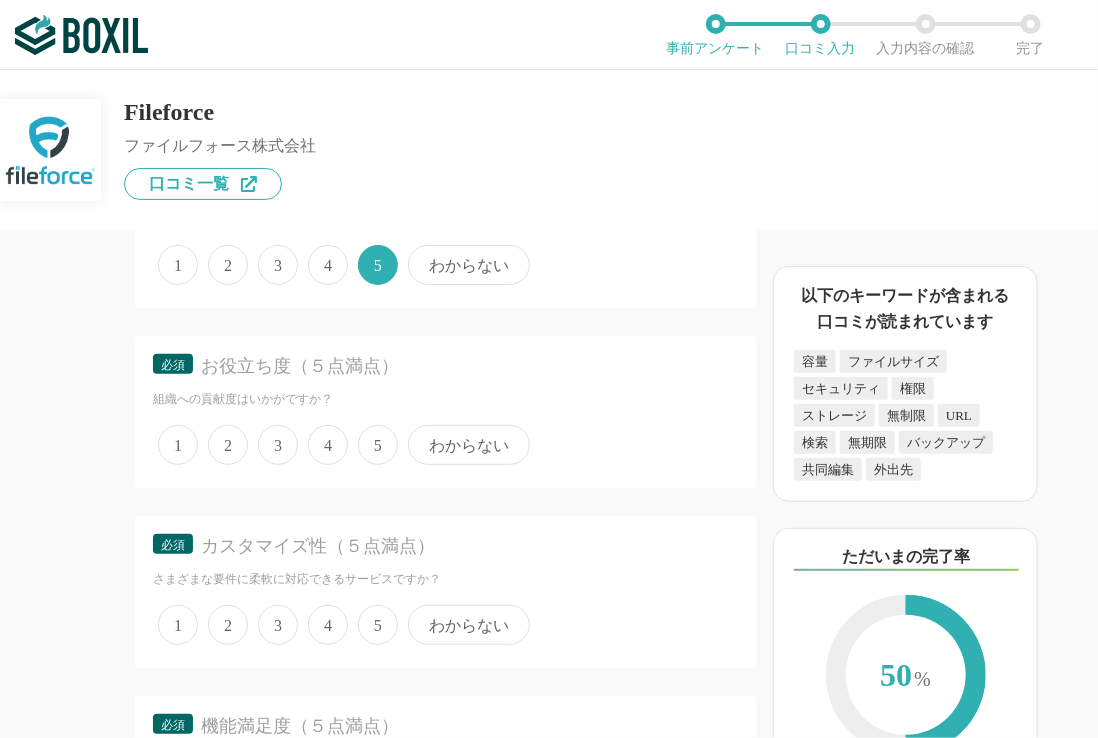 click on "5" at bounding box center (378, 445) 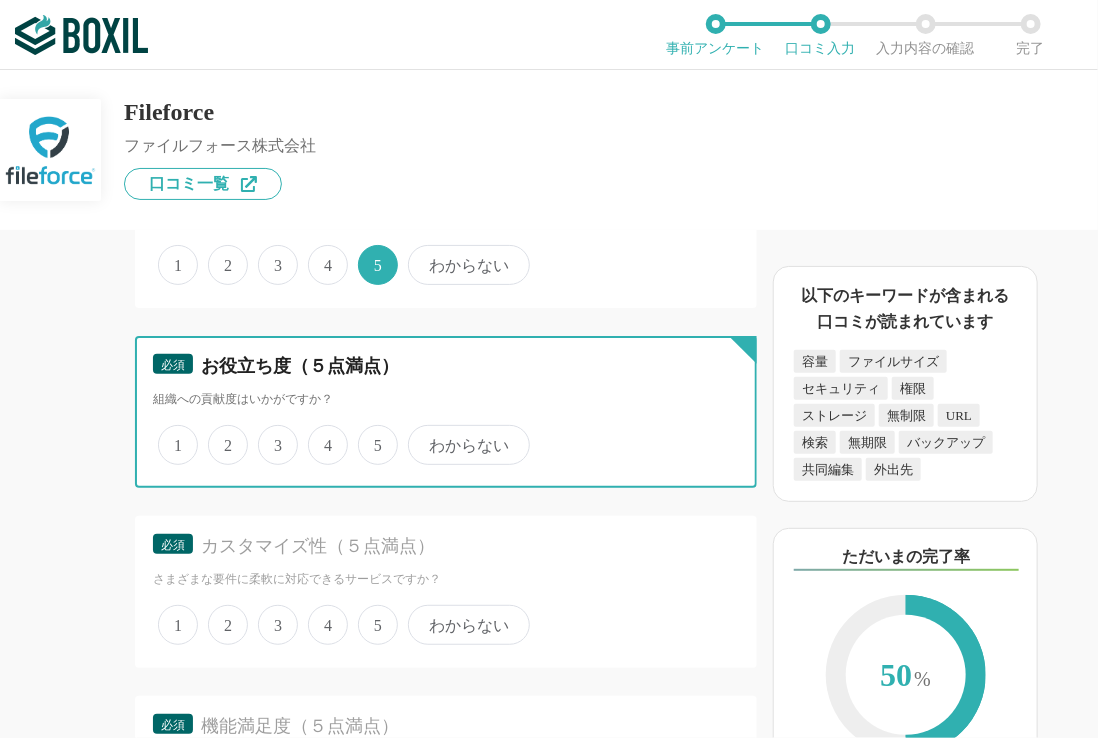 click on "5" at bounding box center (369, 434) 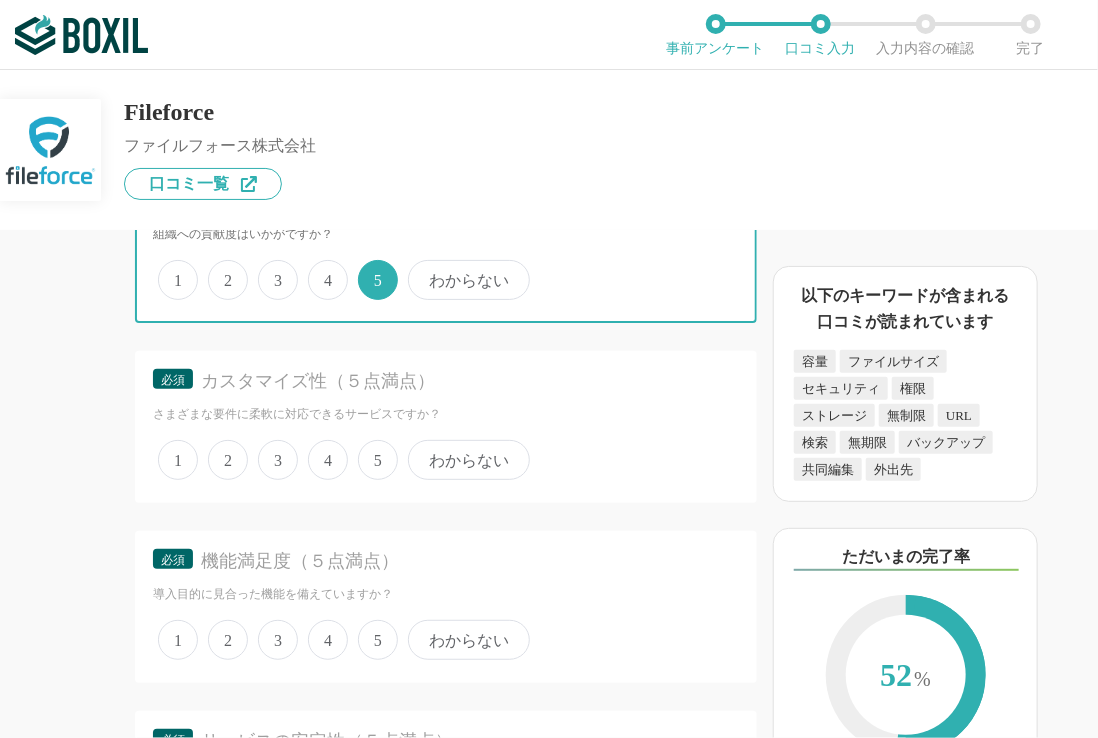 scroll, scrollTop: 4300, scrollLeft: 0, axis: vertical 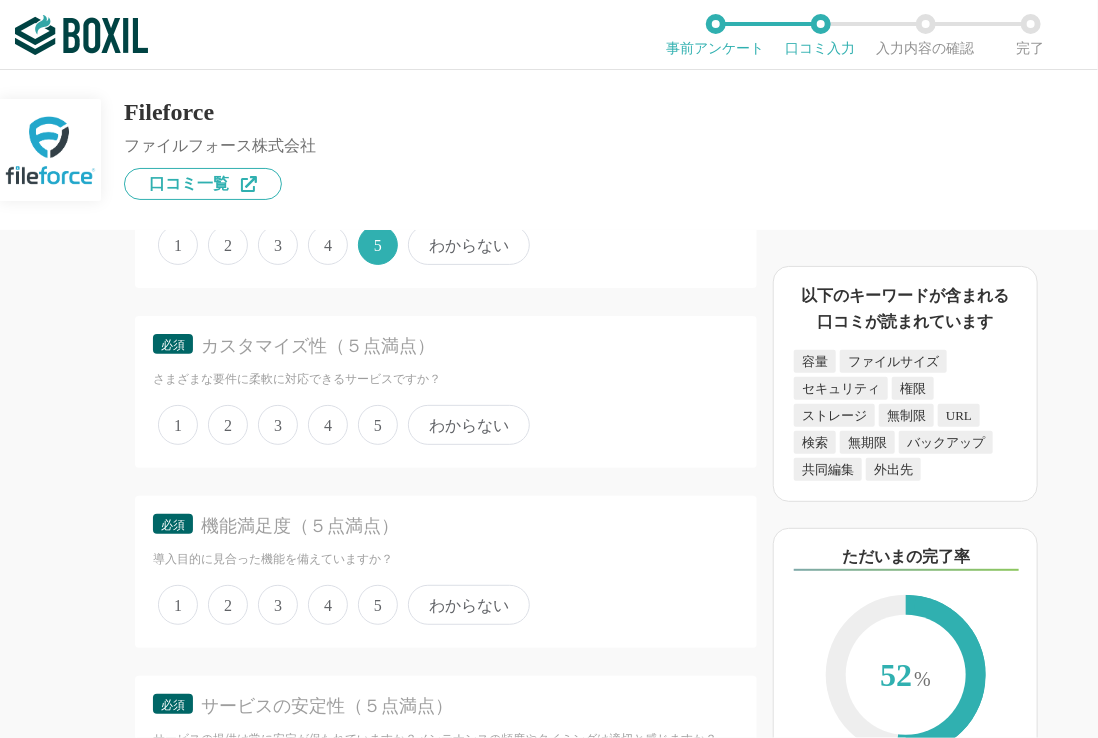 click on "4" at bounding box center [328, 425] 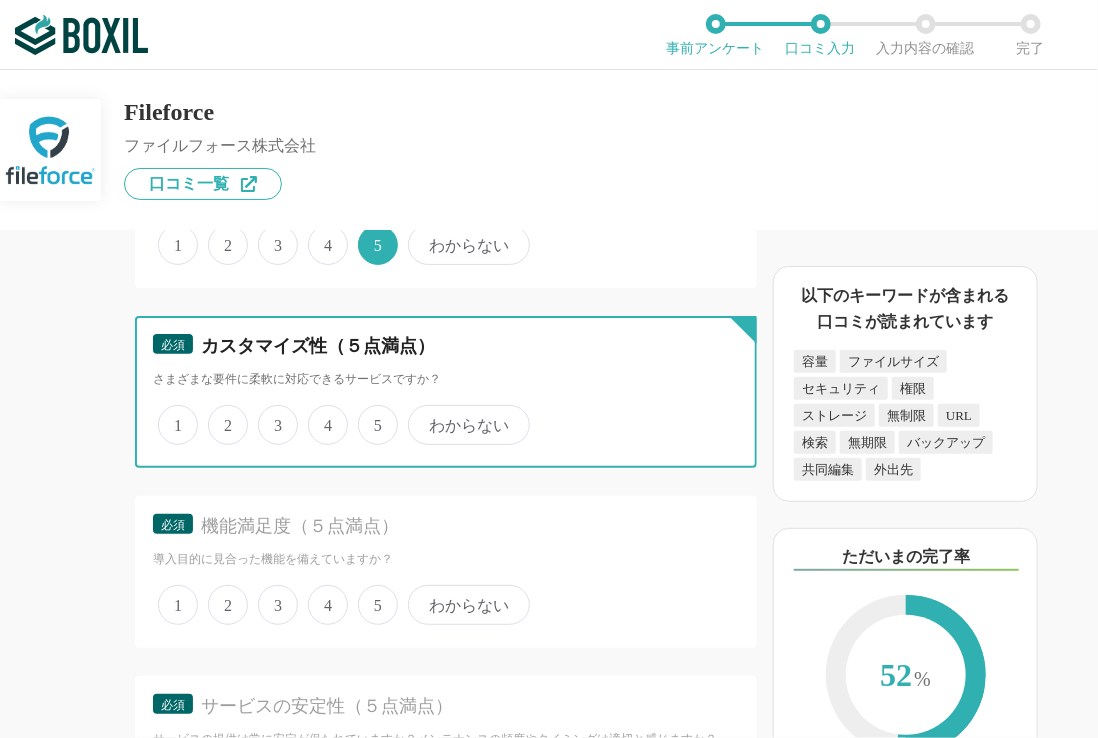 click on "4" at bounding box center (319, 414) 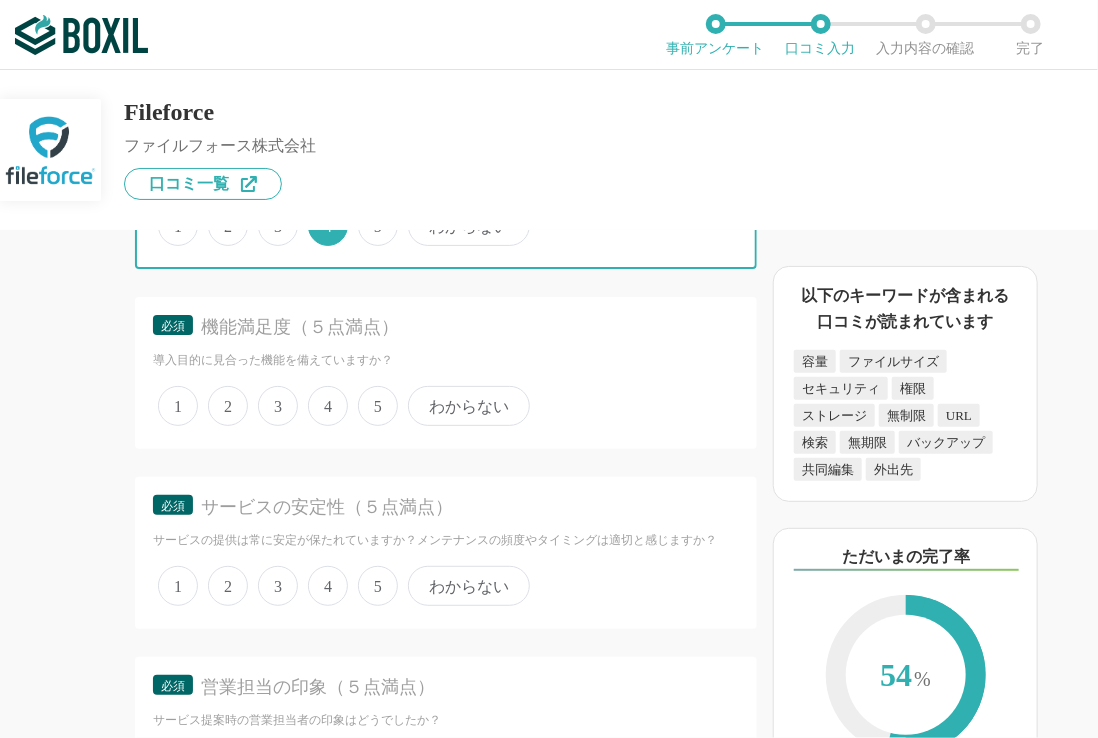 scroll, scrollTop: 4500, scrollLeft: 0, axis: vertical 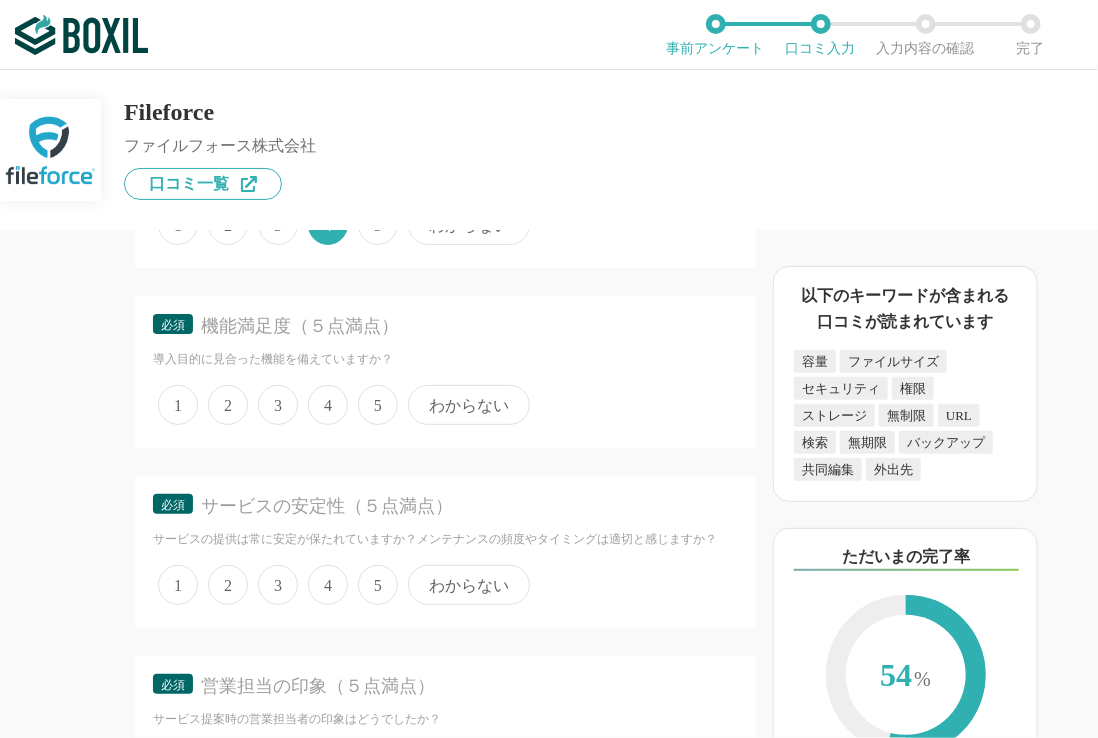 click on "4" at bounding box center (328, 405) 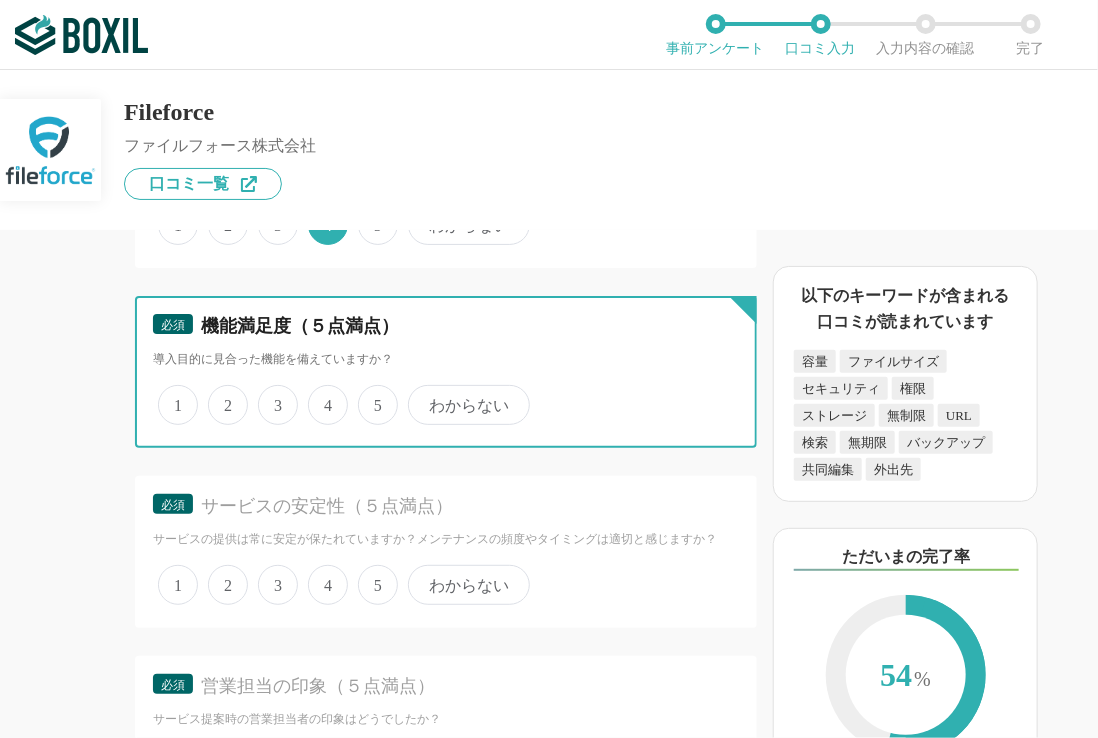 click on "4" at bounding box center (319, 394) 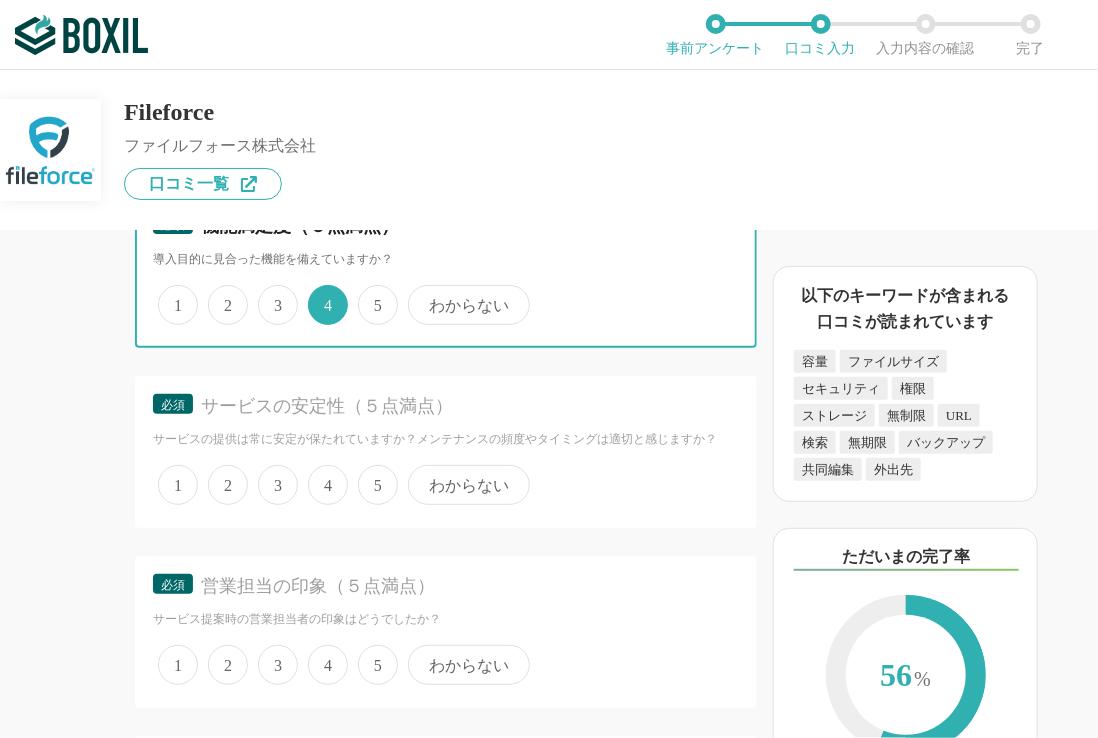 scroll, scrollTop: 4700, scrollLeft: 0, axis: vertical 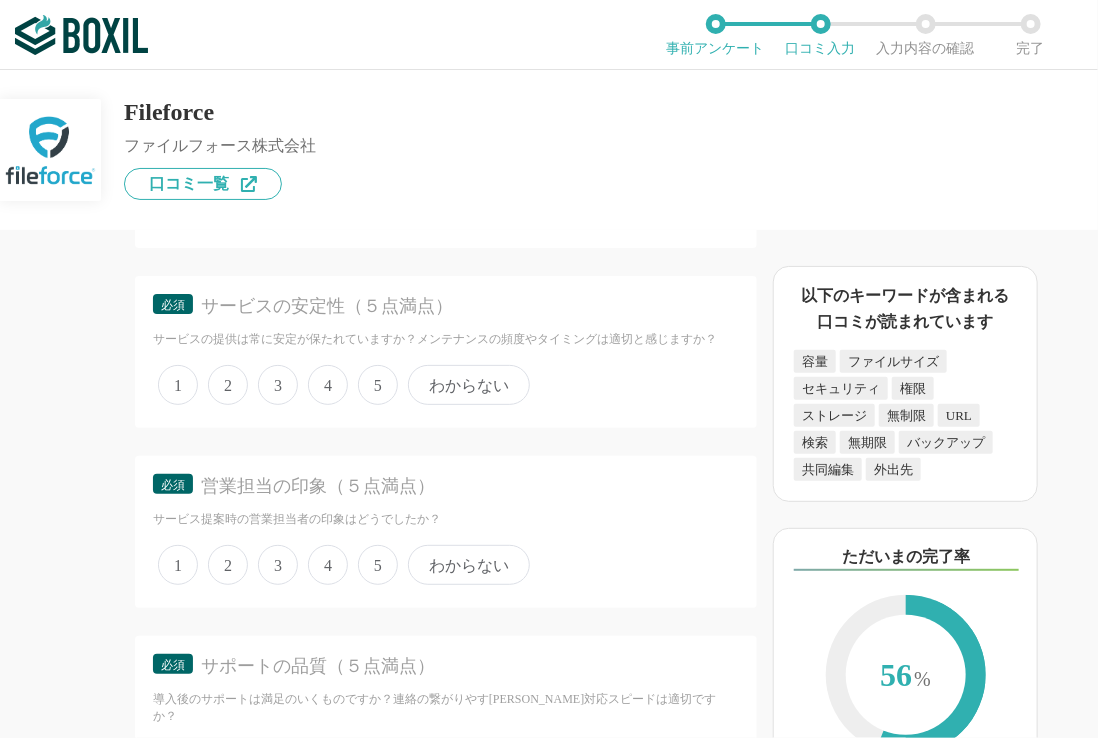 click on "5" at bounding box center (378, 385) 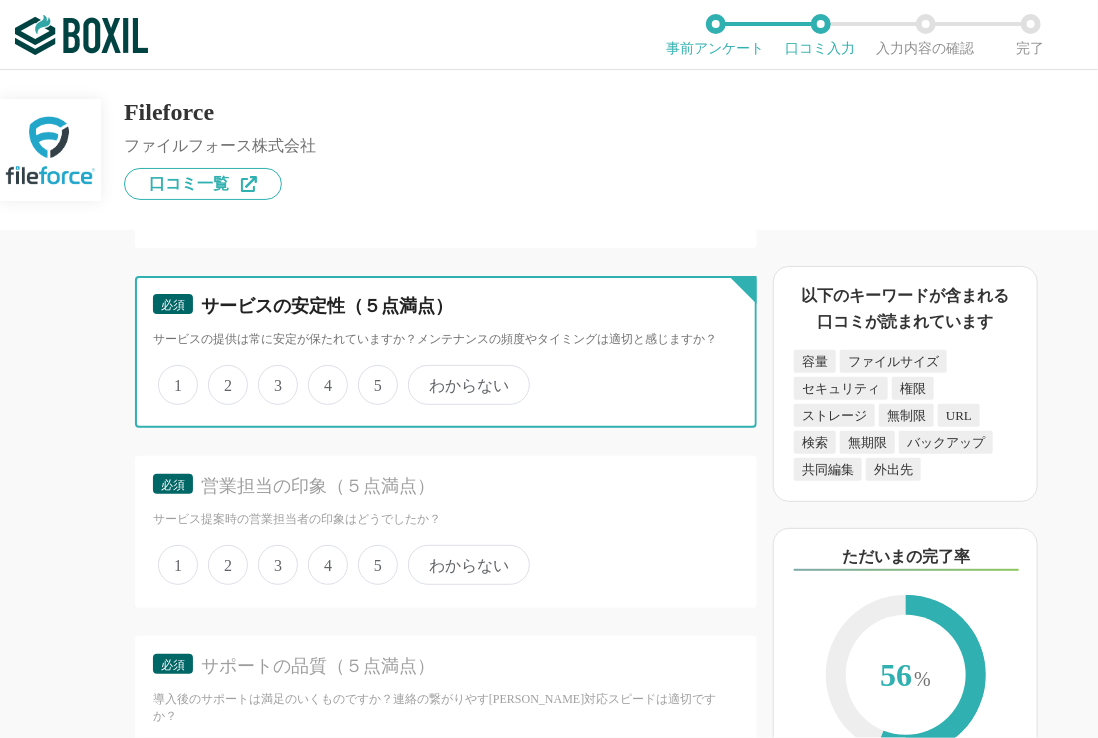click on "5" at bounding box center (369, 374) 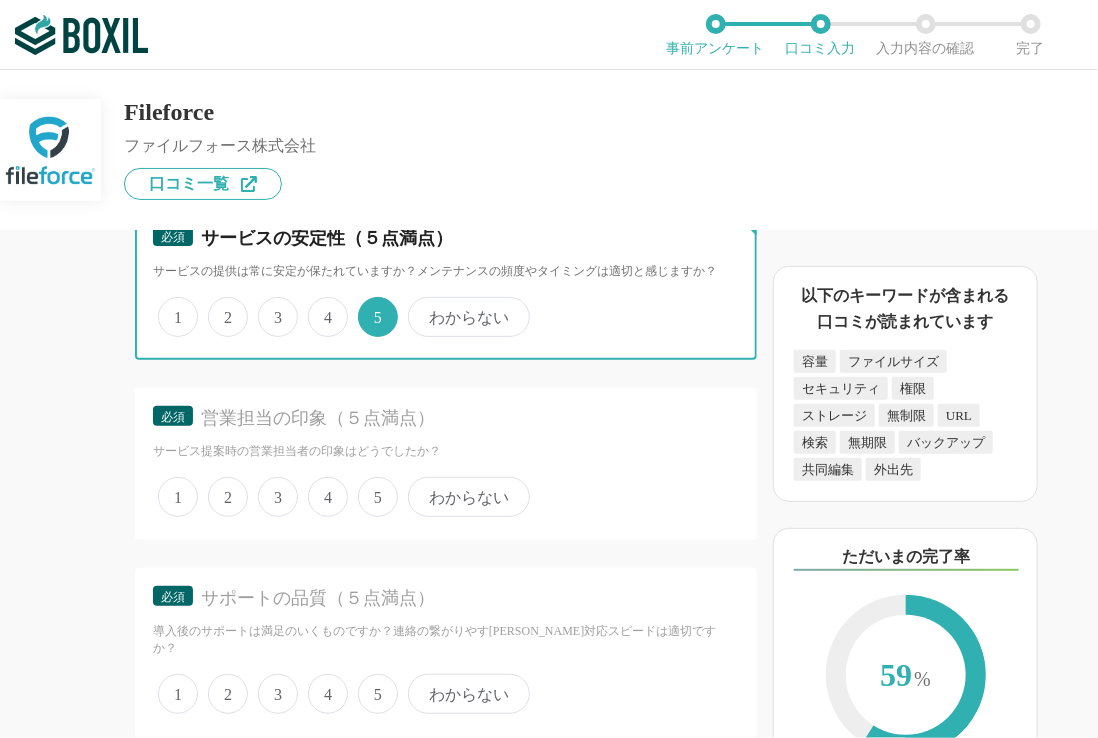scroll, scrollTop: 4800, scrollLeft: 0, axis: vertical 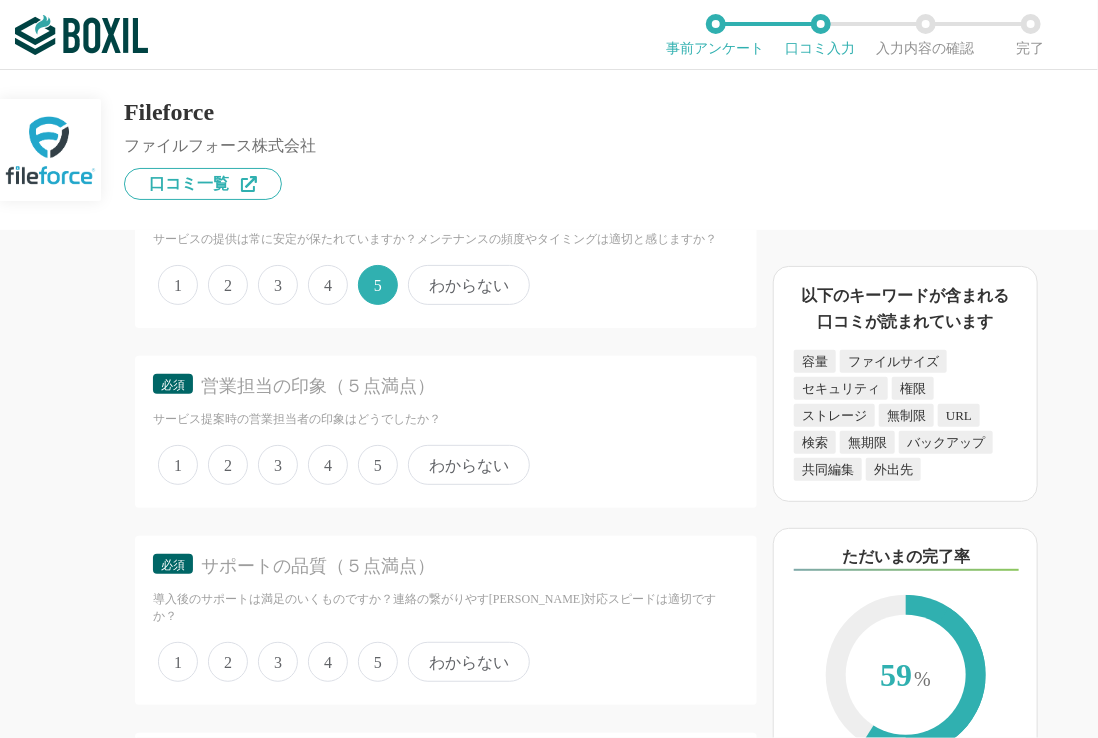 click on "5" at bounding box center (378, 465) 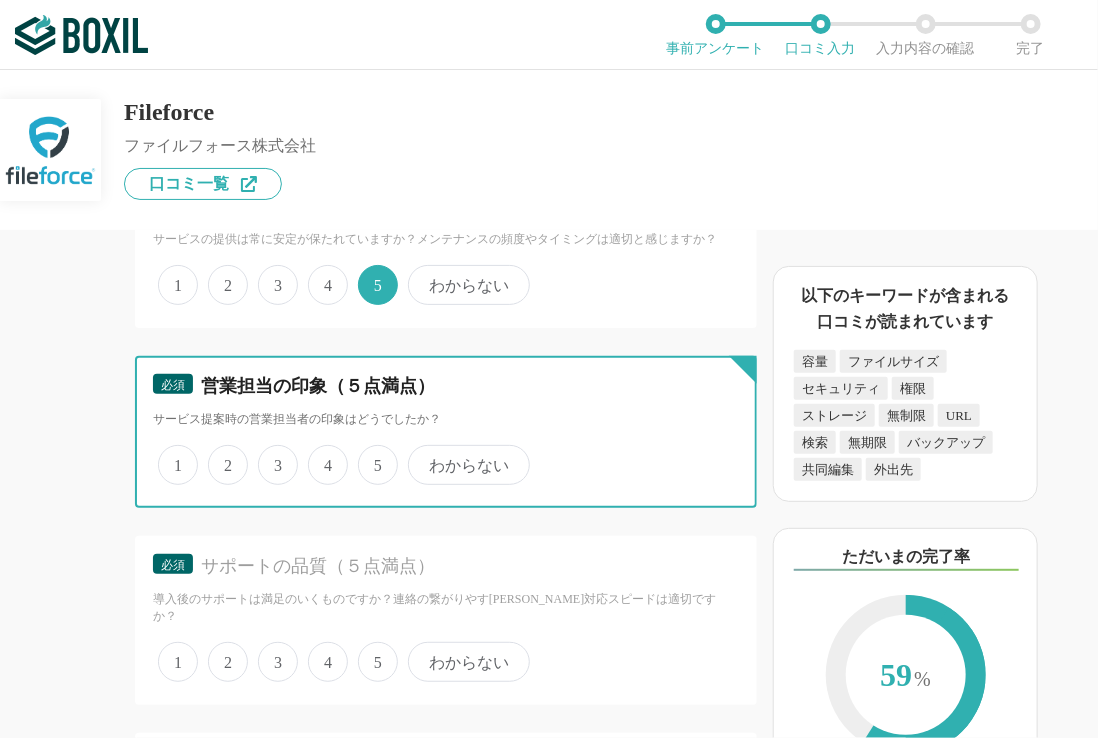 click on "5" at bounding box center (369, 454) 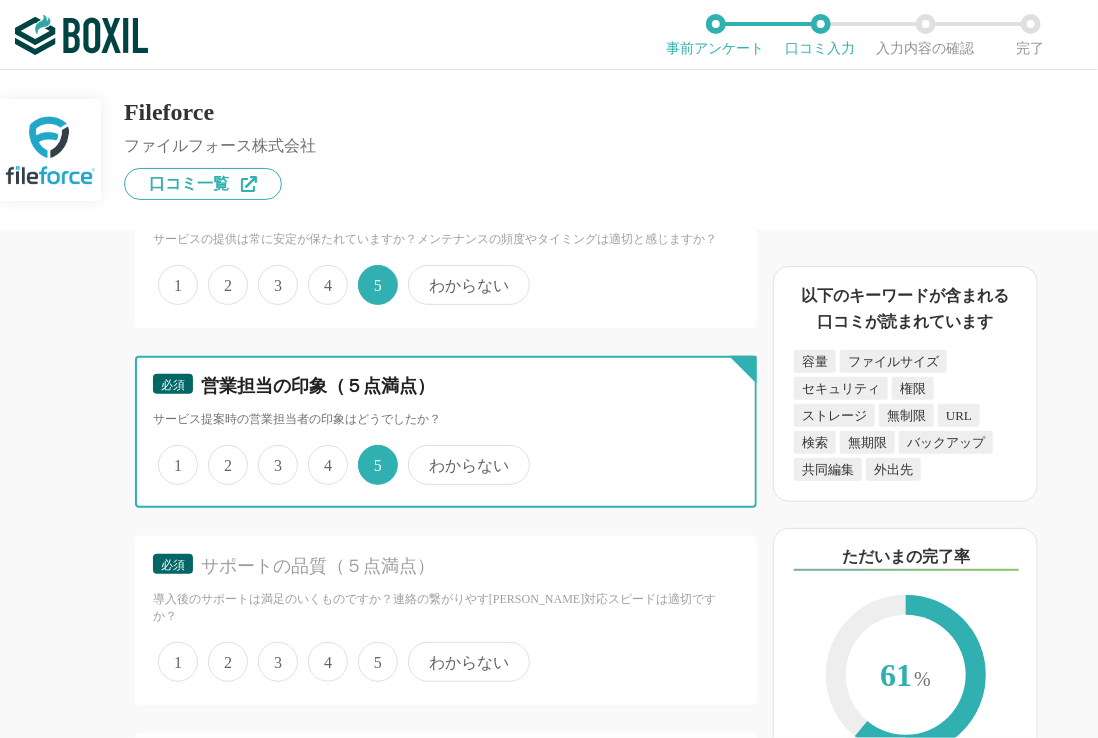 scroll, scrollTop: 4900, scrollLeft: 0, axis: vertical 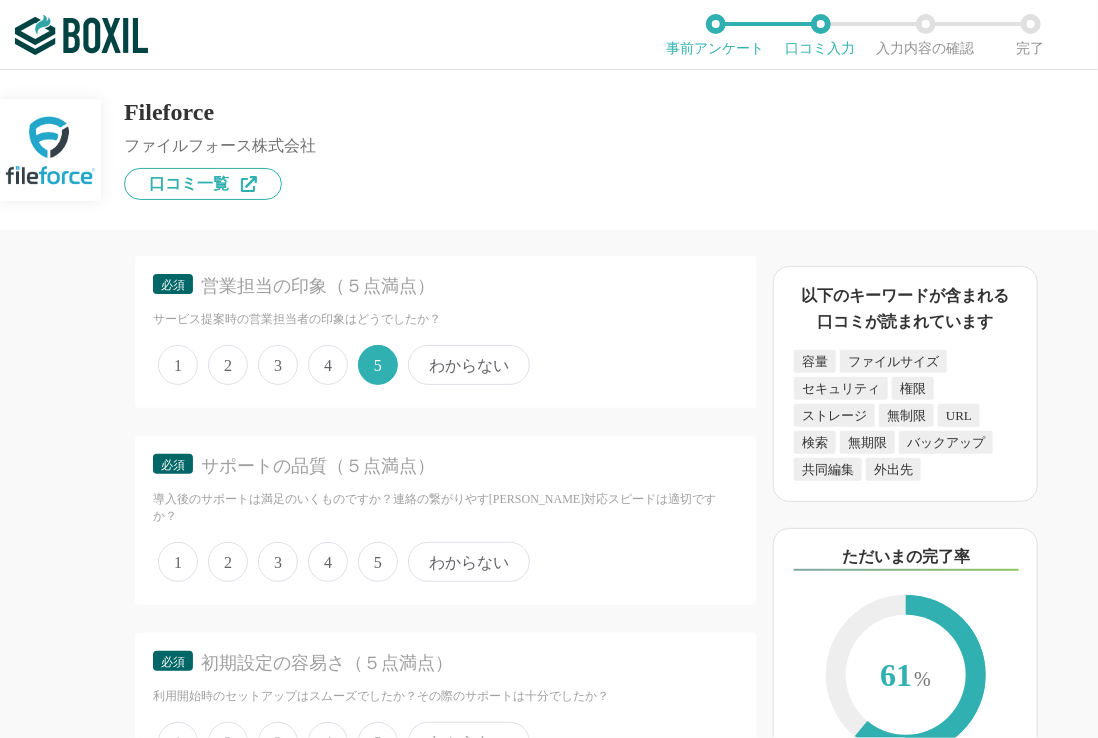 click on "5" at bounding box center (378, 562) 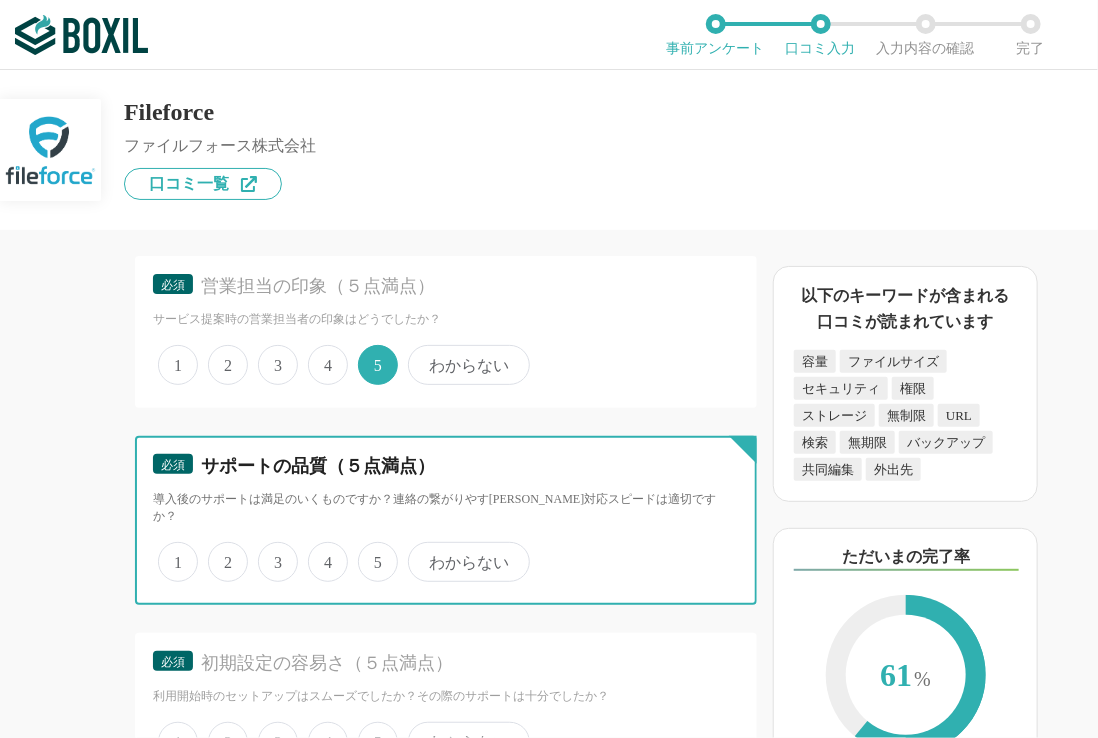 click on "5" at bounding box center (369, 551) 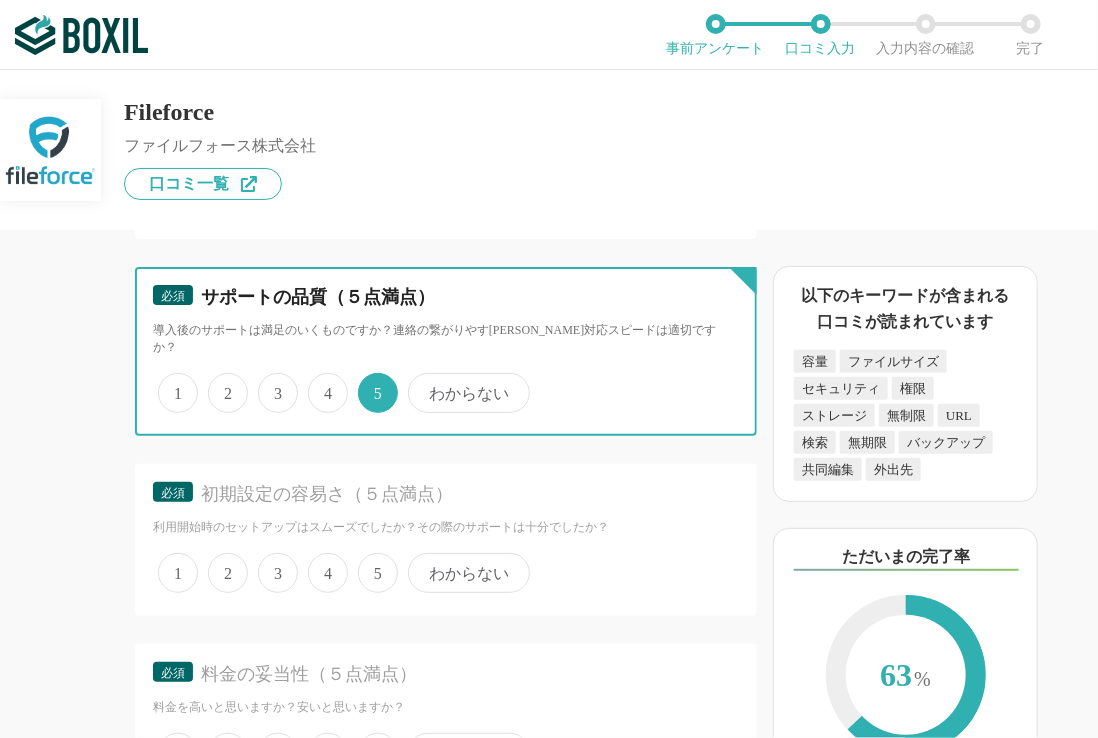 scroll, scrollTop: 5100, scrollLeft: 0, axis: vertical 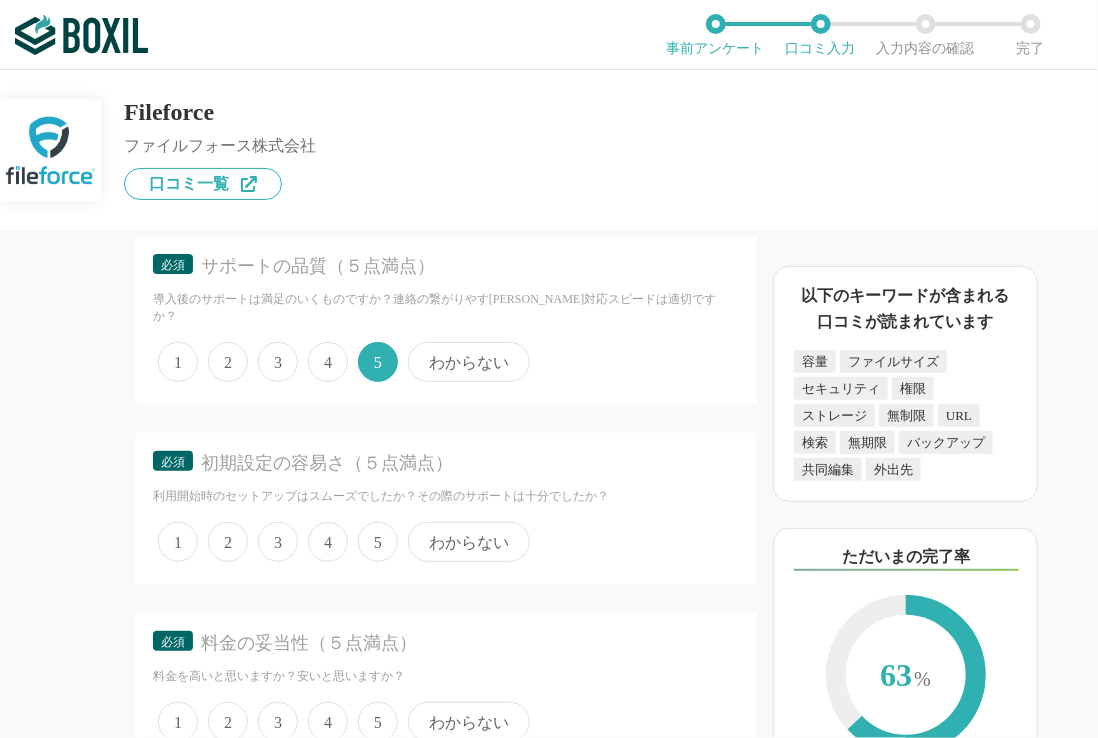 click on "4" at bounding box center (328, 542) 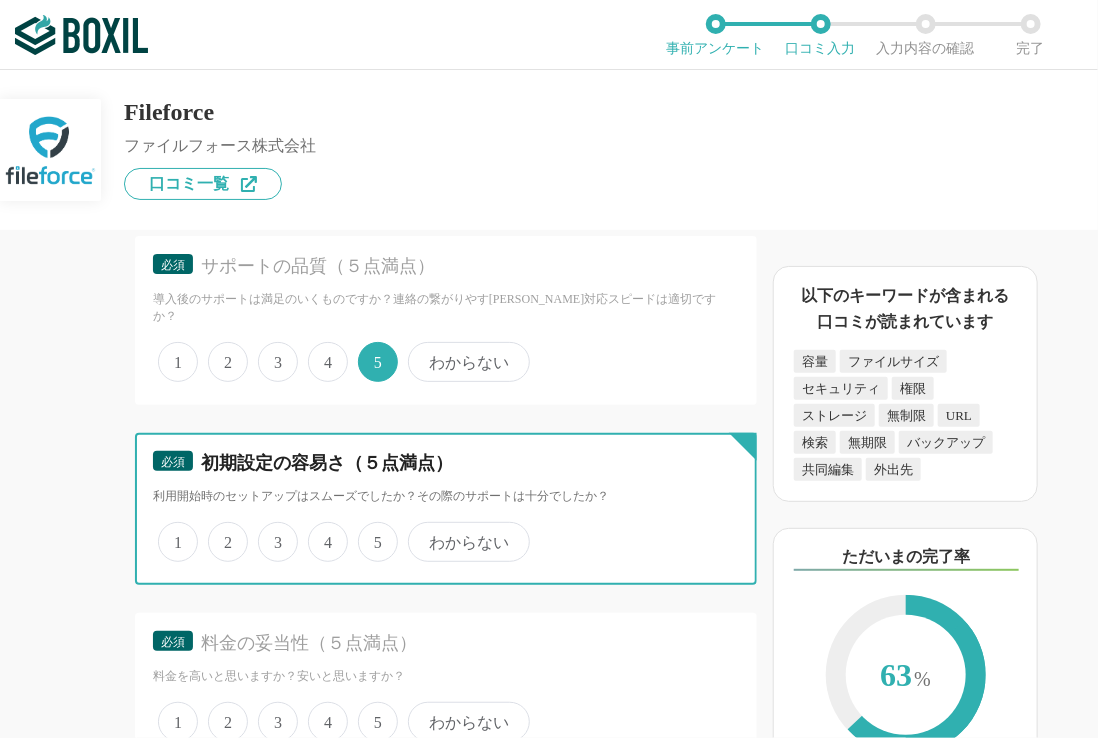 click on "4" at bounding box center (319, 531) 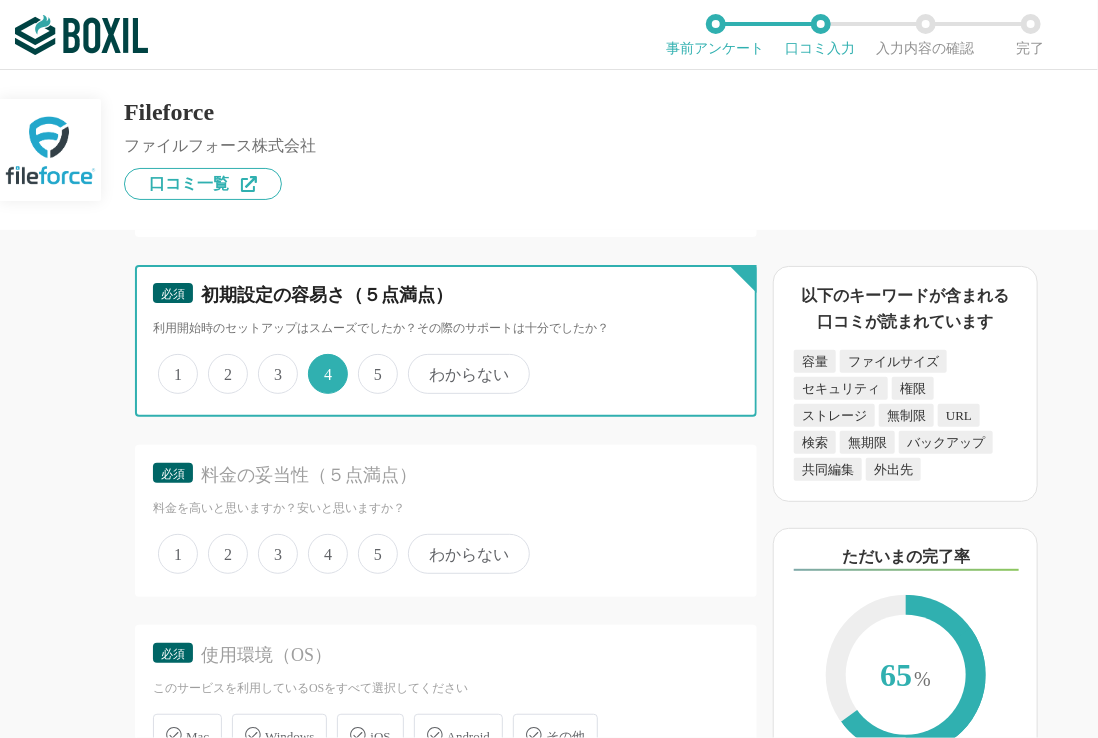scroll, scrollTop: 5300, scrollLeft: 0, axis: vertical 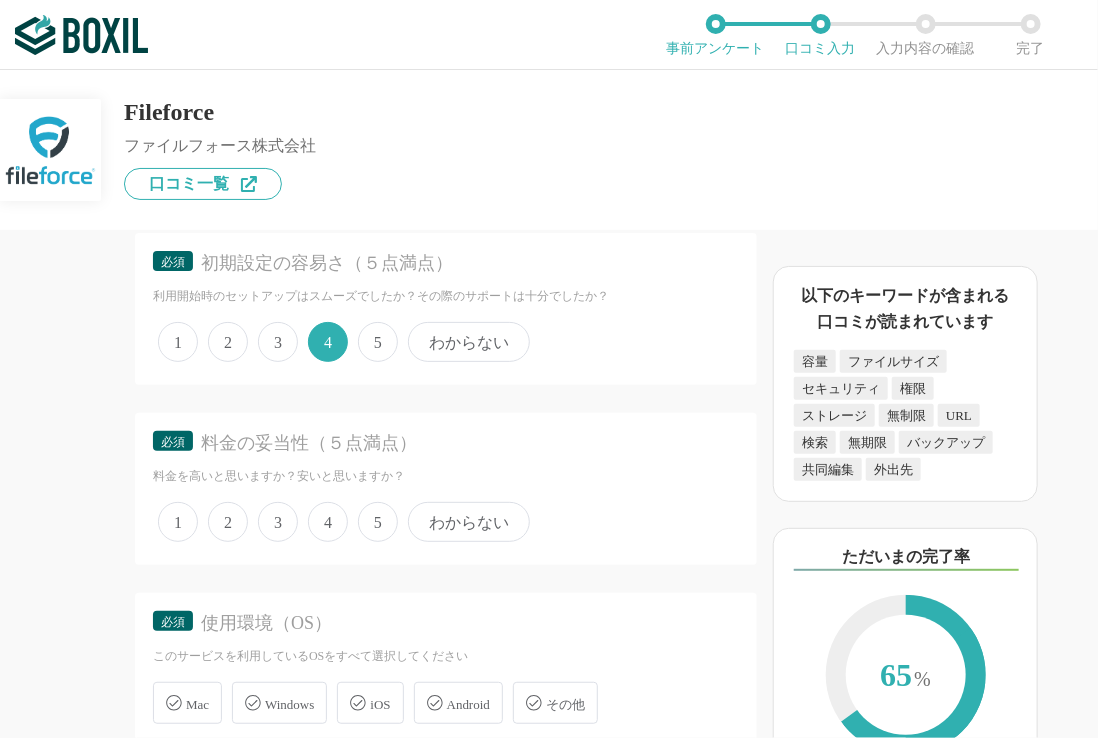 click on "4" at bounding box center (328, 522) 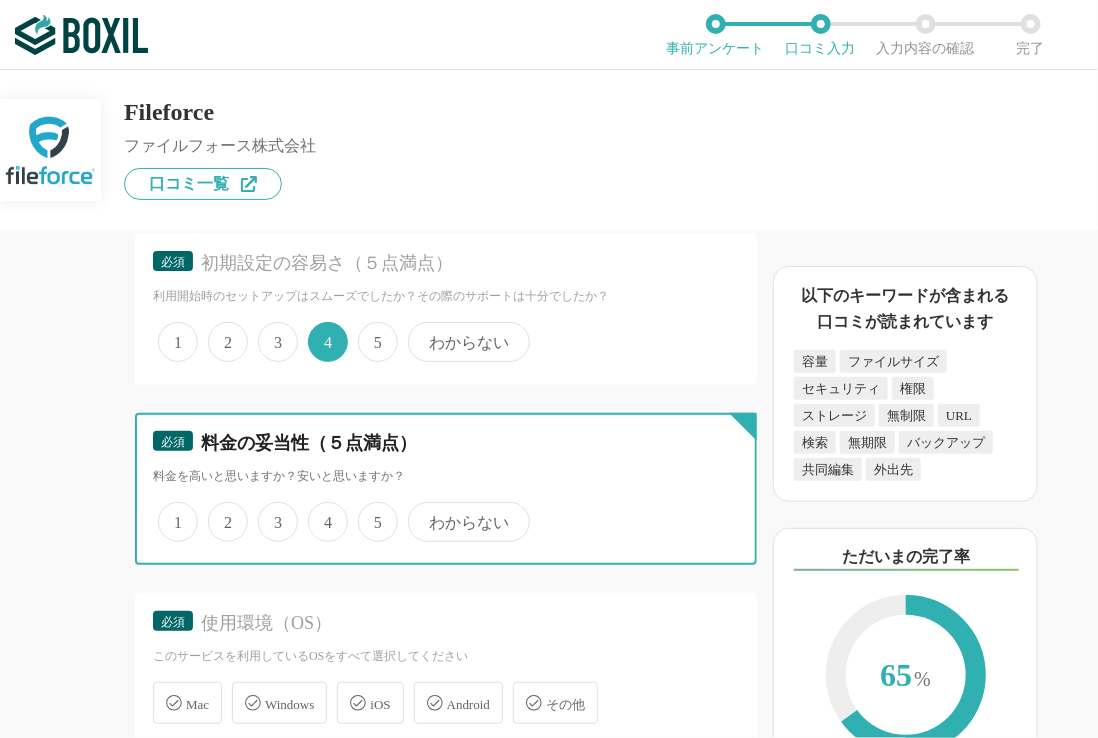 click on "4" at bounding box center [319, 511] 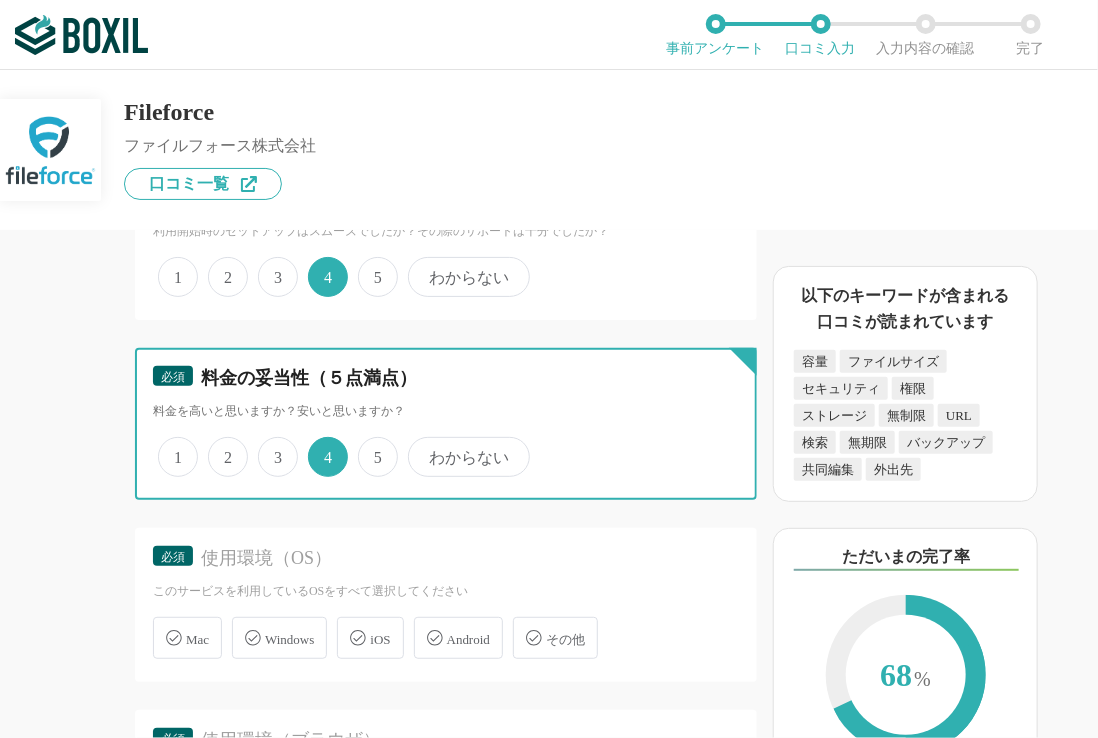 scroll, scrollTop: 5400, scrollLeft: 0, axis: vertical 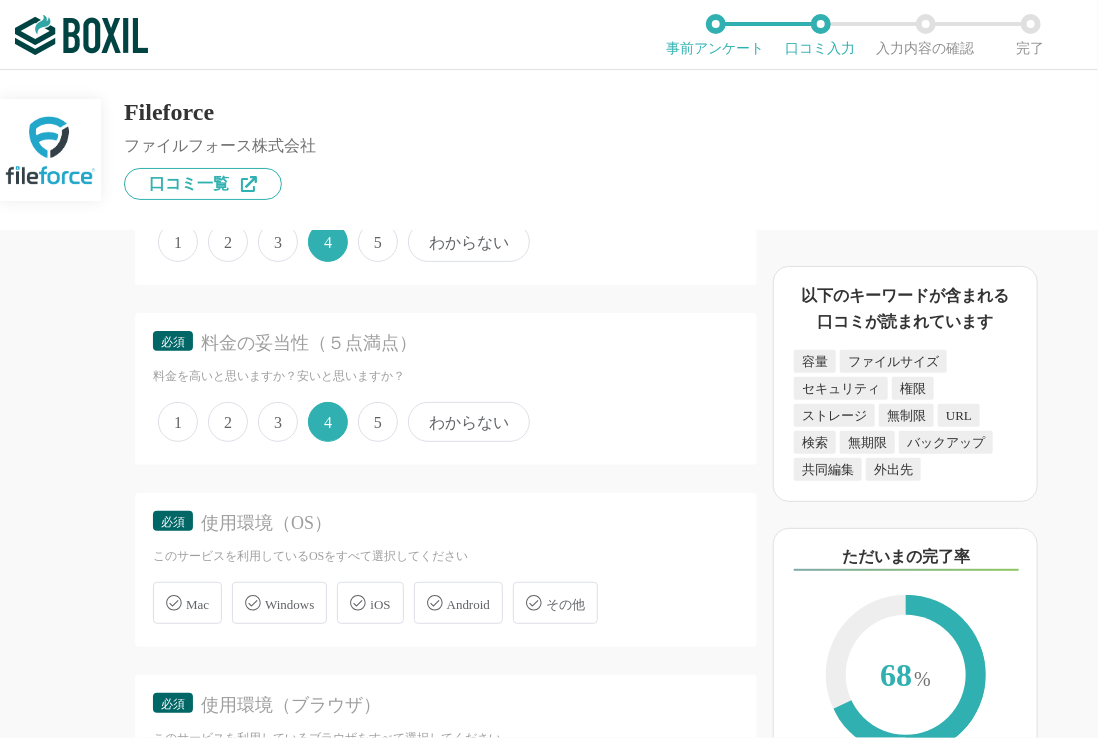 click on "Windows" at bounding box center [279, 603] 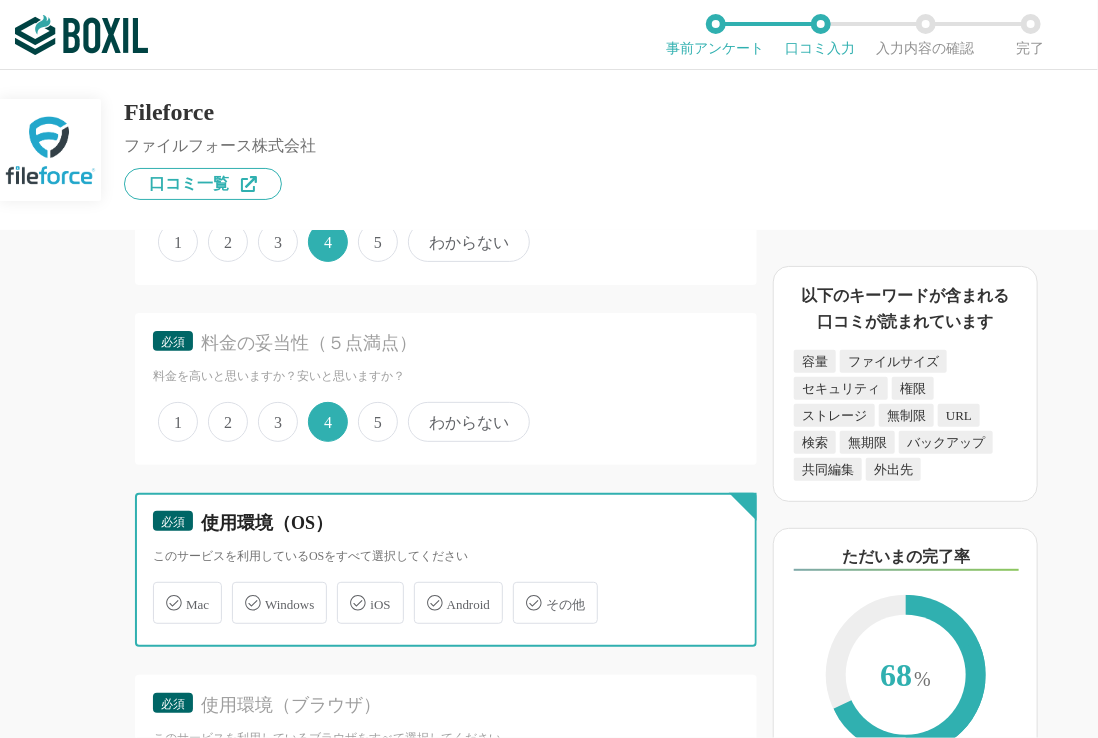 click on "Windows" at bounding box center [242, 591] 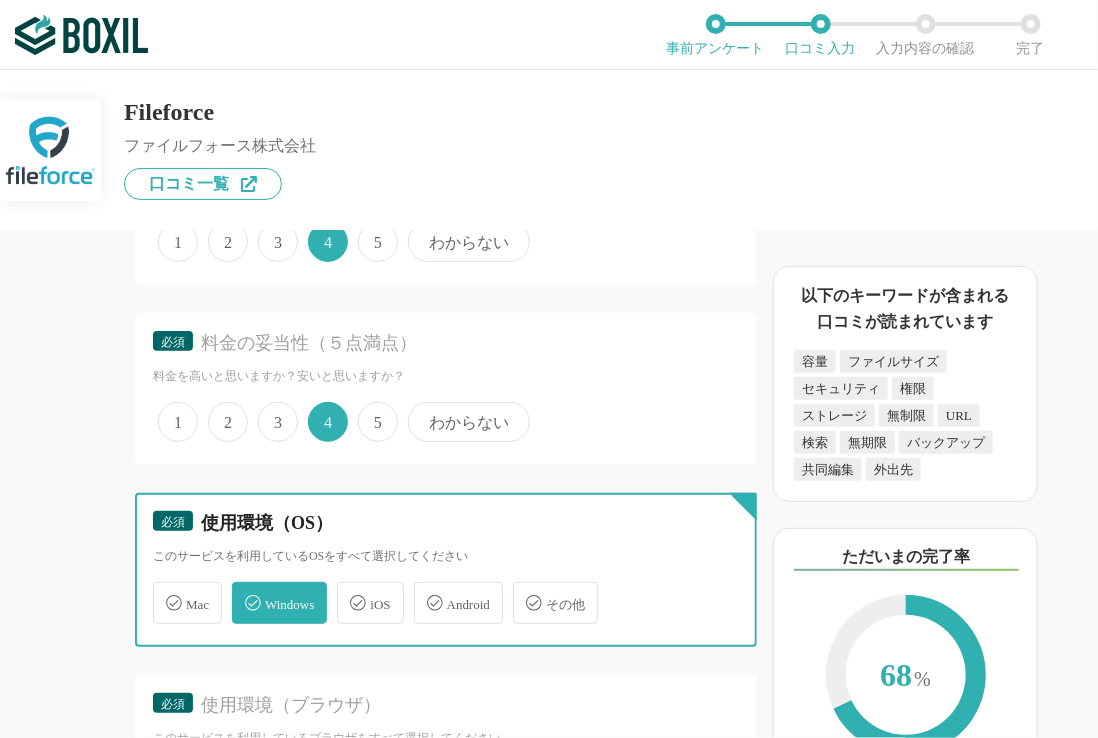 checkbox on "true" 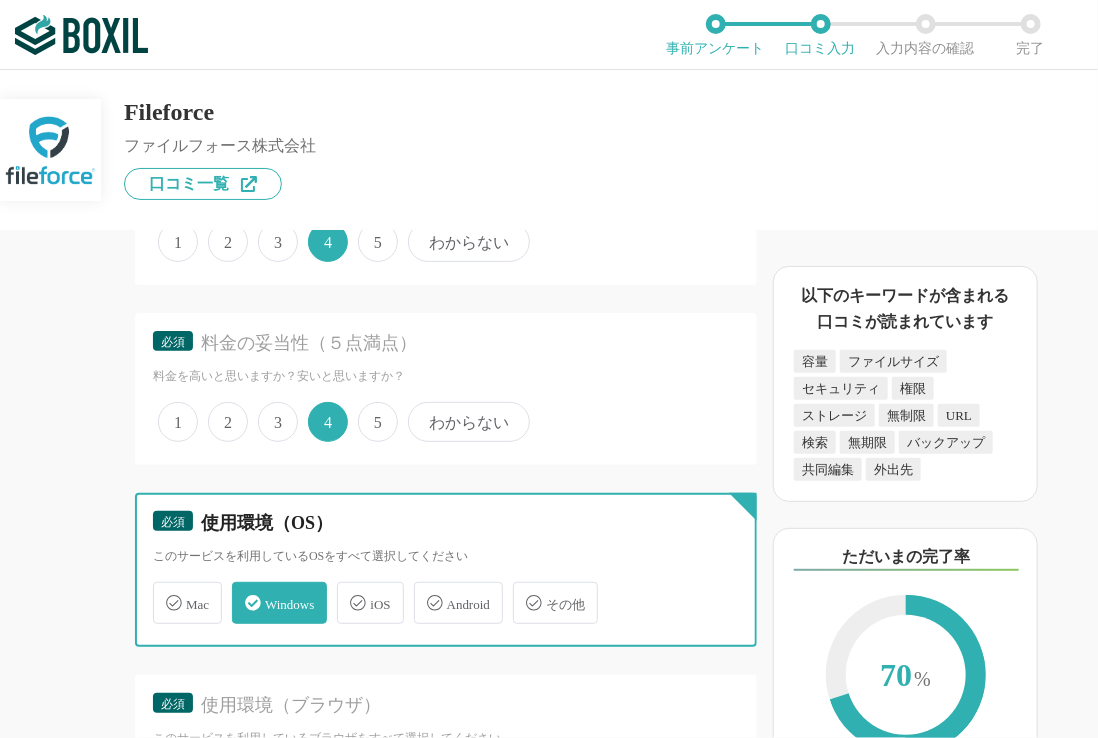 scroll, scrollTop: 5600, scrollLeft: 0, axis: vertical 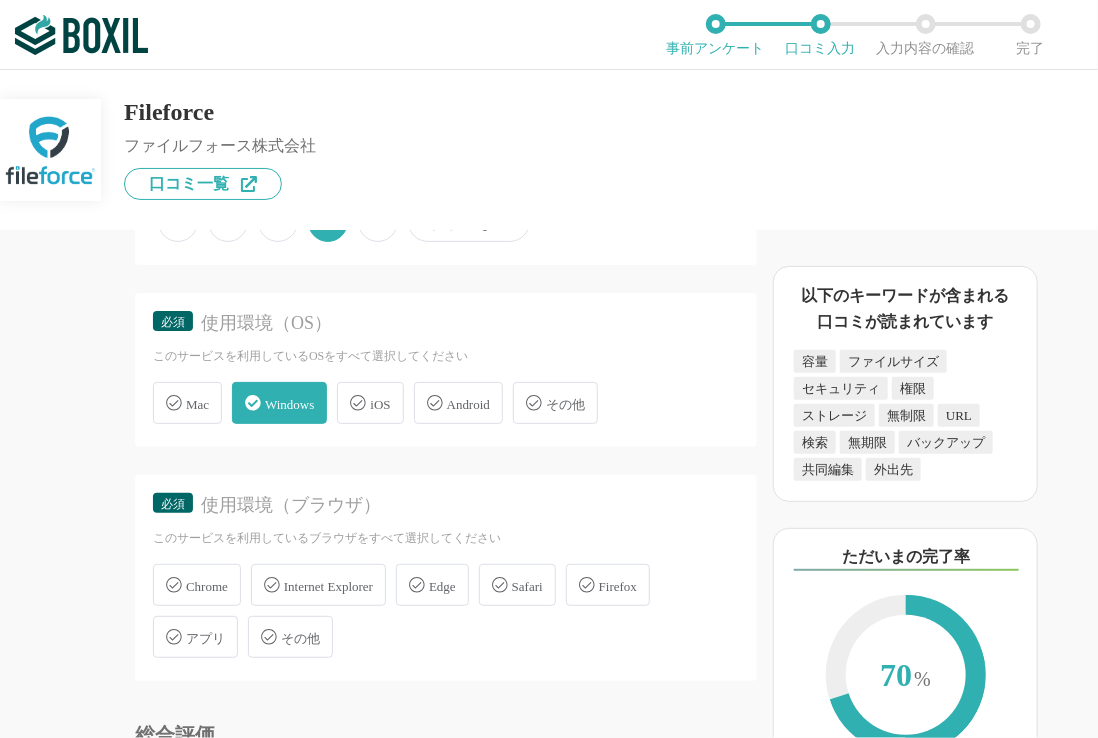 click on "Edge" at bounding box center [442, 586] 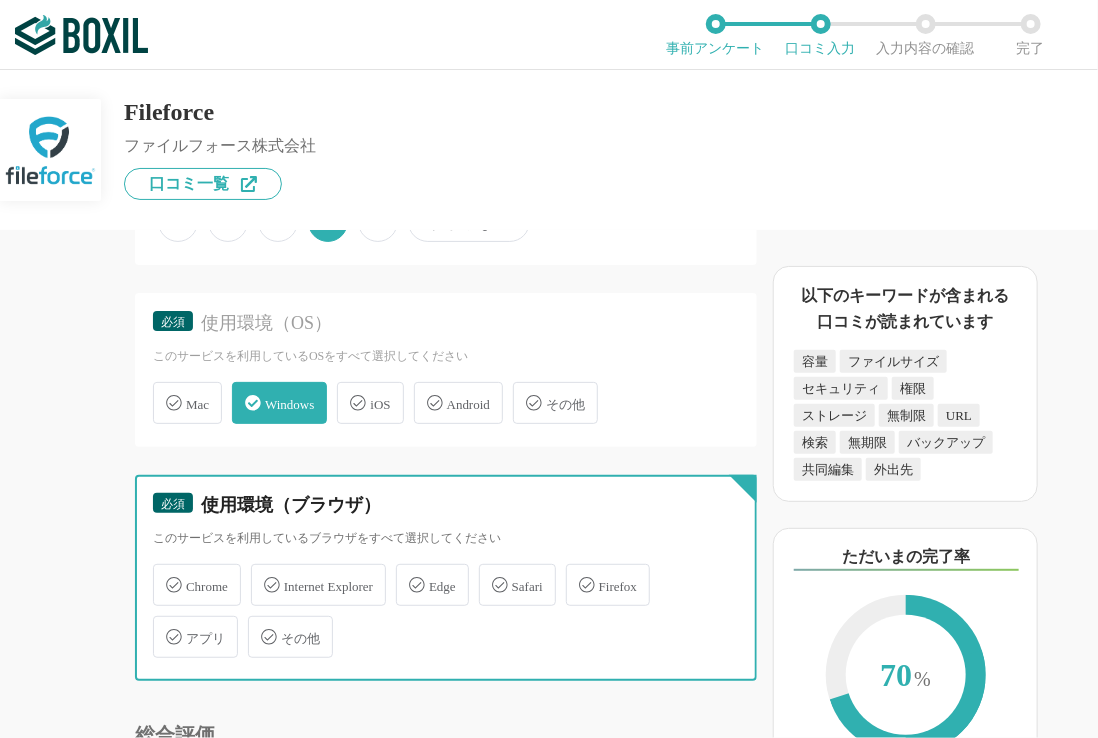 click on "Edge" at bounding box center (406, 573) 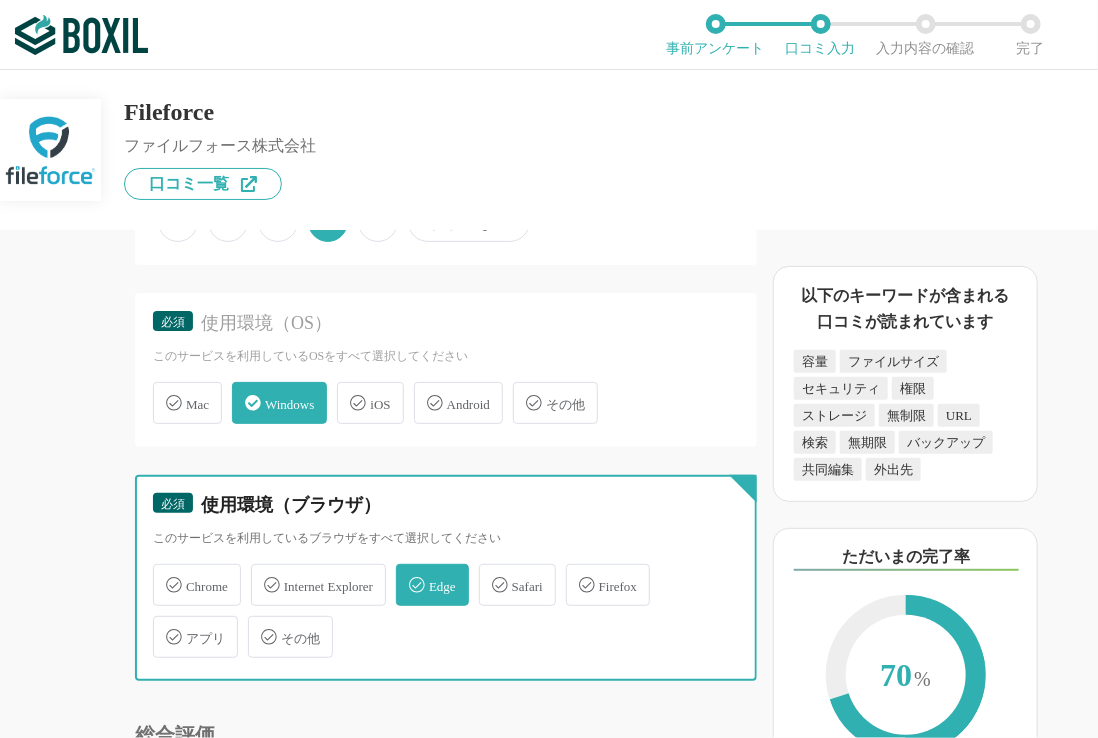 checkbox on "true" 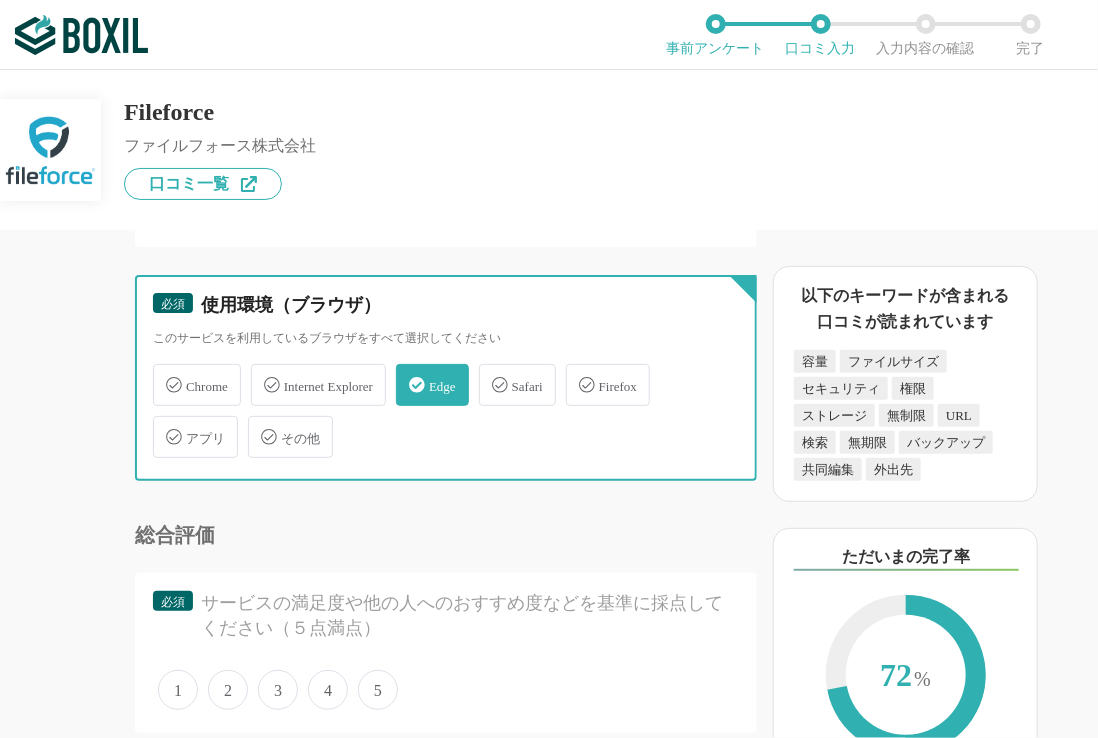scroll, scrollTop: 5900, scrollLeft: 0, axis: vertical 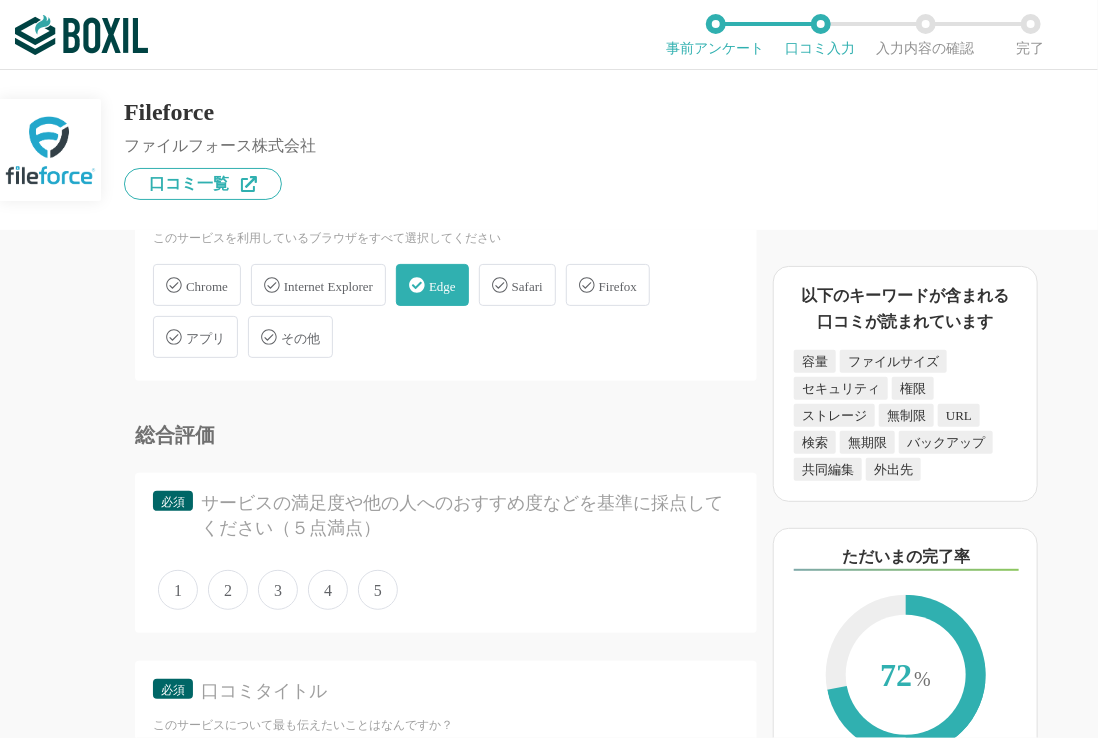 click on "4" at bounding box center (328, 590) 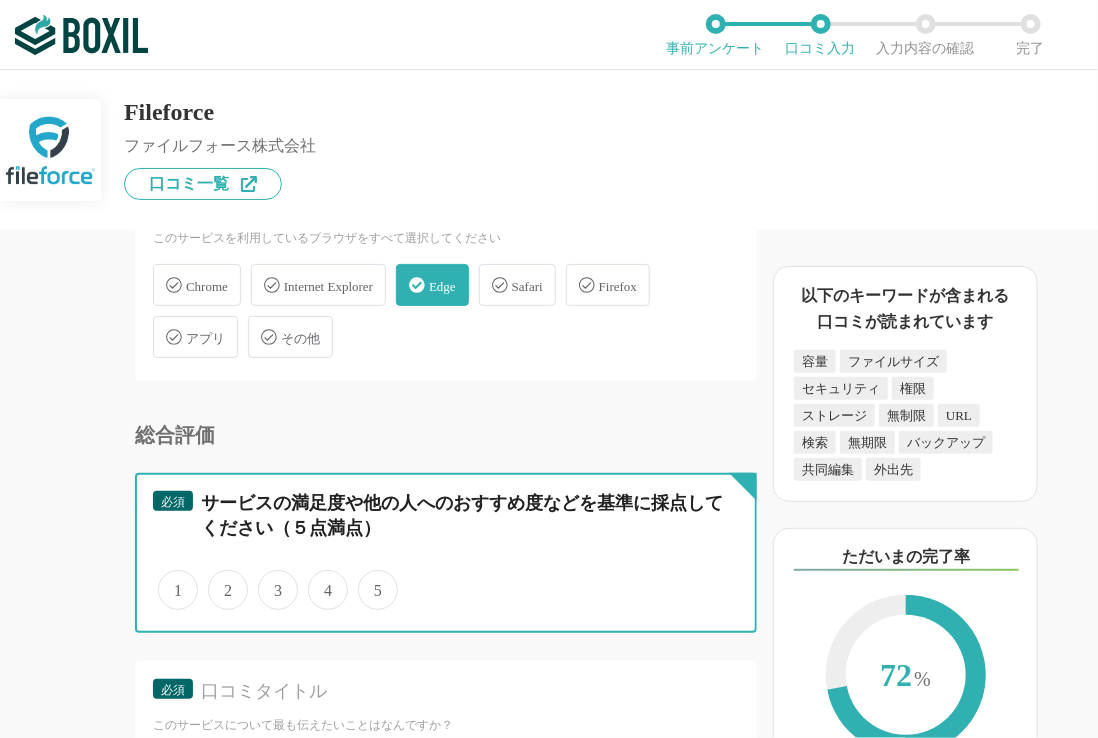 click on "4" at bounding box center [319, 579] 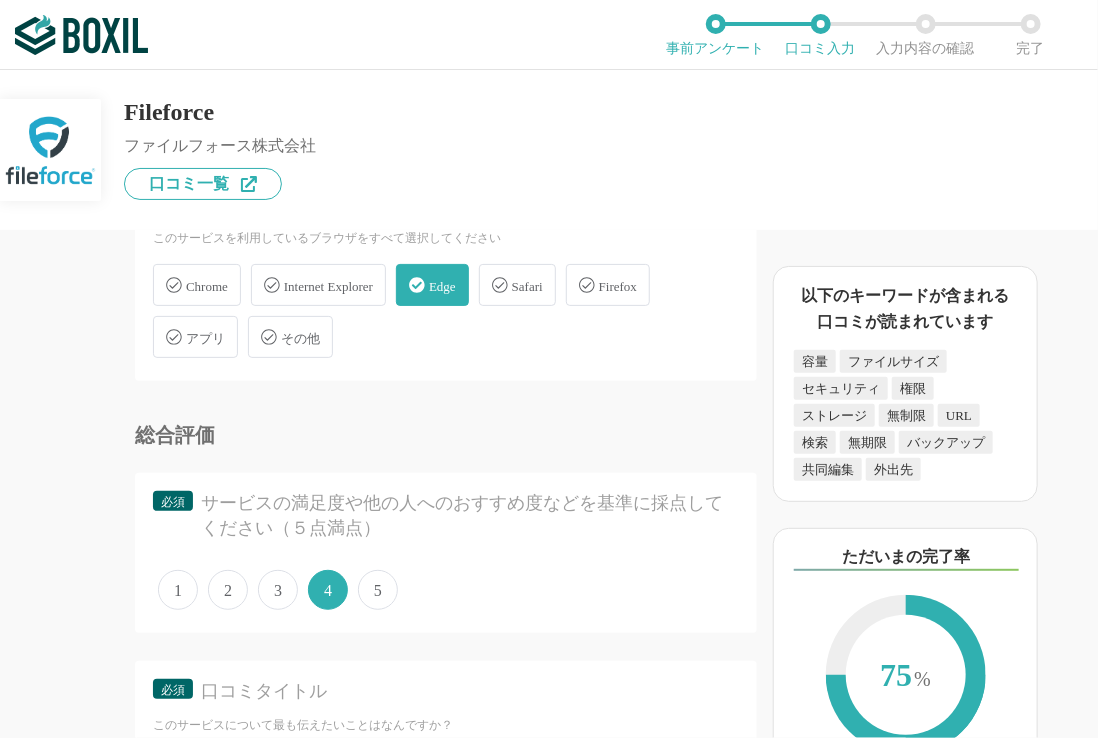 click on "5" at bounding box center [378, 590] 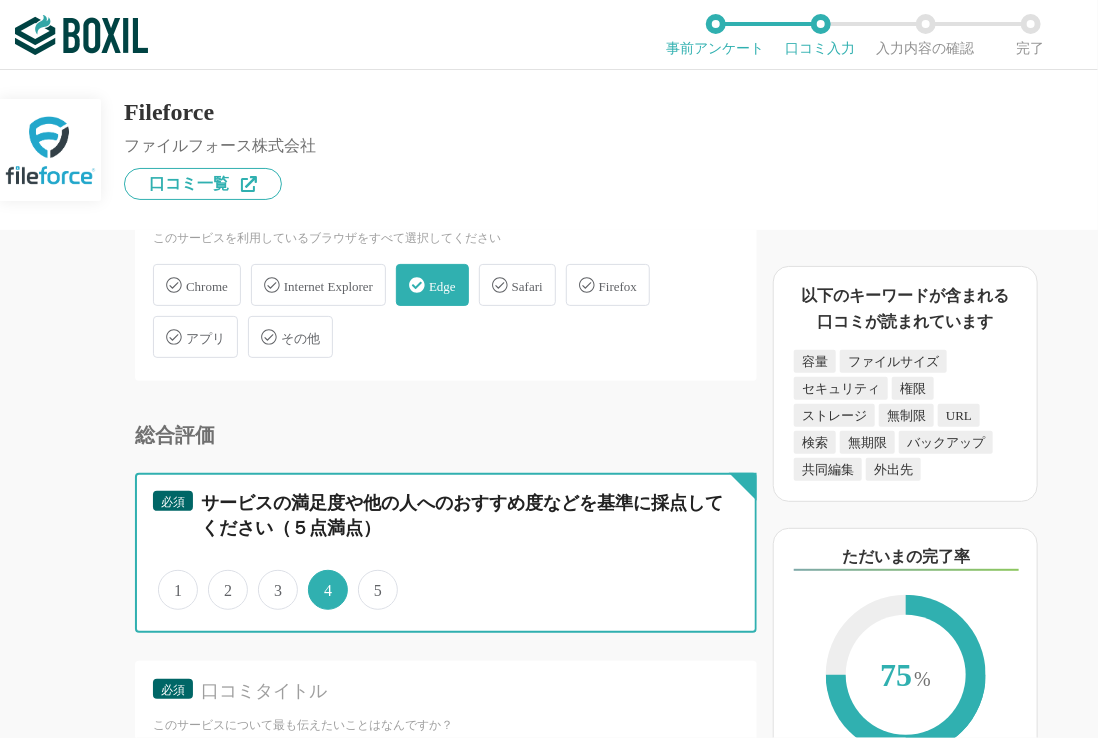 click on "5" at bounding box center (369, 579) 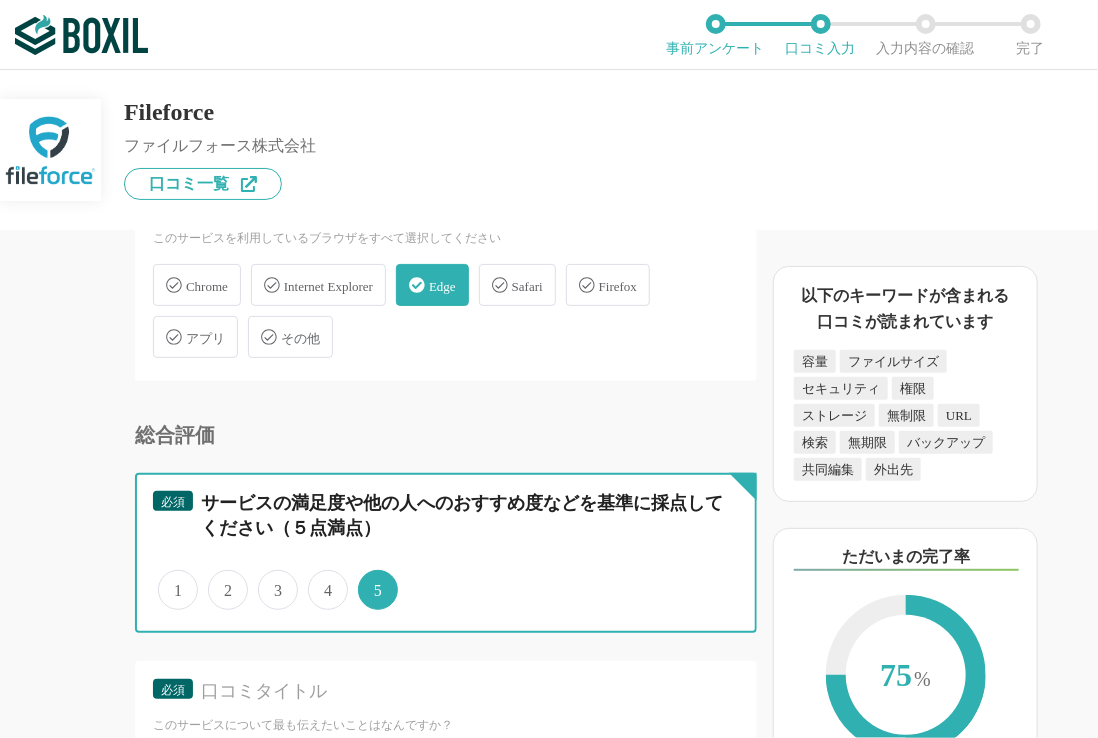 scroll, scrollTop: 6100, scrollLeft: 0, axis: vertical 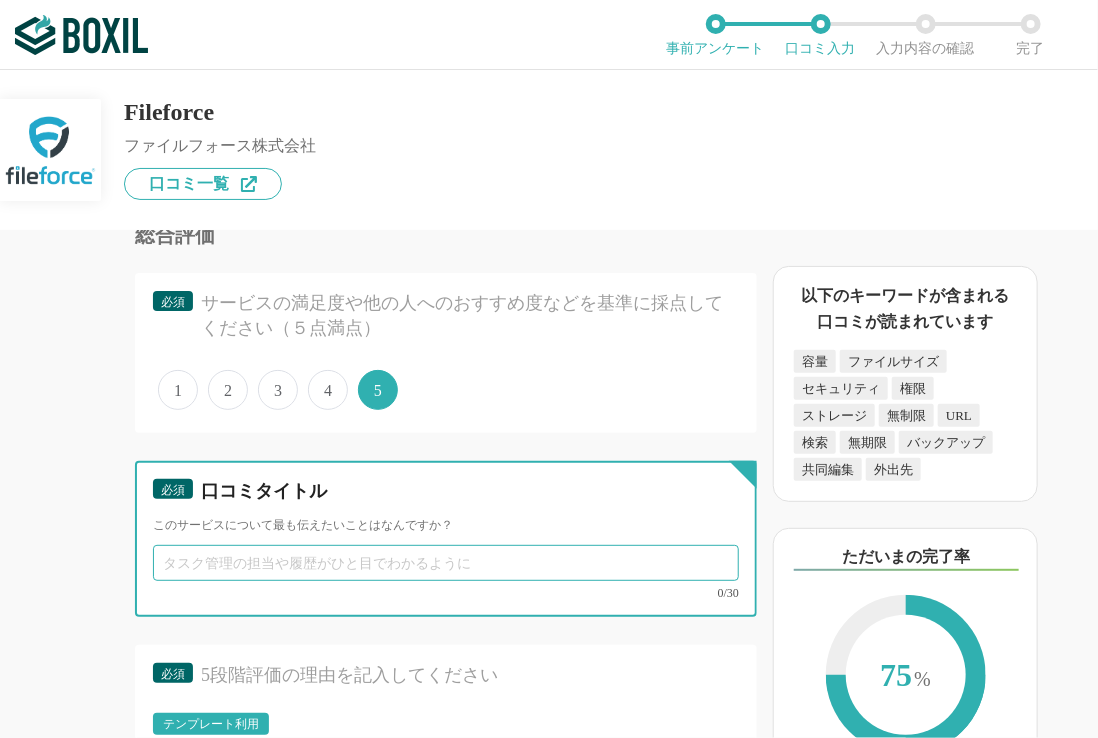 click at bounding box center (446, 563) 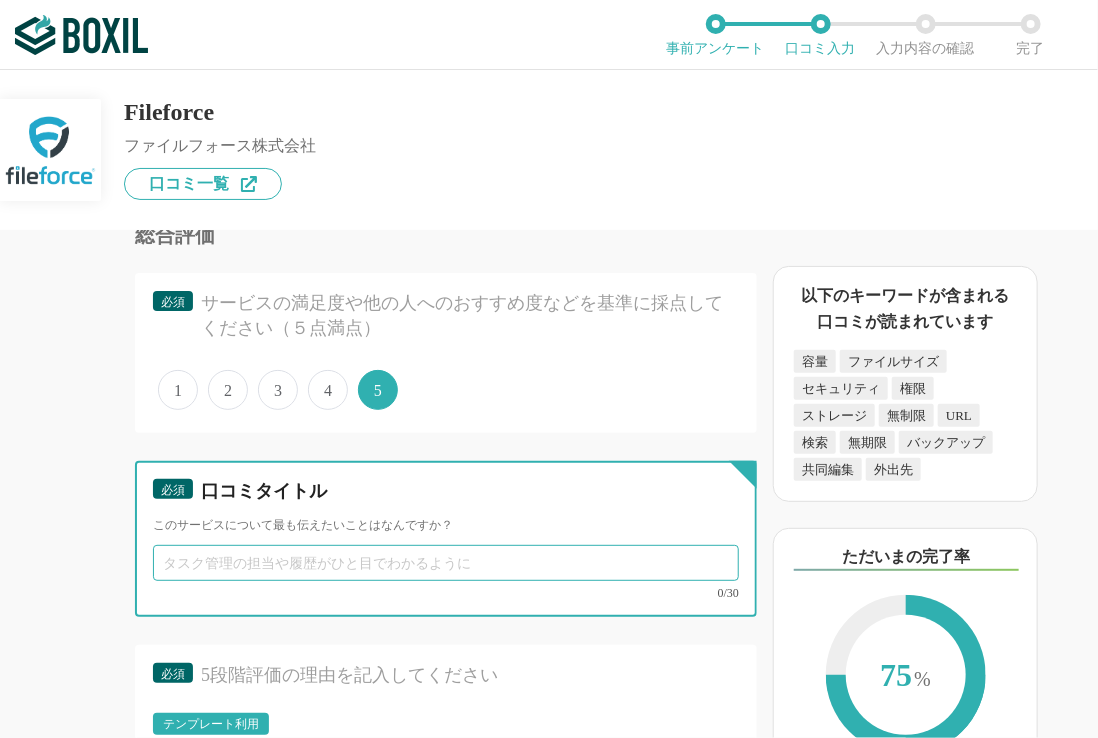 type on "ｍ" 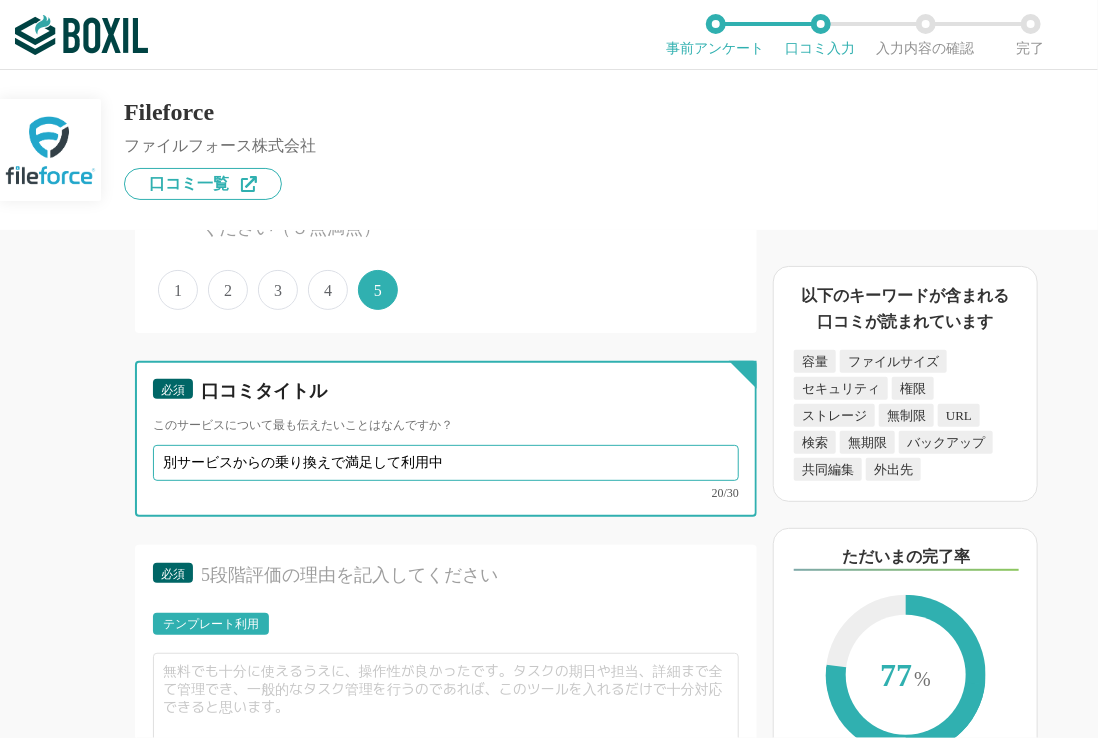 scroll, scrollTop: 6300, scrollLeft: 0, axis: vertical 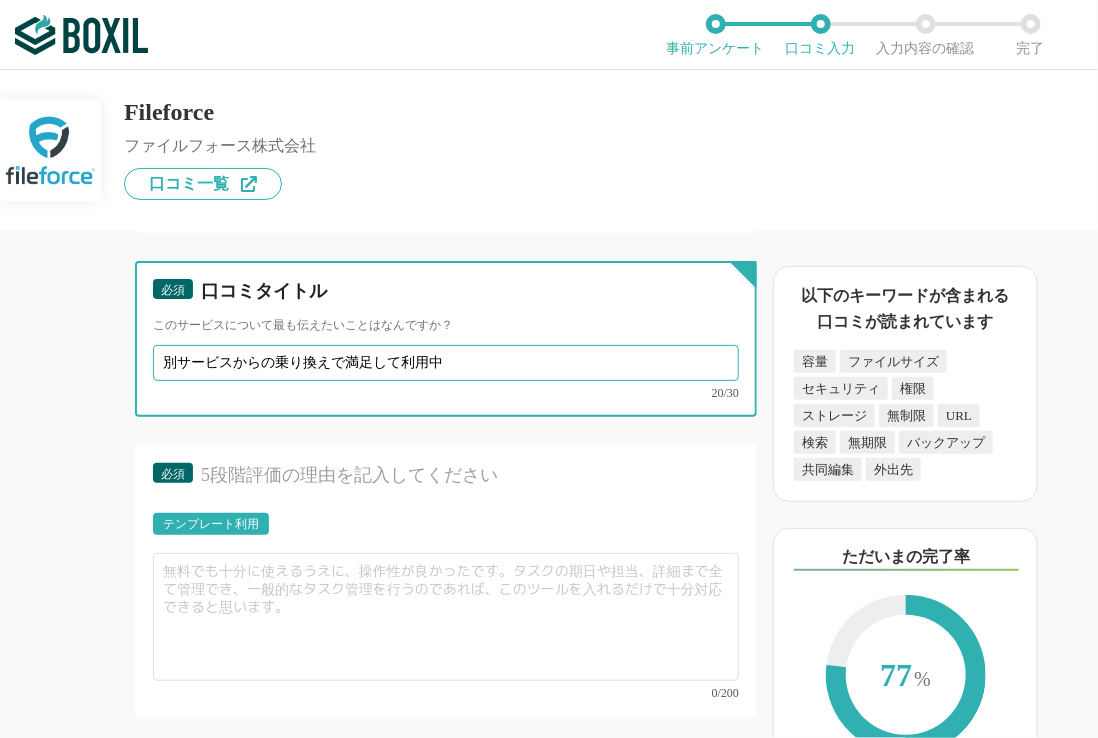 type on "別サービスからの乗り換えで満足して利用中" 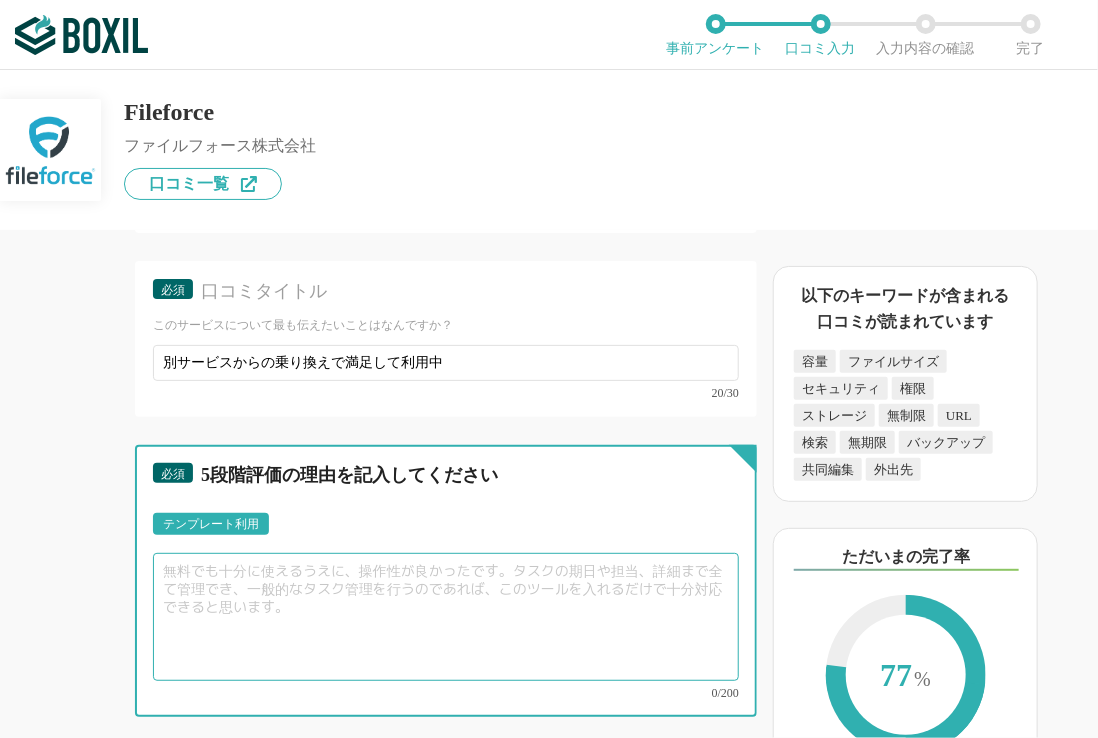 click at bounding box center [446, 617] 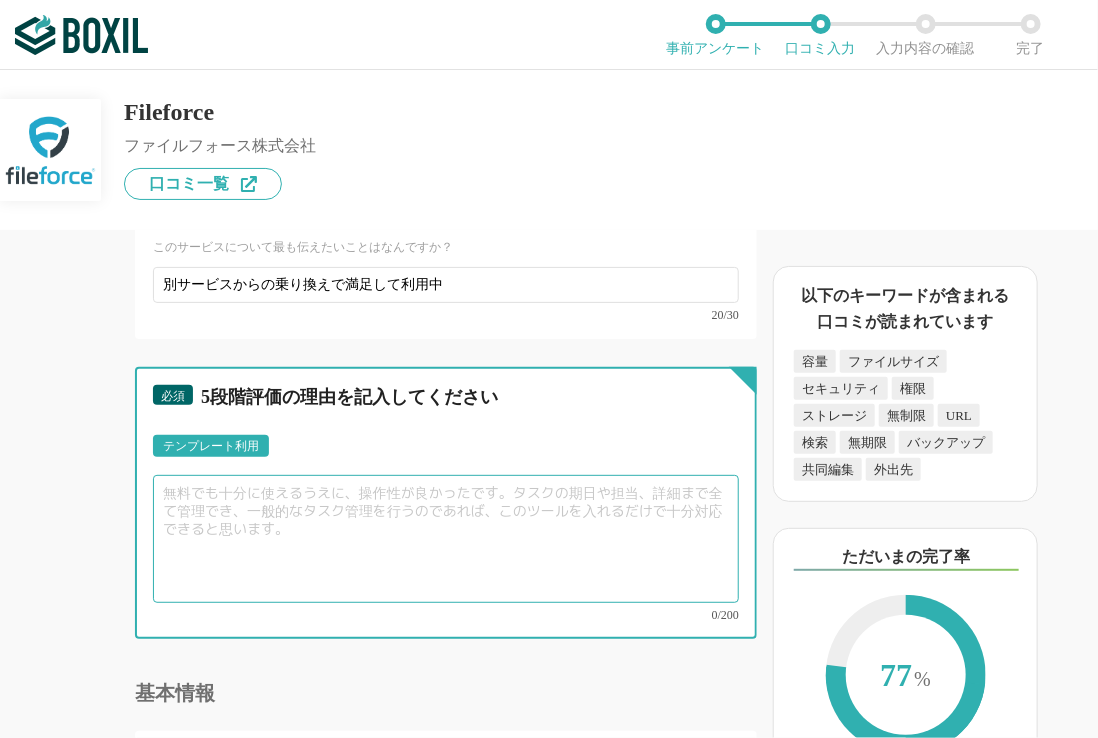 scroll, scrollTop: 6400, scrollLeft: 0, axis: vertical 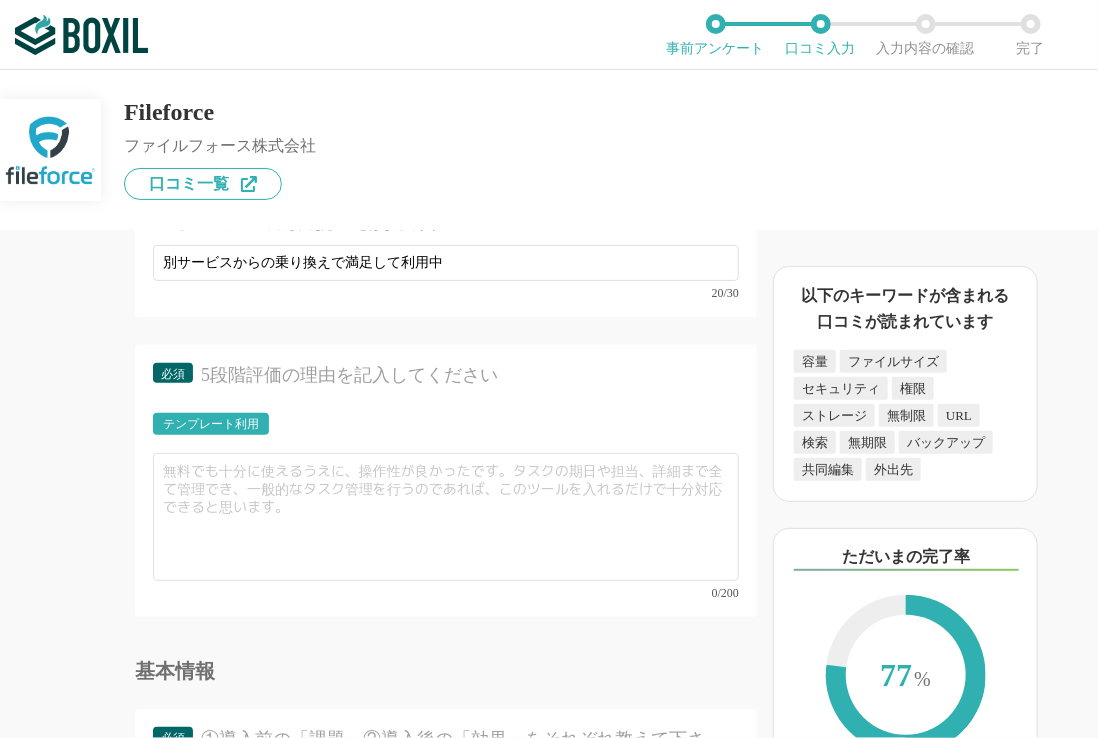 click on "テンプレート利用" at bounding box center [211, 424] 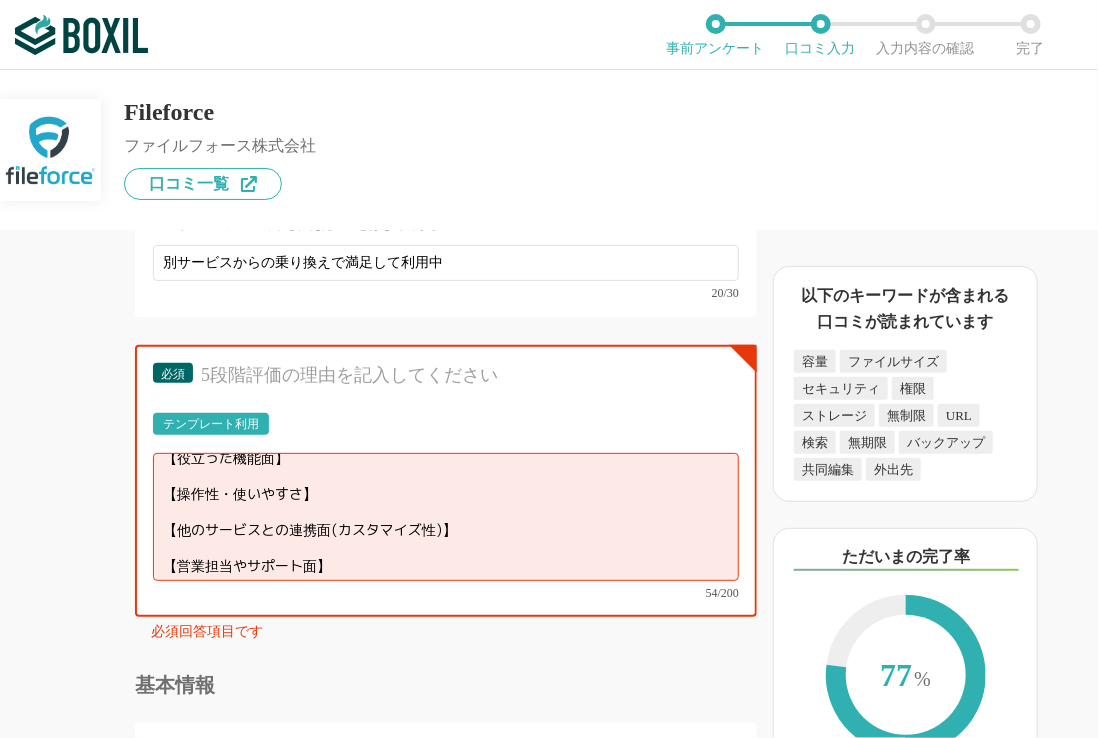 scroll, scrollTop: 0, scrollLeft: 0, axis: both 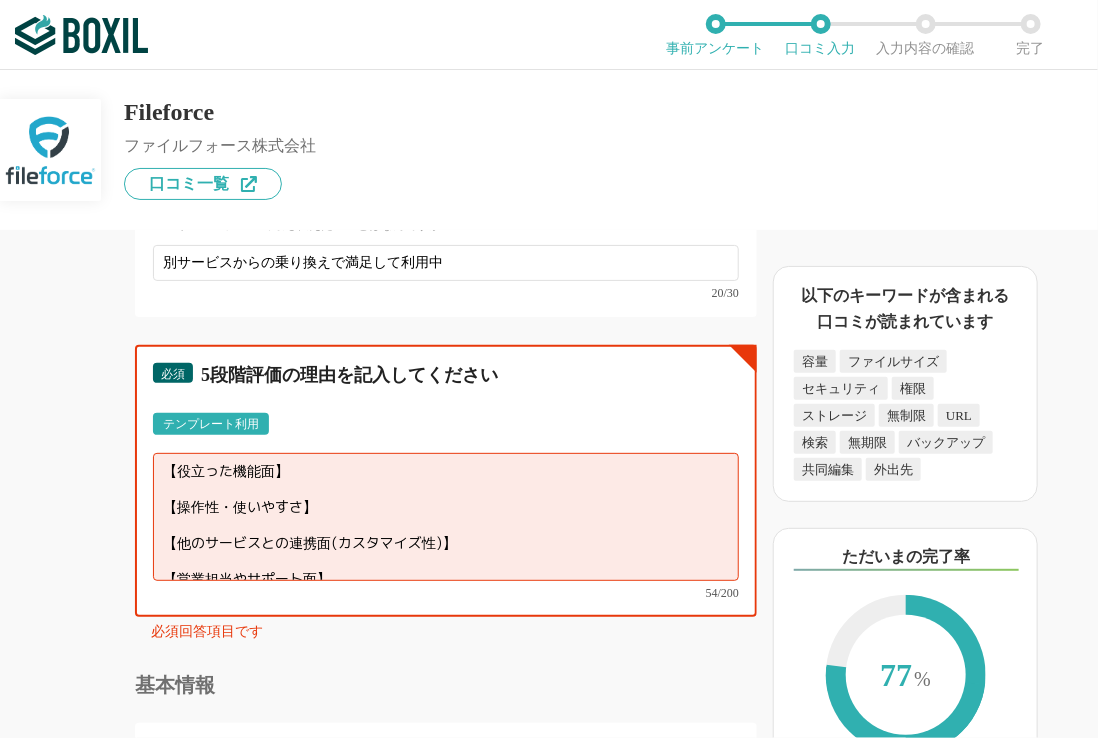 click on "【役立った機能面】
【操作性・使いやすさ】
【他のサービスとの連携面(カスタマイズ性)】
【営業担当やサポート面】" at bounding box center (446, 517) 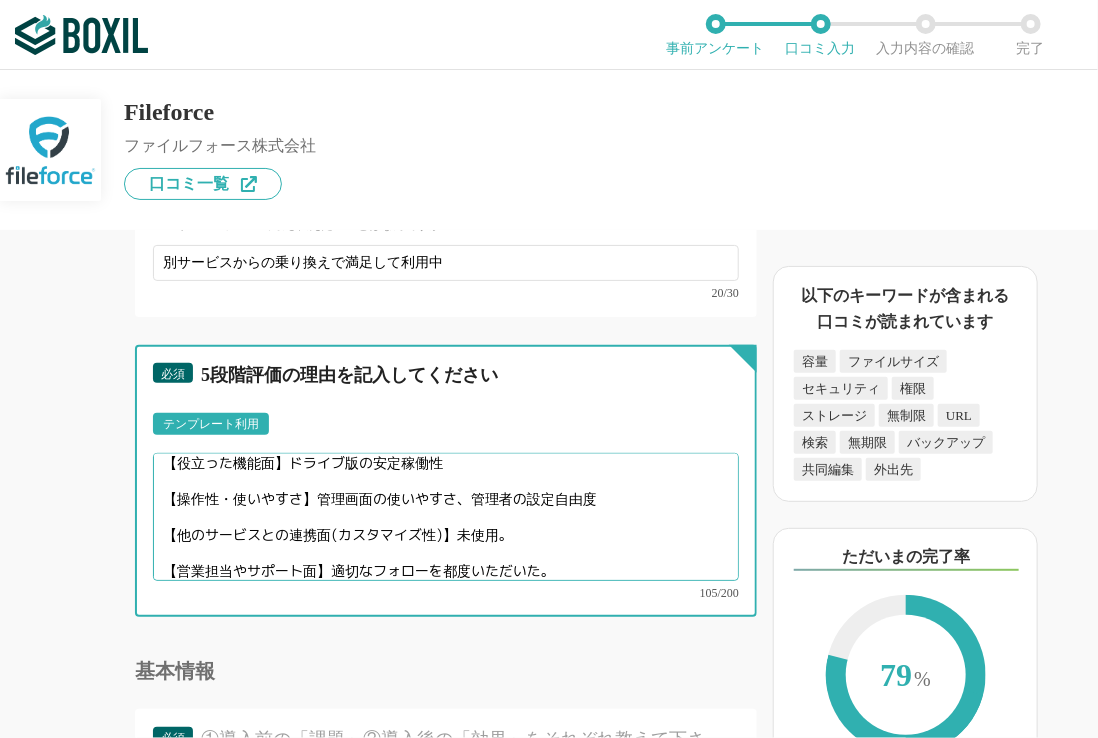 scroll, scrollTop: 13, scrollLeft: 0, axis: vertical 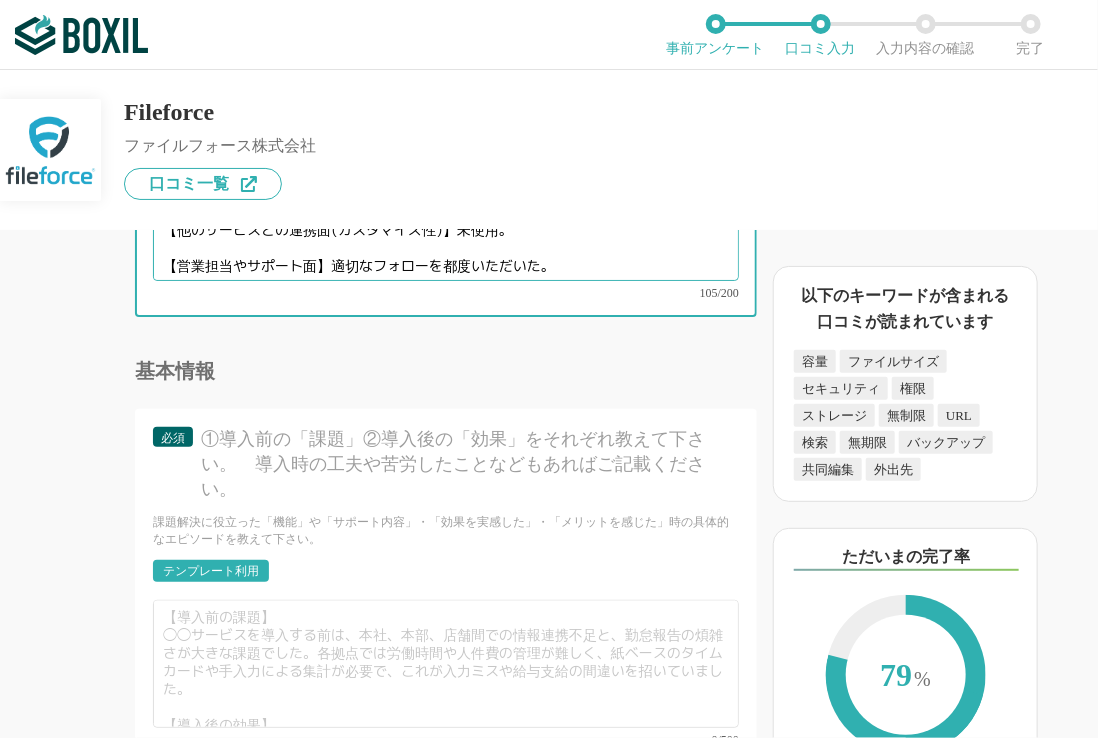 type on "【役立った機能面】ドライブ版の安定稼働性
【操作性・使いやすさ】管理画面の使いやすさ、管理者の設定自由度
【他のサービスとの連携面(カスタマイズ性)】未使用。
【営業担当やサポート面】適切なフォローを都度いただいた。" 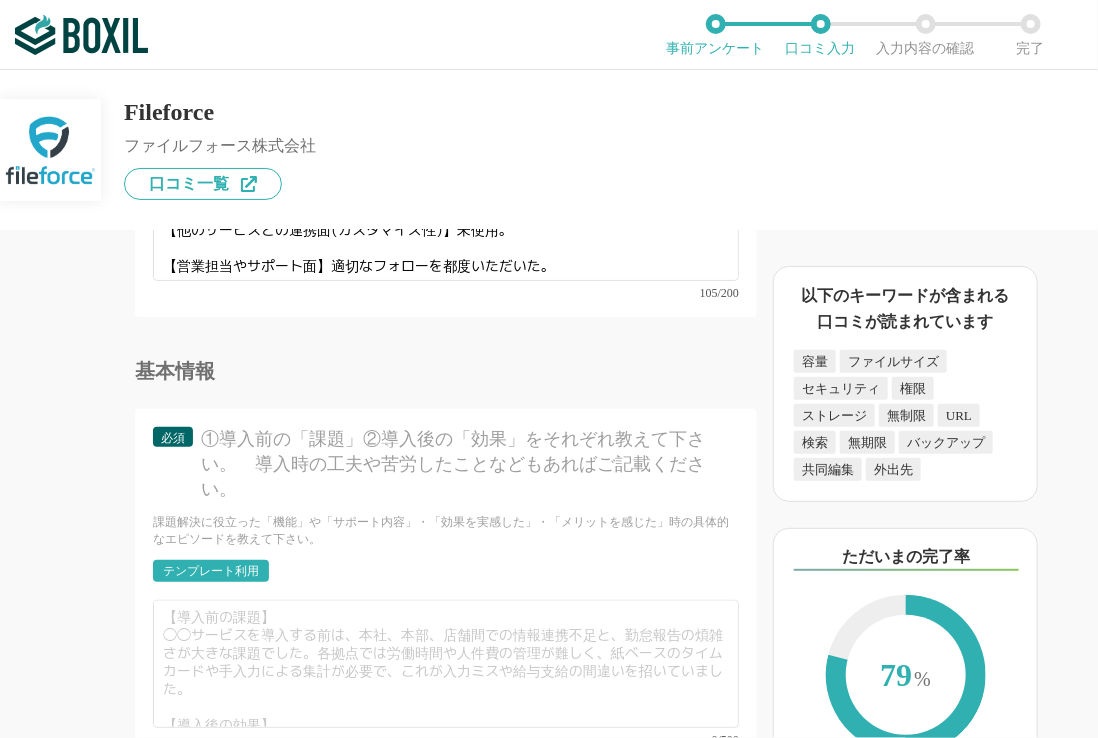 click on "テンプレート利用" at bounding box center (211, 571) 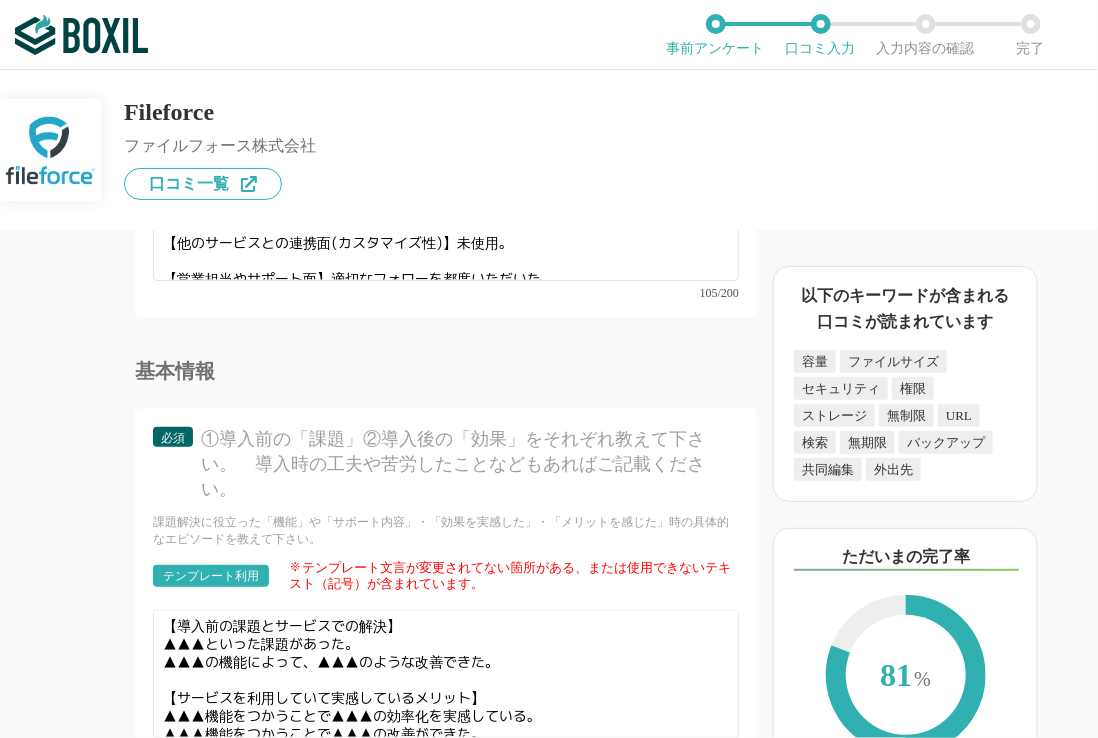 scroll, scrollTop: 0, scrollLeft: 0, axis: both 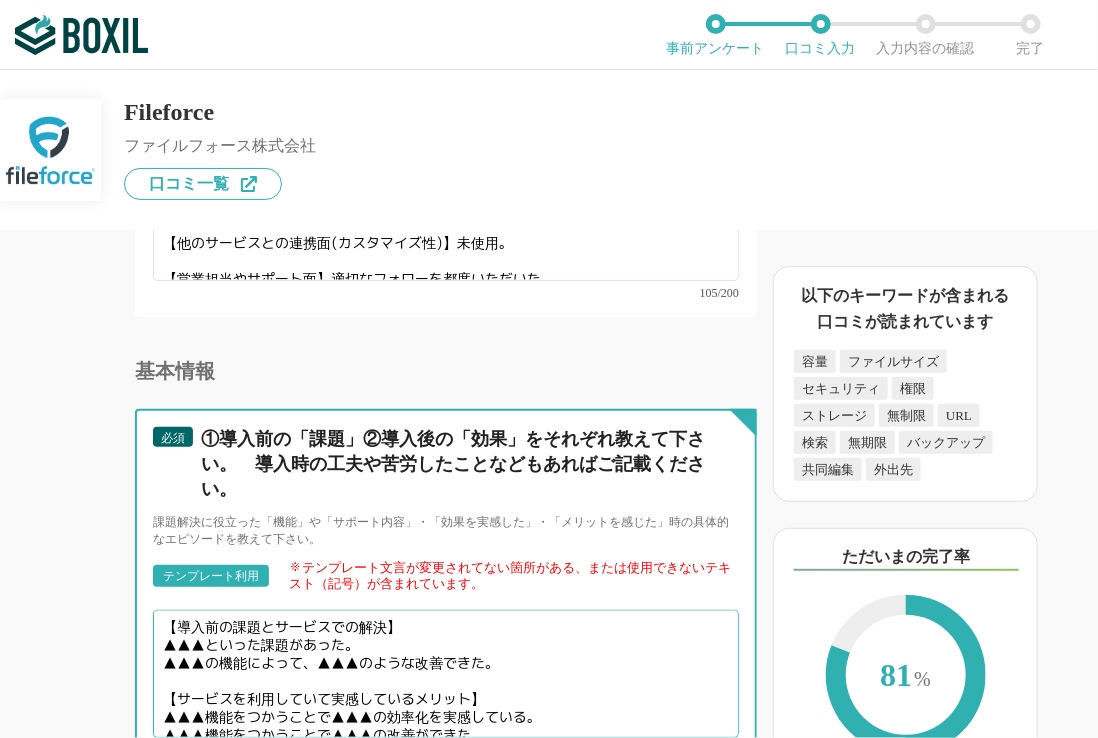 click on "【導入前の課題とサービスでの解決】
▲▲▲といった課題があった。
▲▲▲の機能によって、▲▲▲のような改善できた。
【サービスを利用していて実感しているメリット】
▲▲▲機能をつかうことで▲▲▲の効率化を実感している。
▲▲▲機能をつかうことで▲▲▲の改善ができた。" at bounding box center (446, 674) 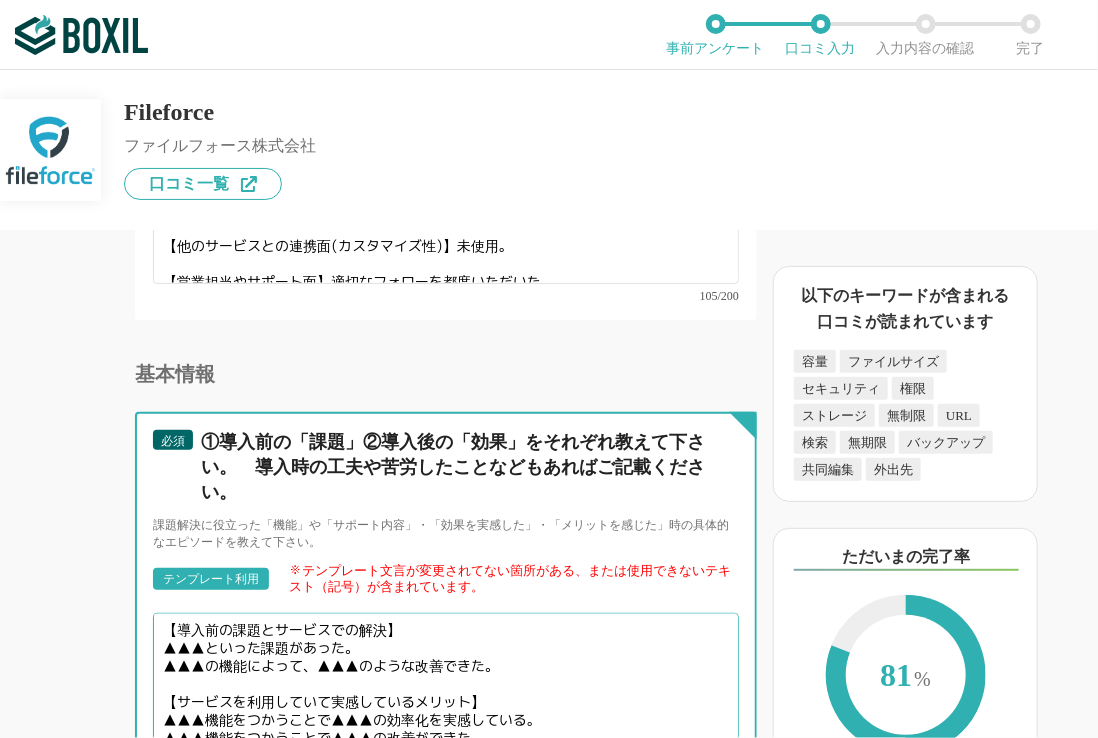 scroll, scrollTop: 6800, scrollLeft: 0, axis: vertical 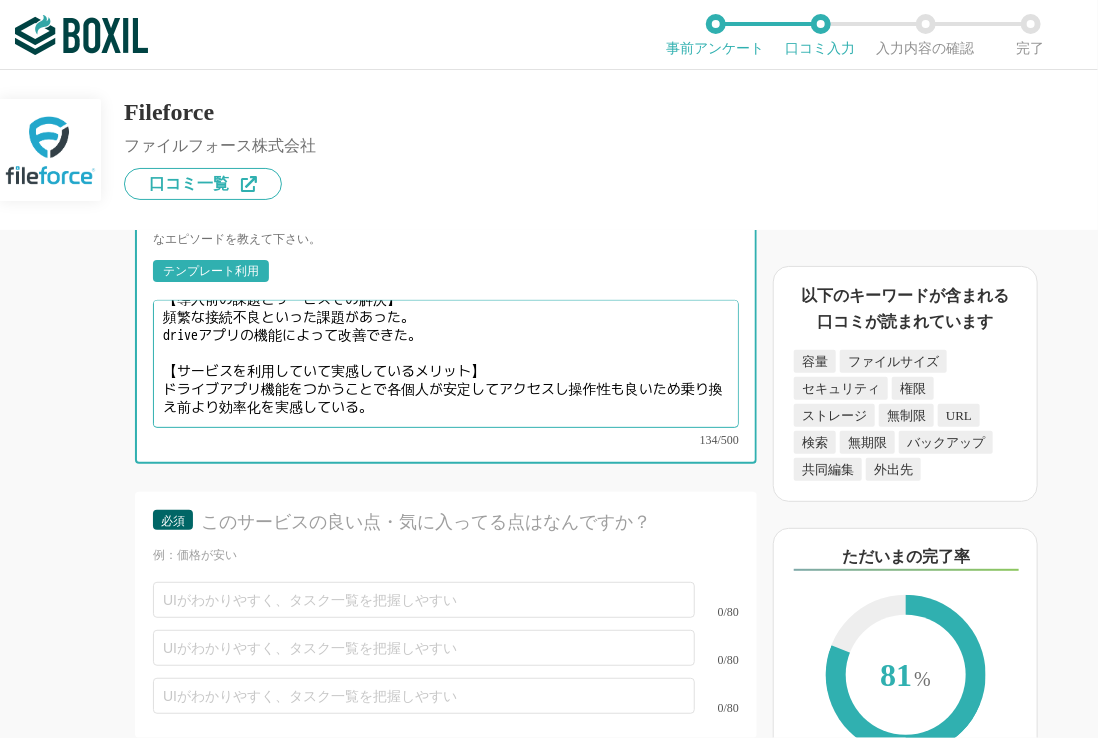 type on "【導入前の課題とサービスでの解決】
頻繁な接続不良といった課題があった。
driveアプリの機能によって改善できた。
【サービスを利用していて実感しているメリット】
ドライブアプリ機能をつかうことで各個人が安定してアクセスし操作性も良いため乗り換え前より効率化を実感している。" 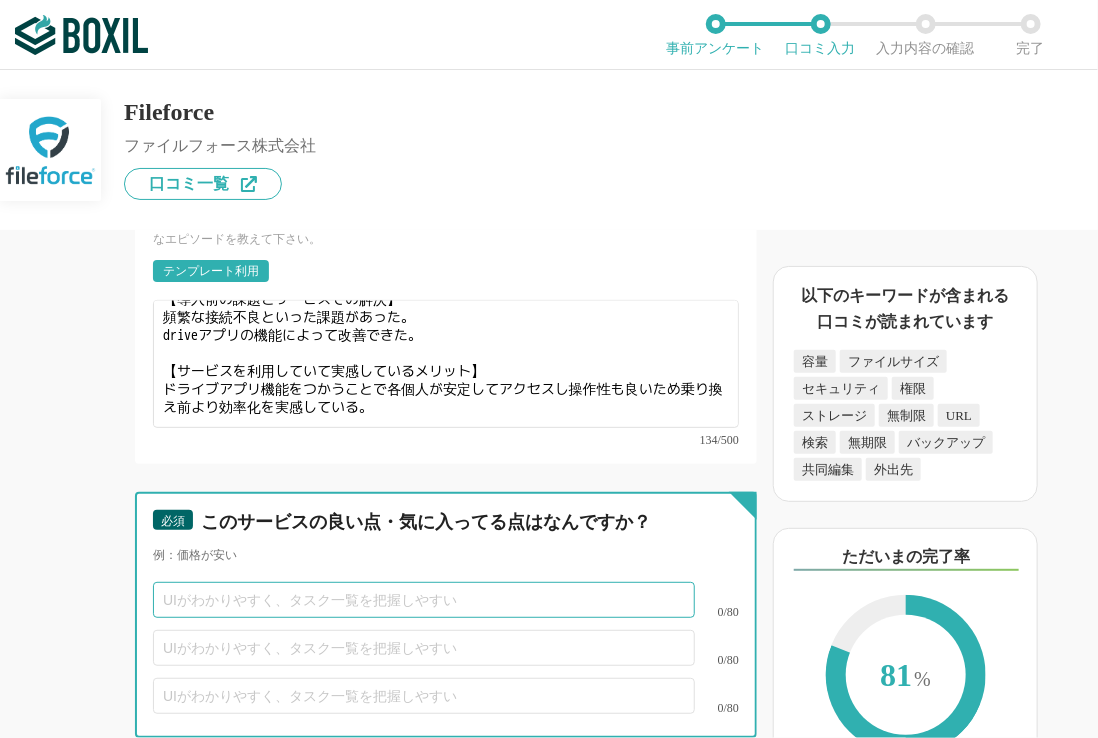 click at bounding box center [424, 600] 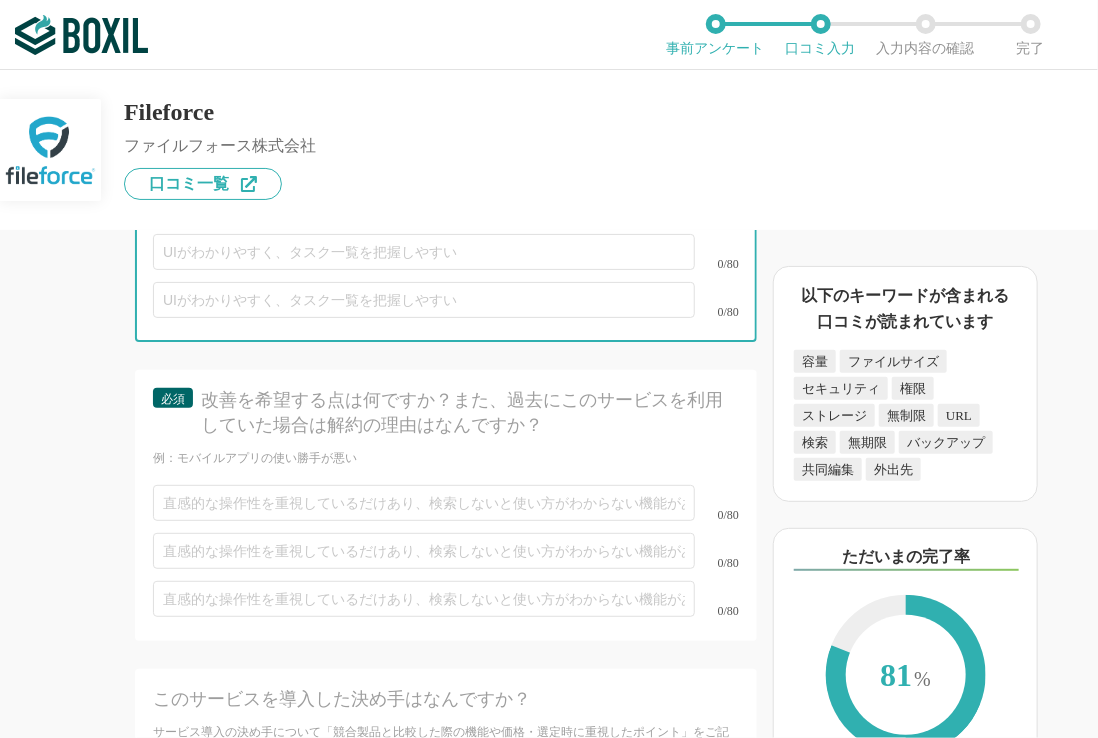 scroll, scrollTop: 7400, scrollLeft: 0, axis: vertical 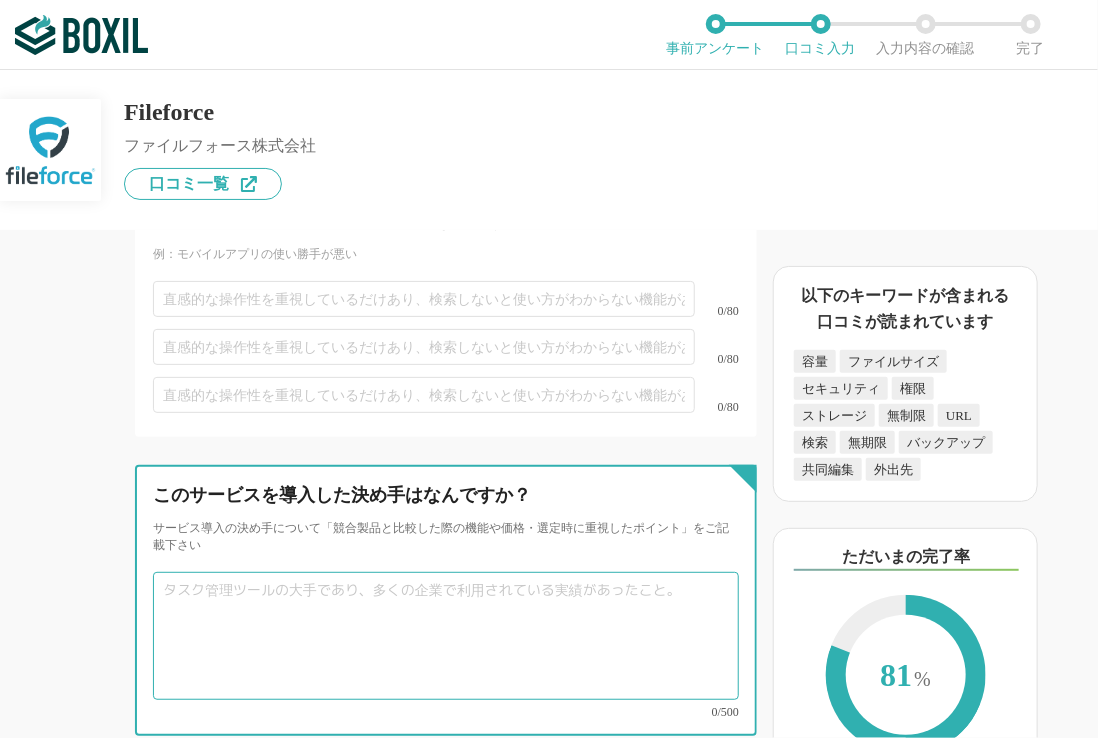 click at bounding box center [446, 636] 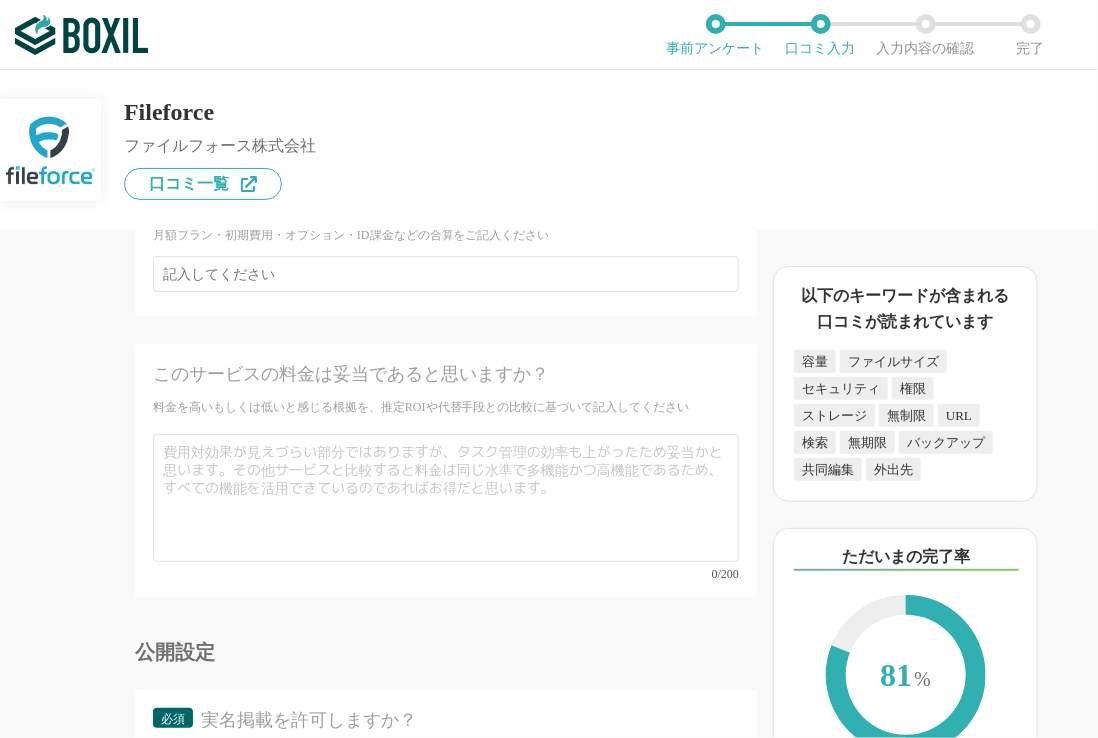 scroll, scrollTop: 8502, scrollLeft: 0, axis: vertical 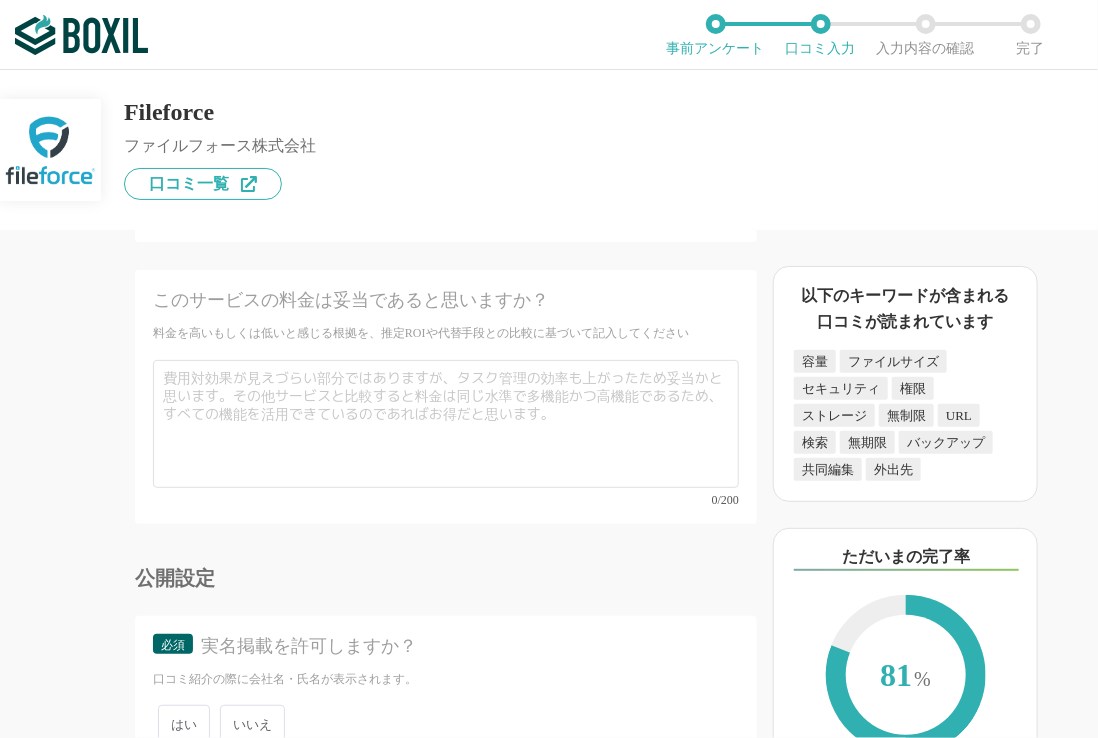click on "いいえ" at bounding box center (252, 724) 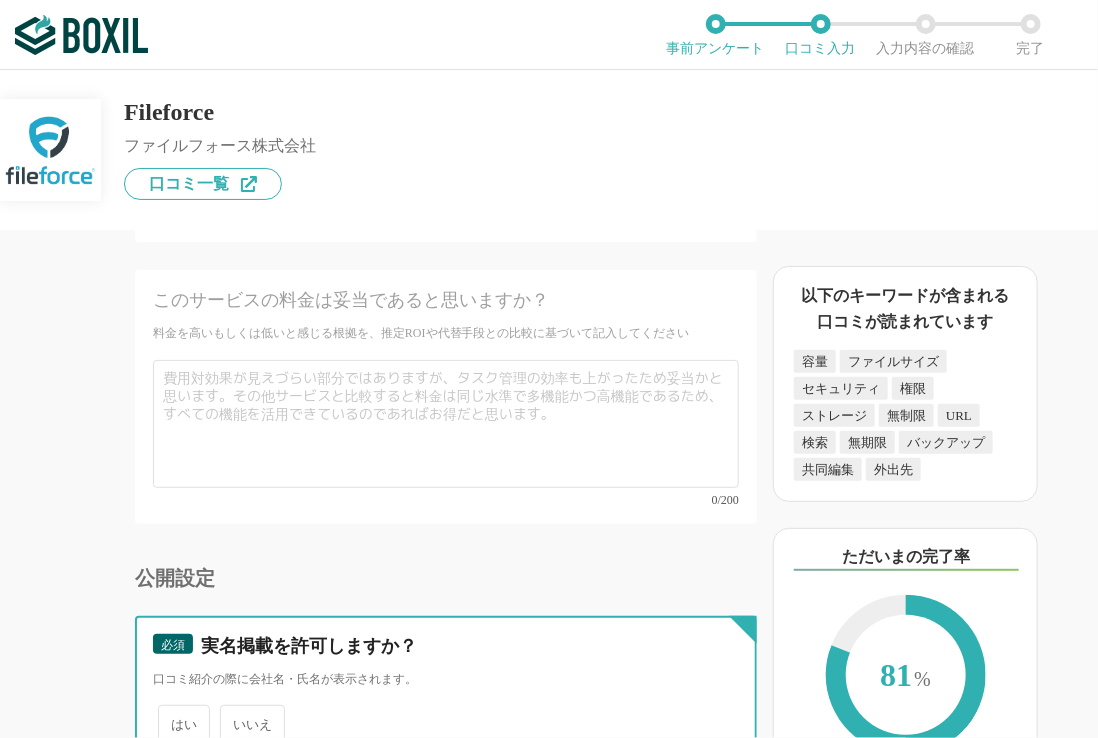 click on "いいえ" at bounding box center (231, 714) 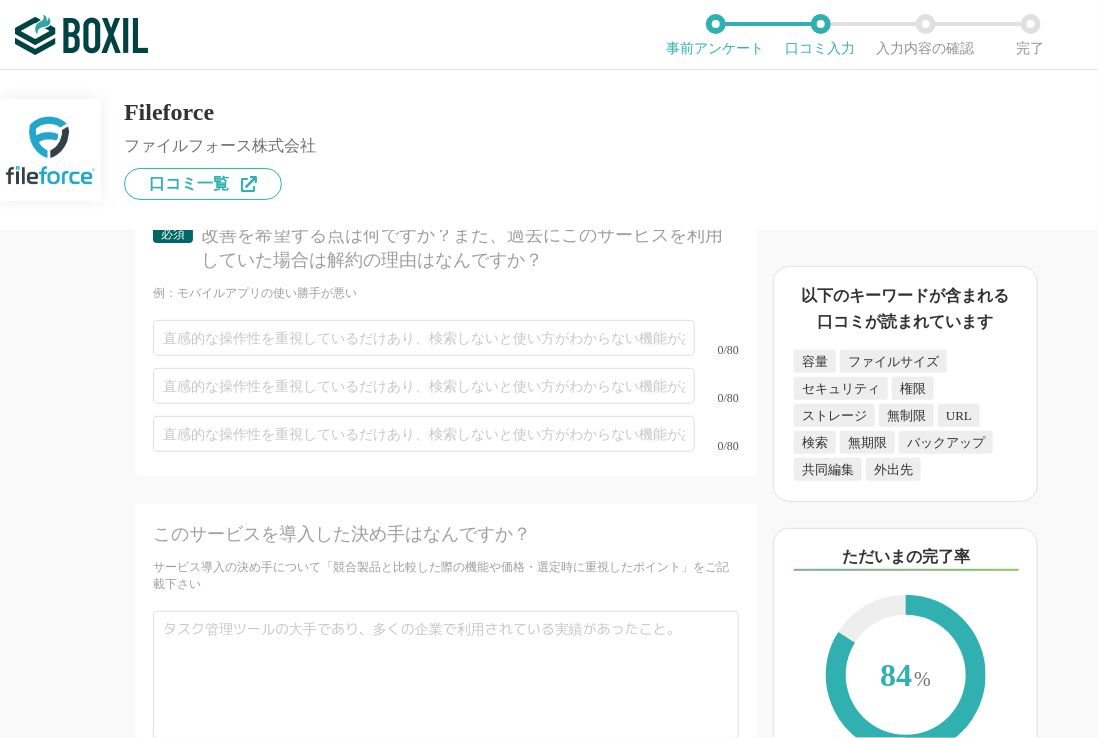 scroll, scrollTop: 7402, scrollLeft: 0, axis: vertical 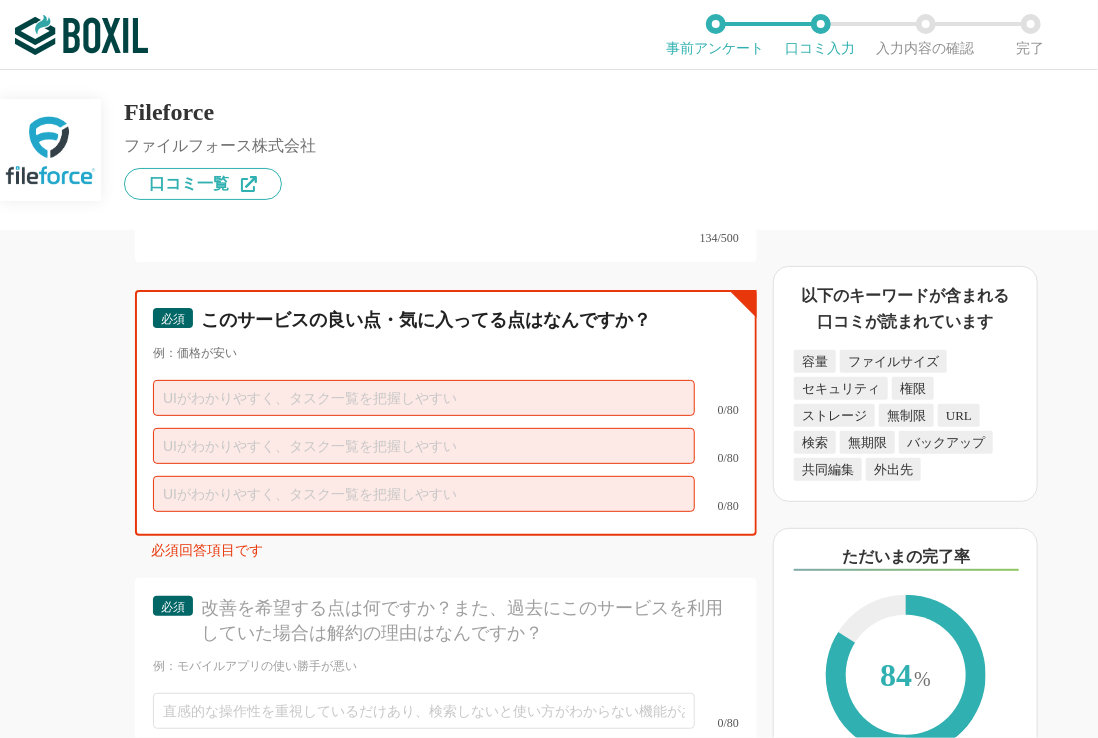 click at bounding box center [424, 494] 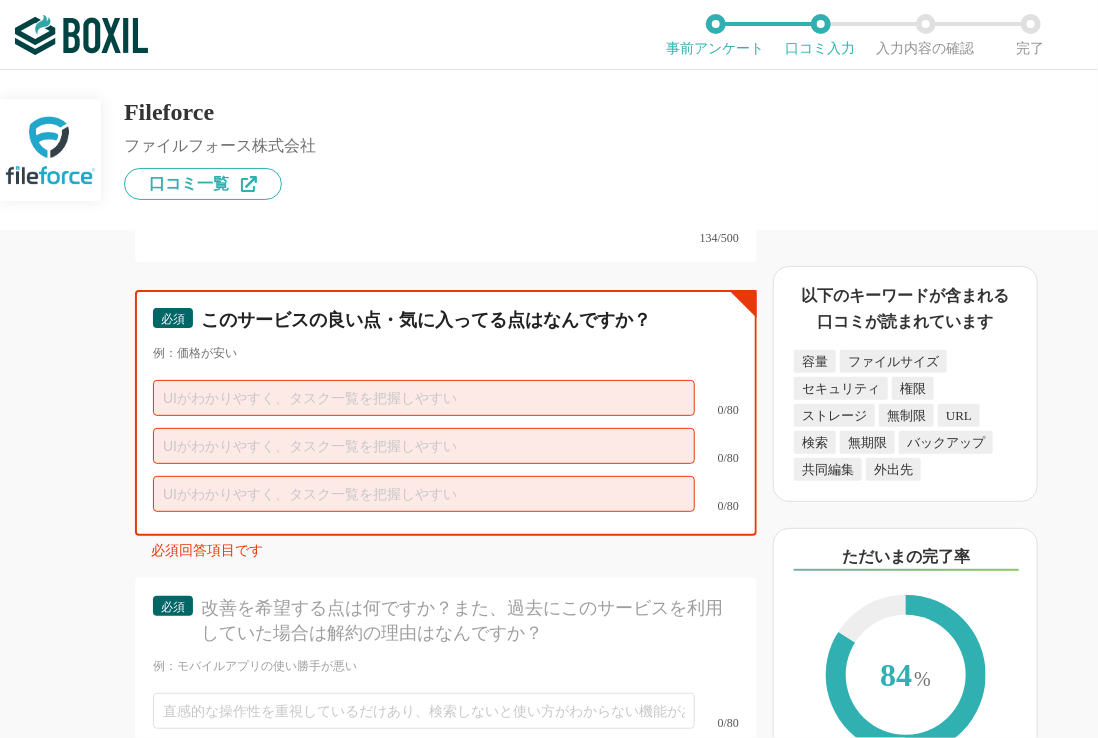 click at bounding box center [424, 398] 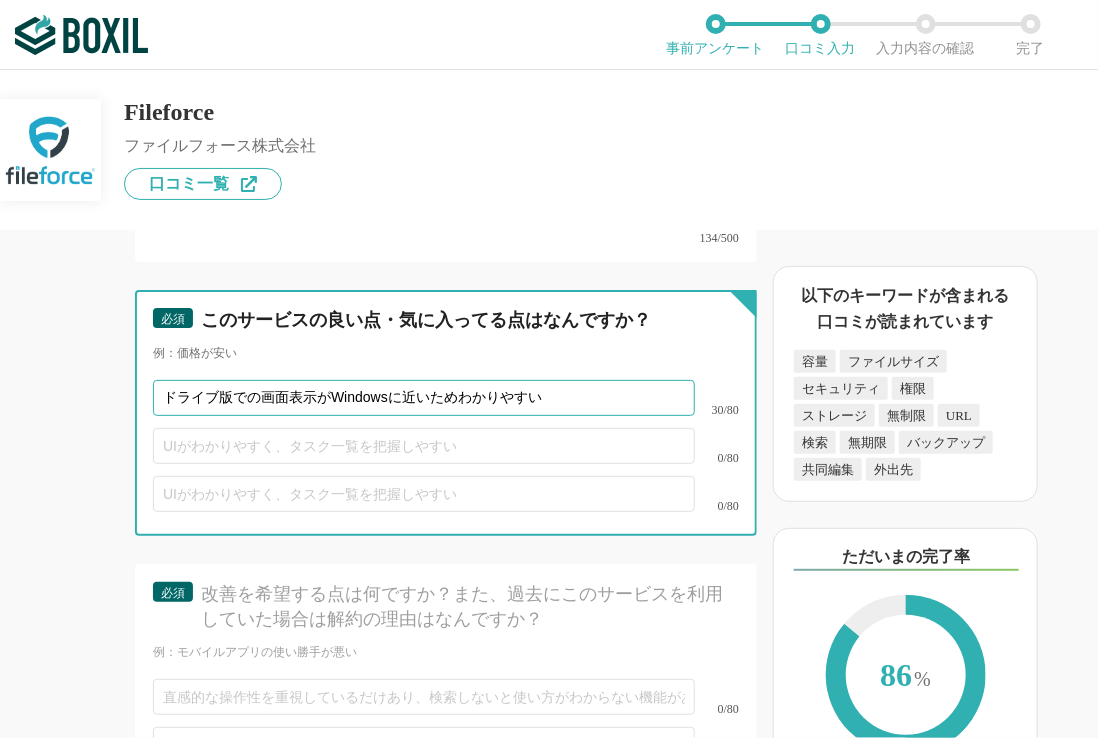 type on "ドライブ版での画面表示がWindowsに近いためわかりやすい" 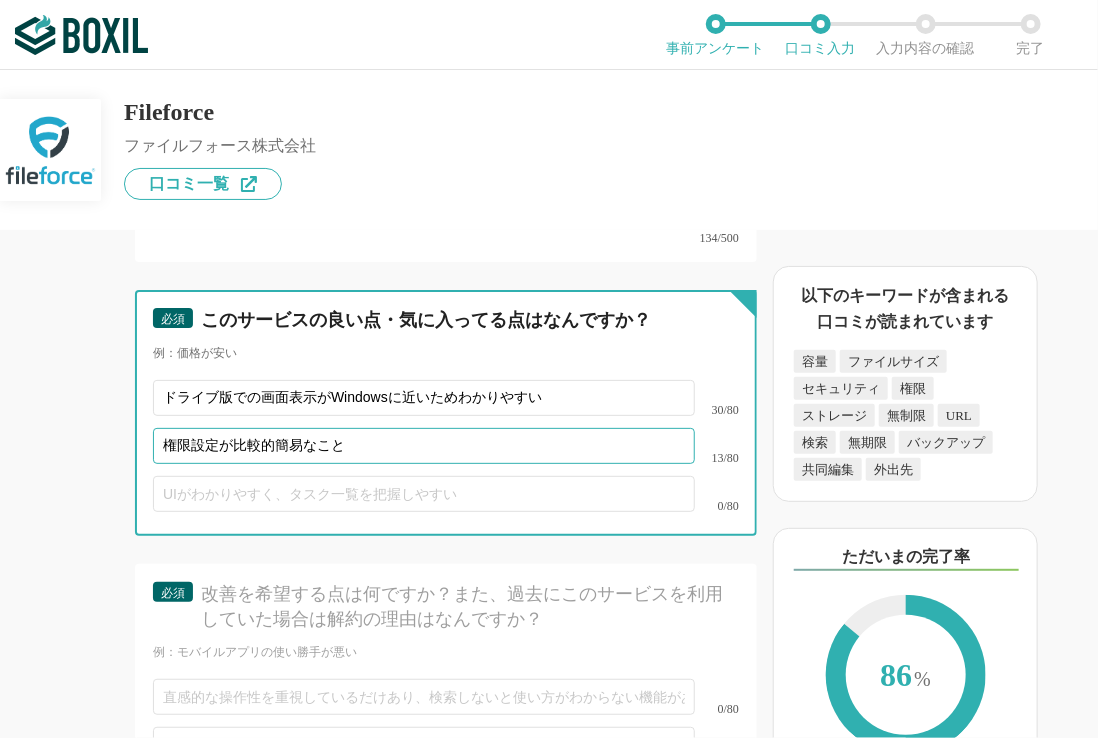 type on "権限設定が比較的簡易なこと" 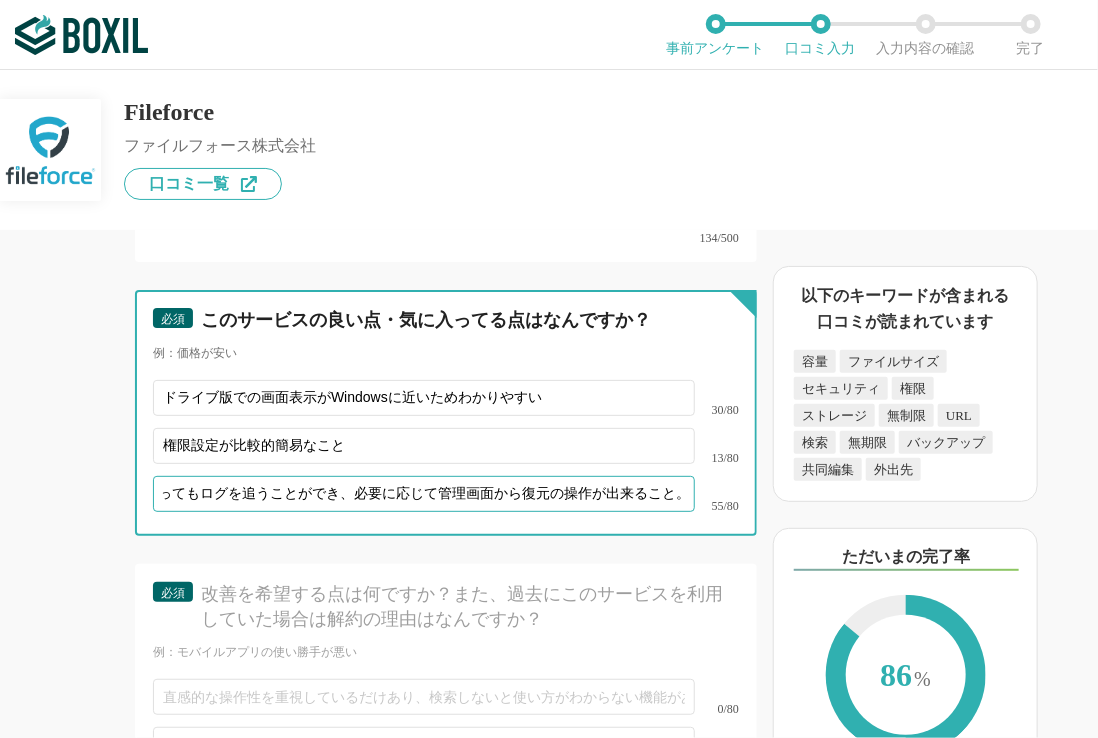 scroll, scrollTop: 0, scrollLeft: 272, axis: horizontal 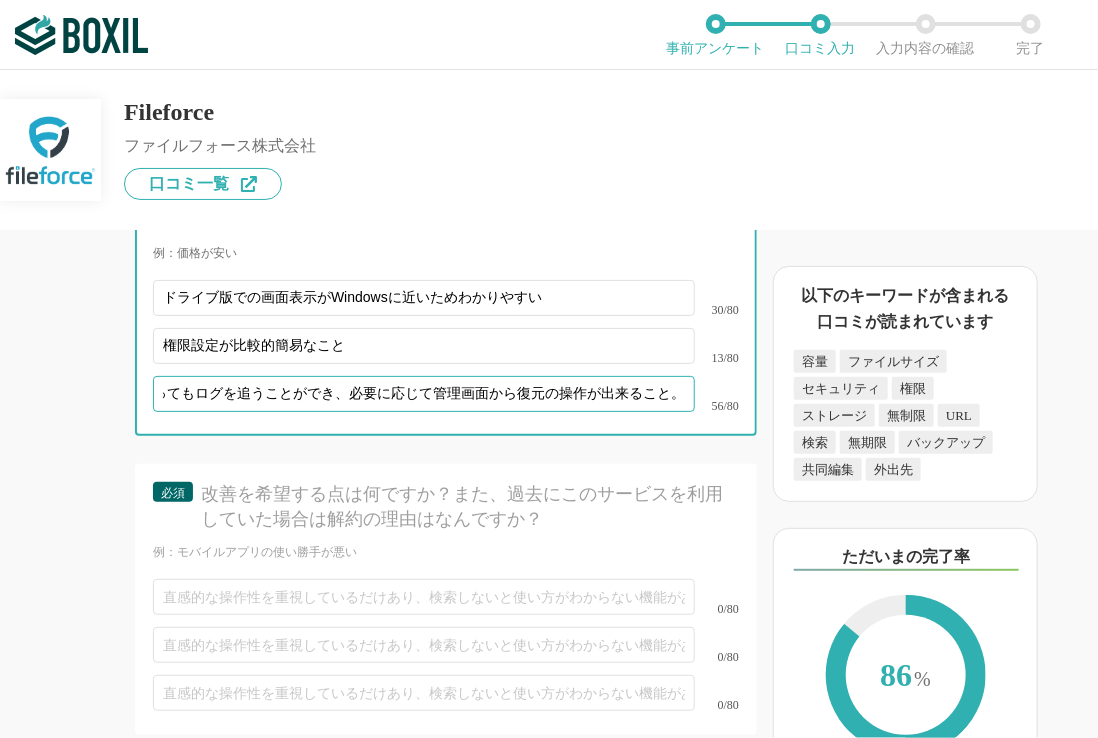 type on "謝ってファイルの削除や移動をしてしまってもログを追うことができ、必要に応じて管理画面から復元の操作が出来ること。" 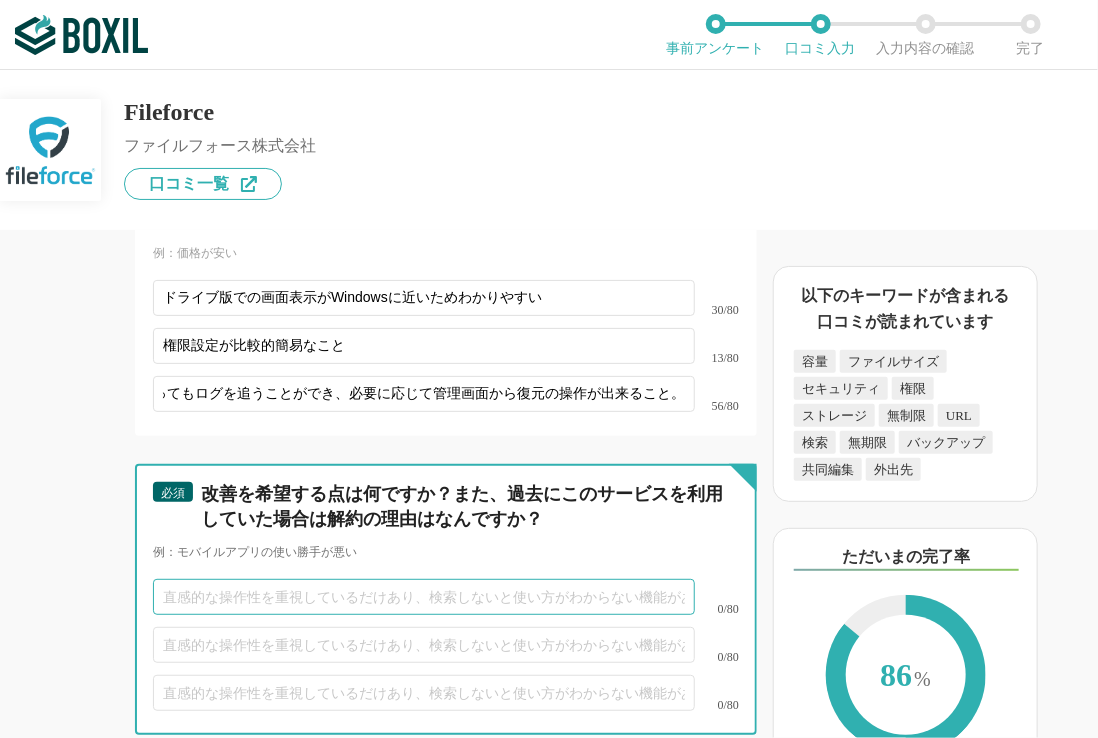 click at bounding box center (424, 597) 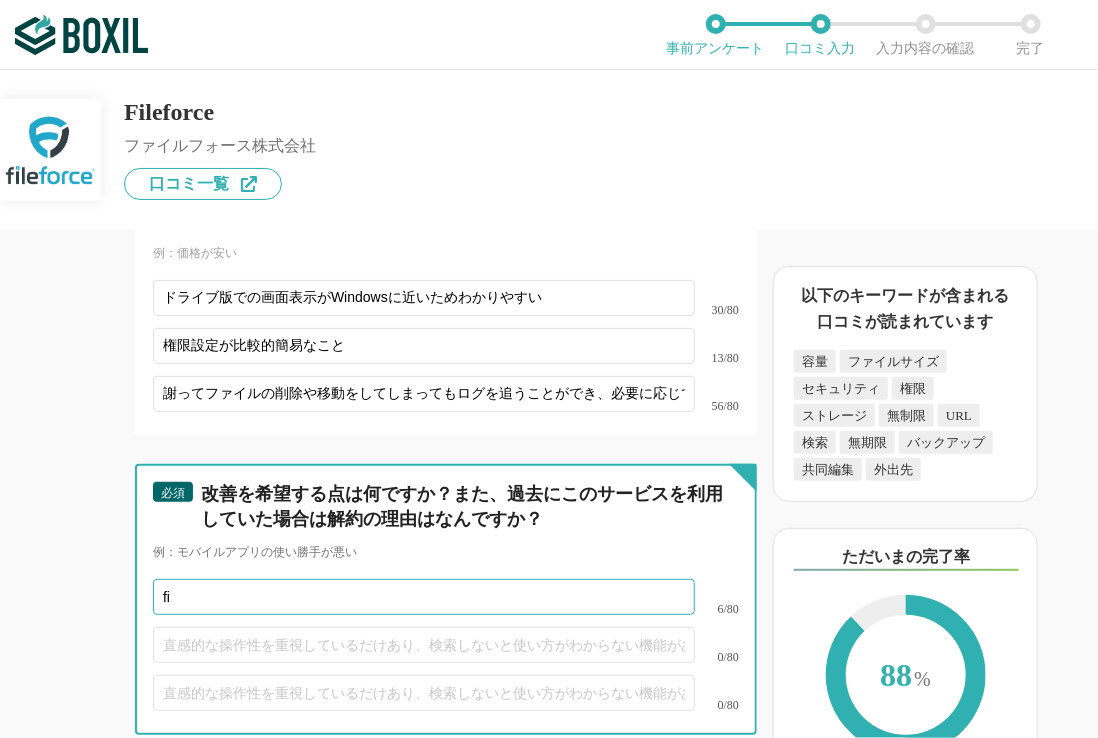type on "f" 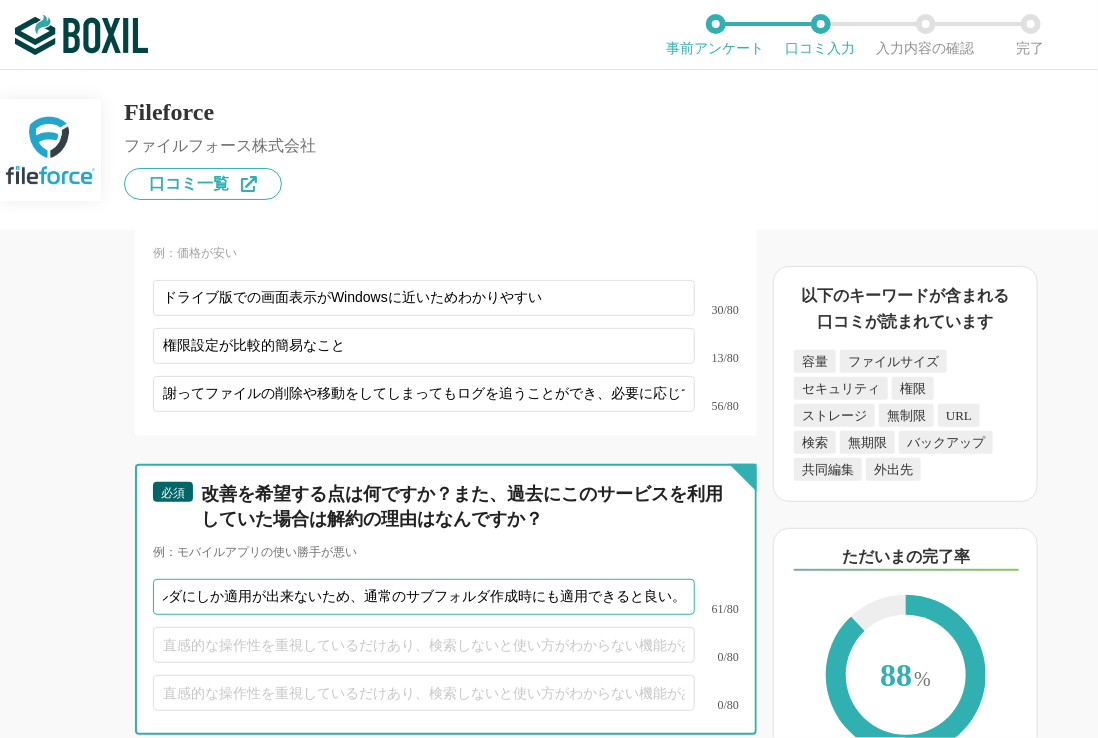 scroll, scrollTop: 0, scrollLeft: 359, axis: horizontal 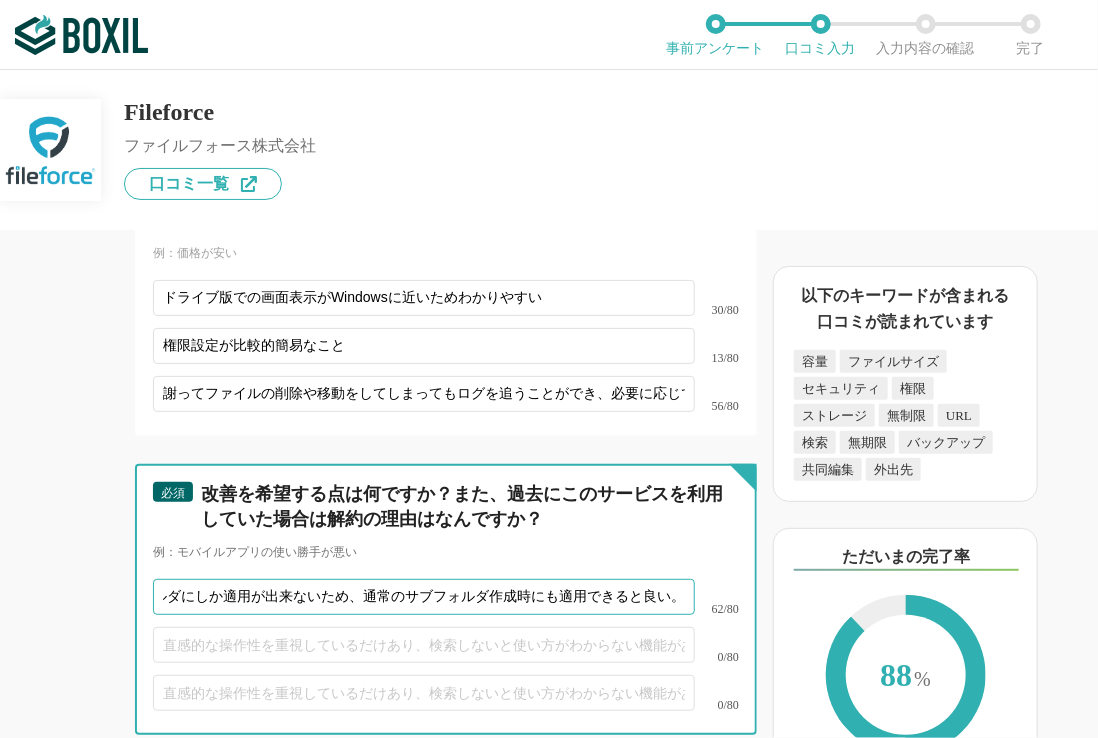 type on "サブフォルダのテンプレート作成がプロジェクトフォルダにしか適用が出来ないため、通常のサブフォルダ作成時にも適用できると良い。" 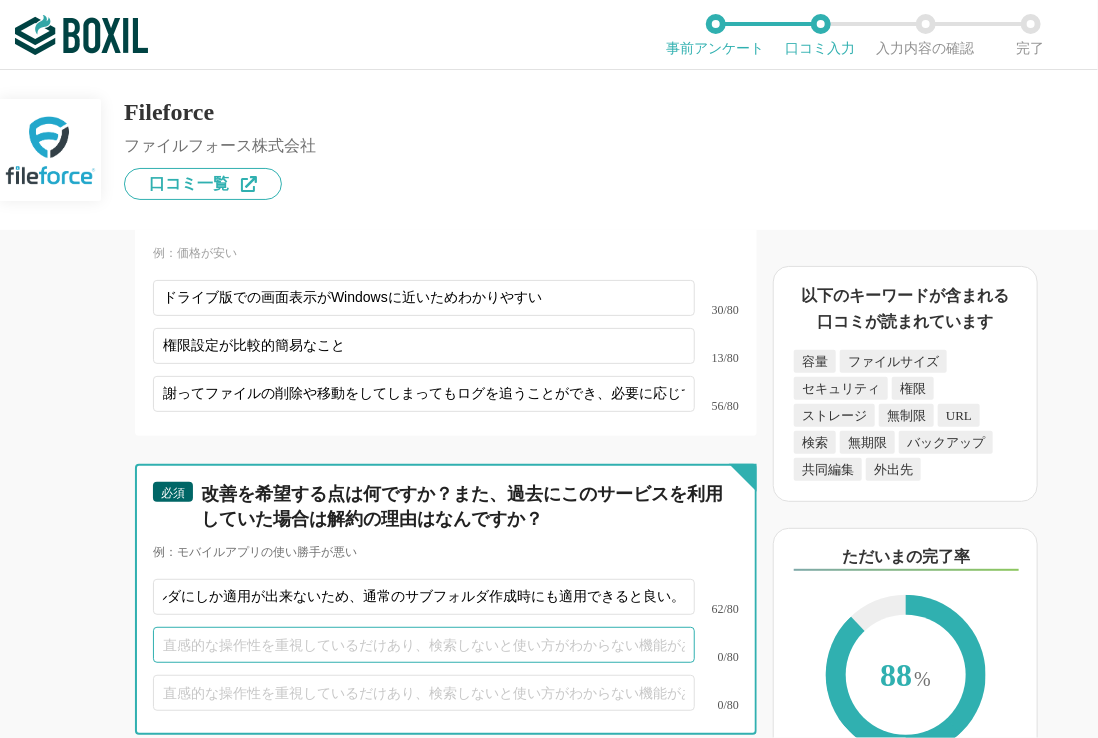 click at bounding box center [424, 645] 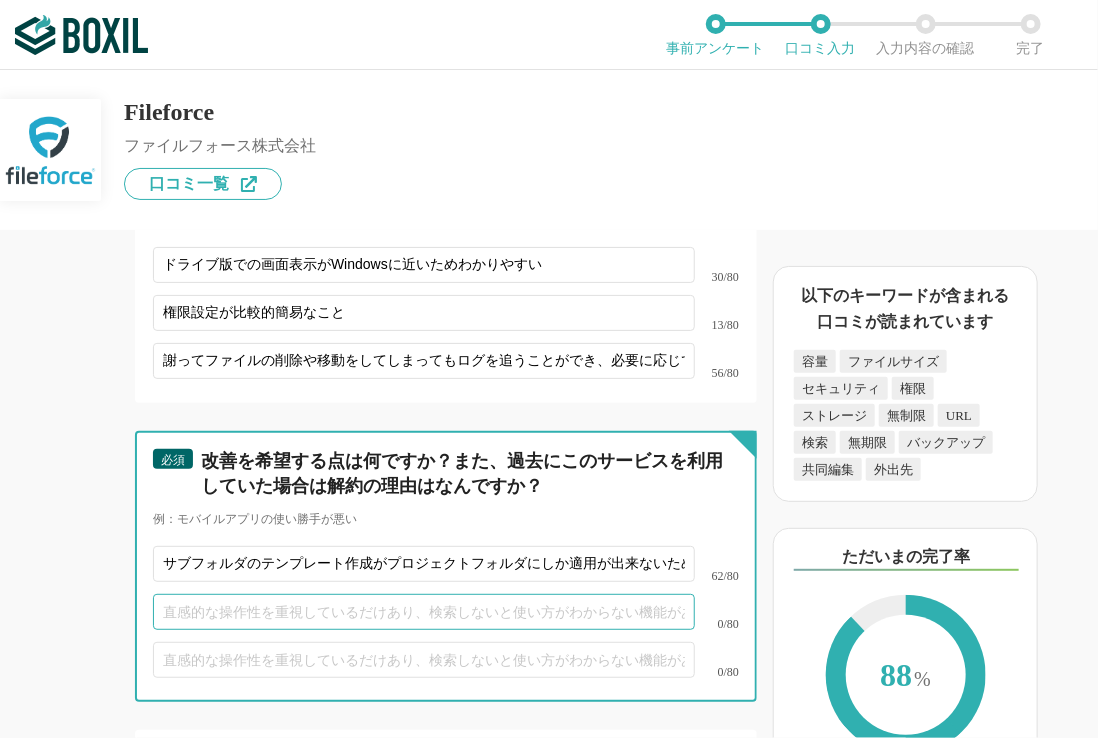scroll, scrollTop: 7302, scrollLeft: 0, axis: vertical 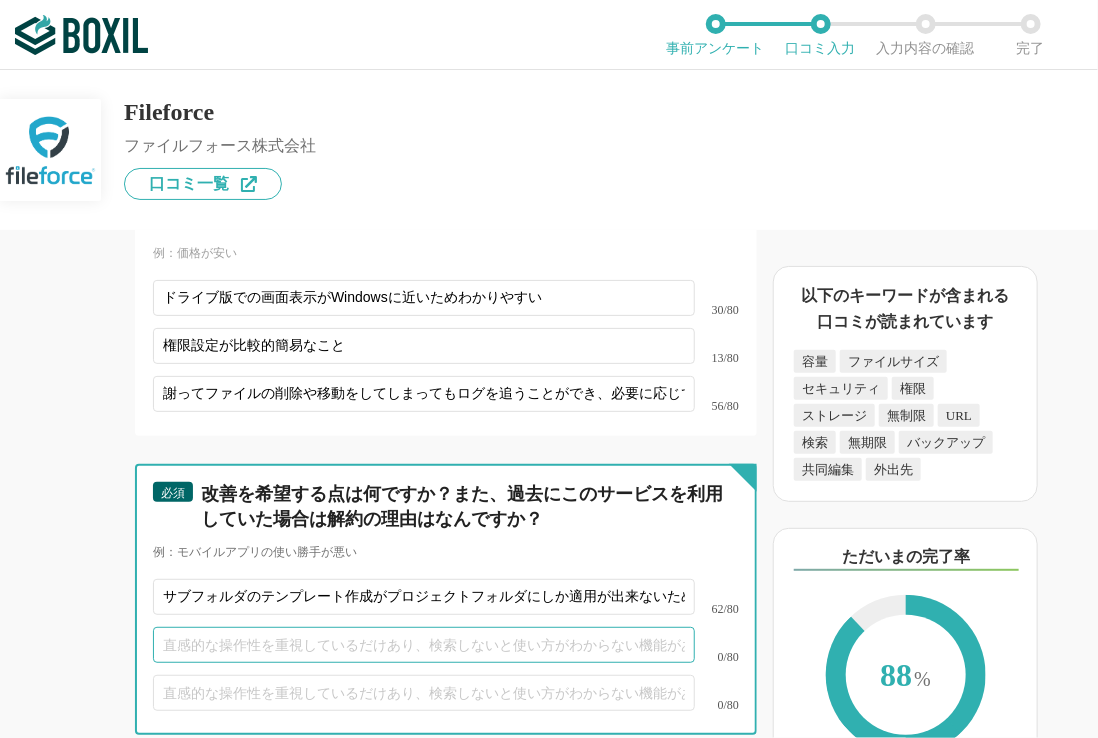 click at bounding box center (424, 645) 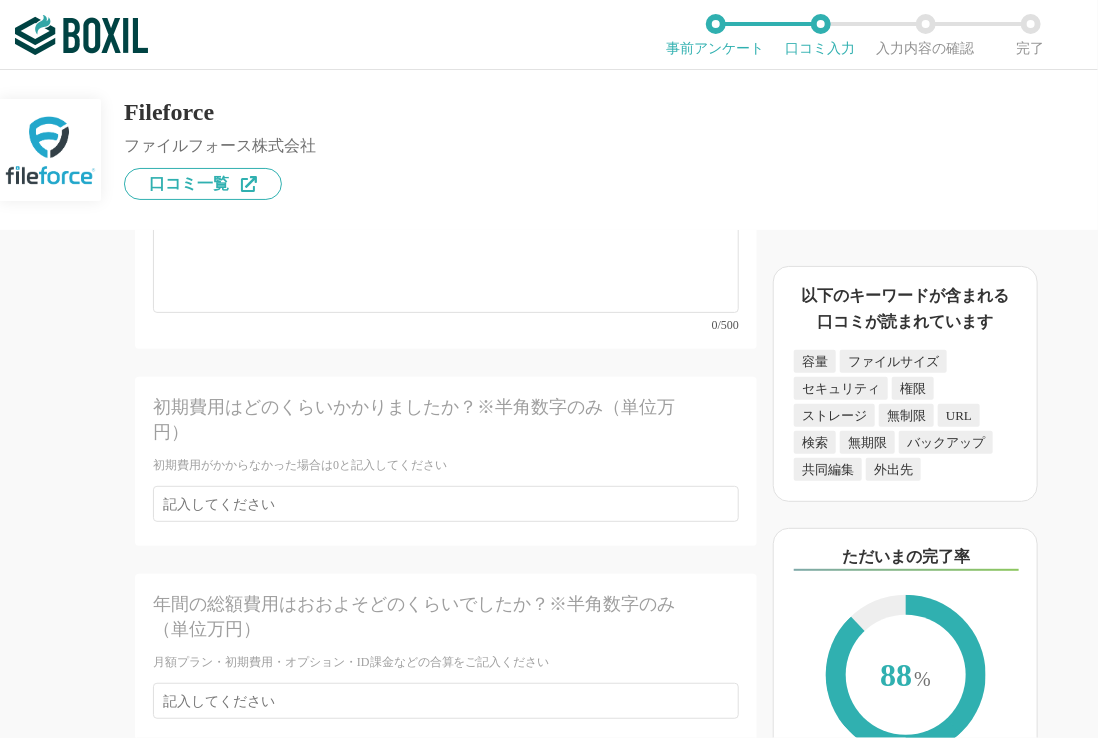 scroll, scrollTop: 8102, scrollLeft: 0, axis: vertical 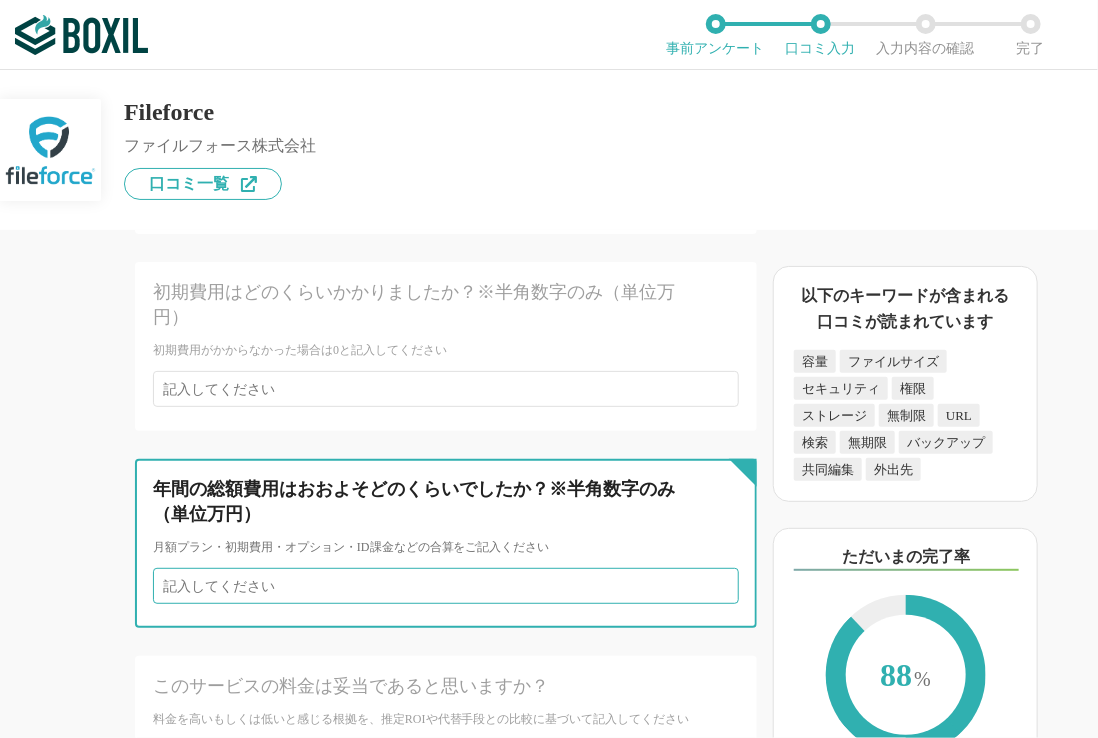click at bounding box center [446, 586] 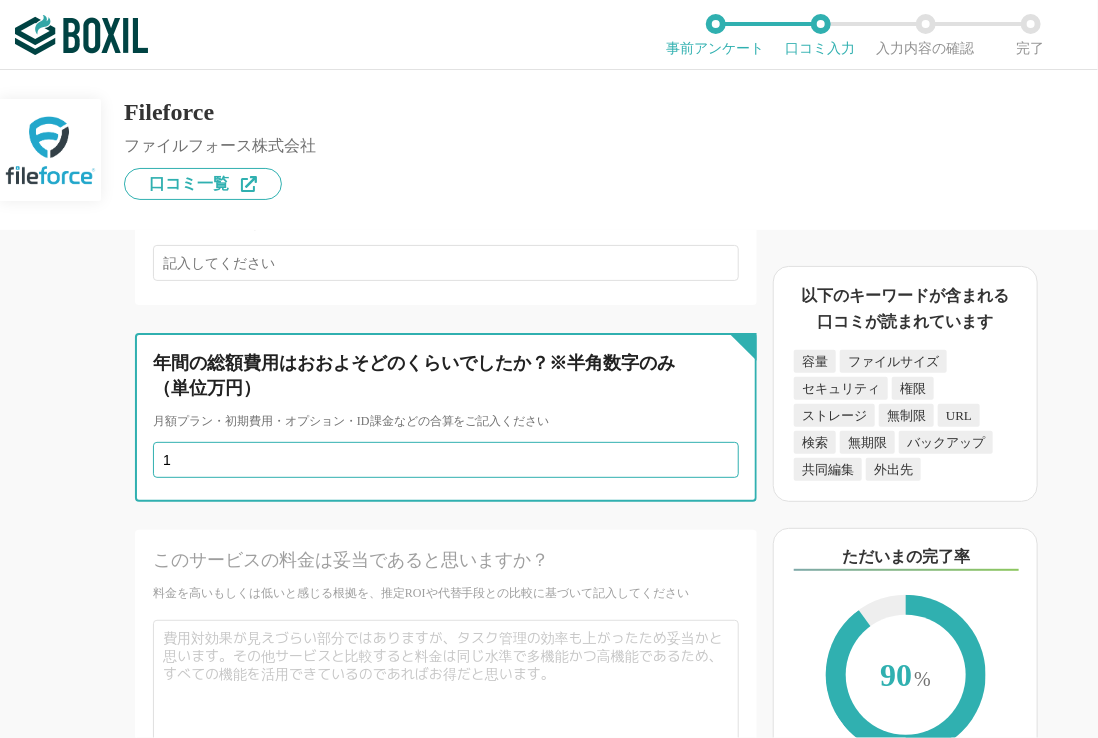 scroll, scrollTop: 8302, scrollLeft: 0, axis: vertical 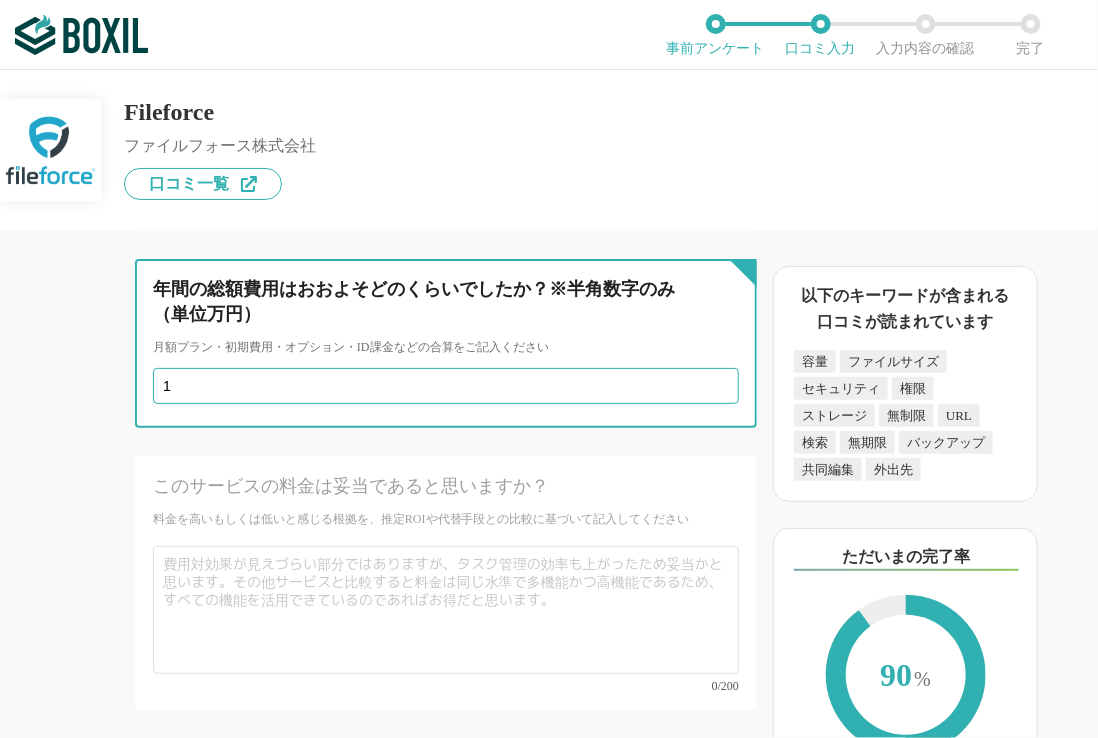 type on "1" 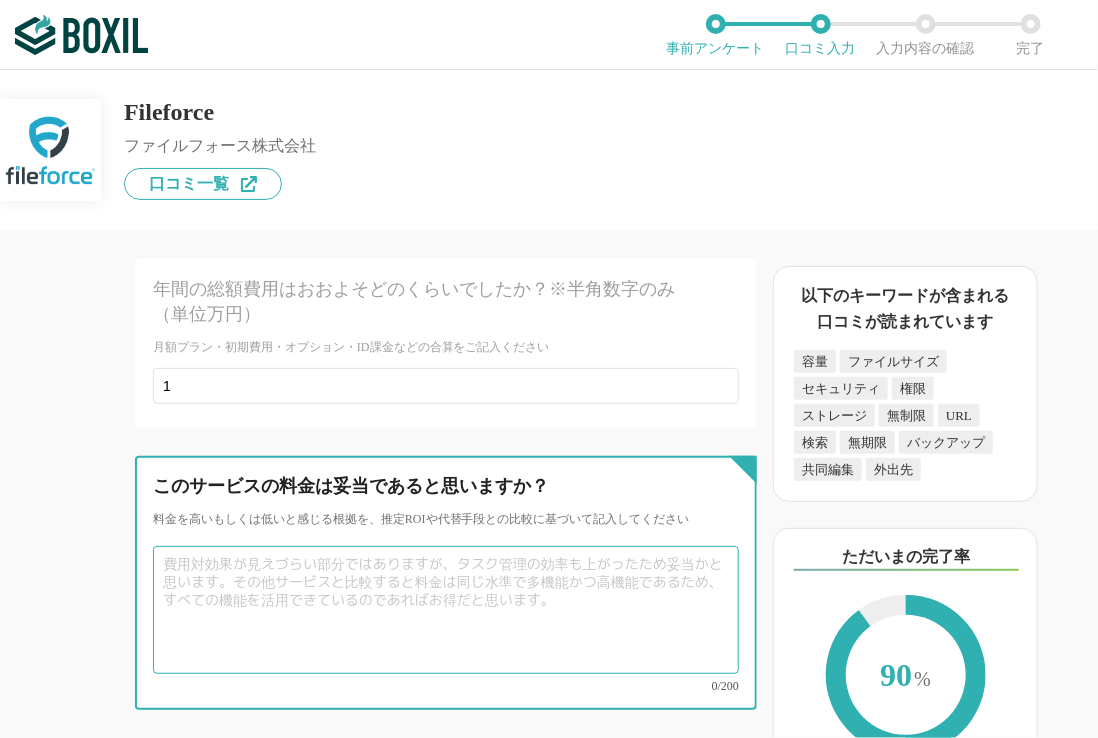 click at bounding box center (446, 610) 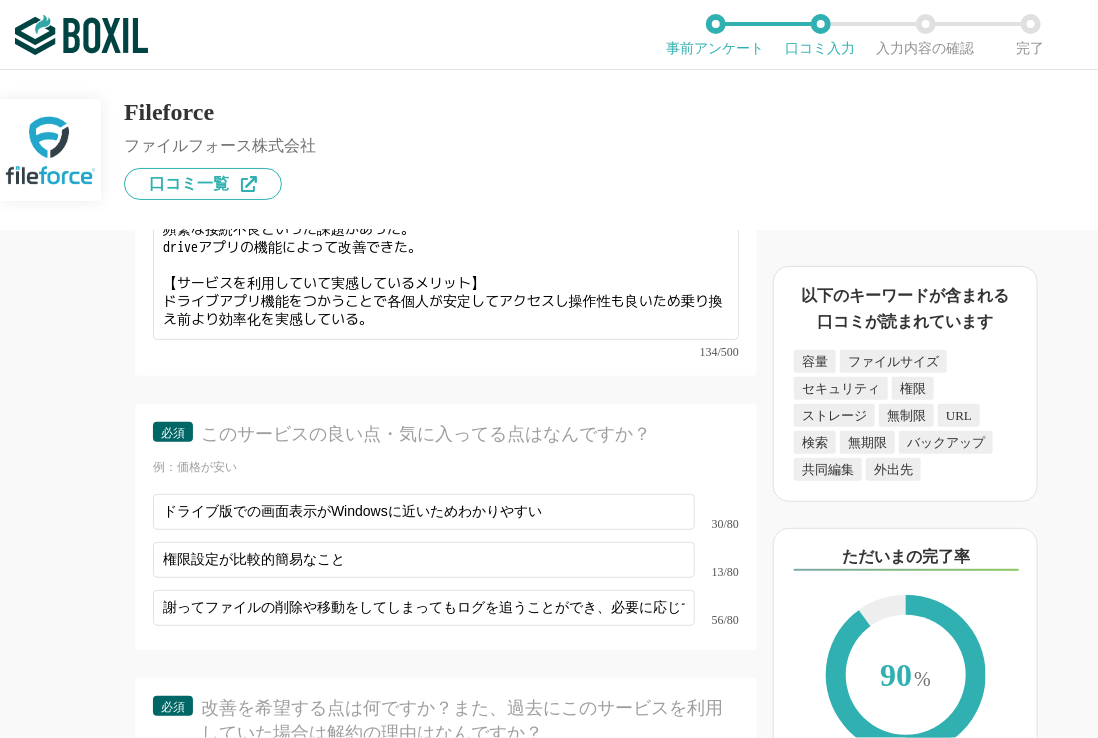scroll, scrollTop: 7388, scrollLeft: 0, axis: vertical 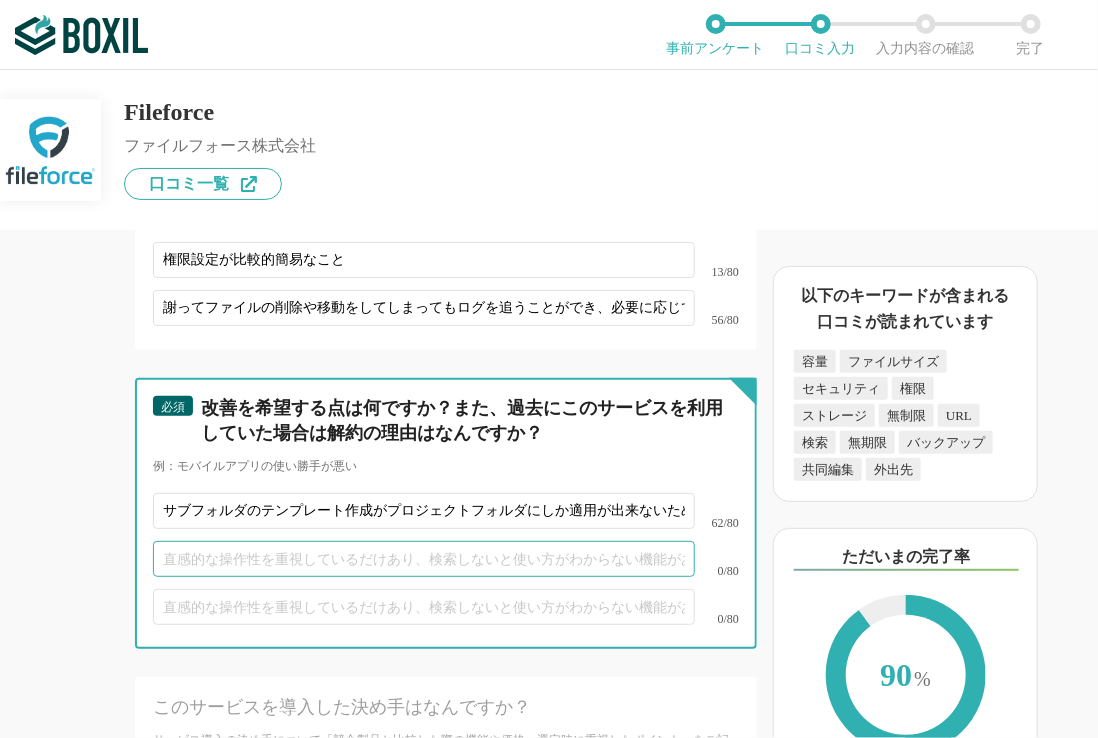 click at bounding box center [424, 559] 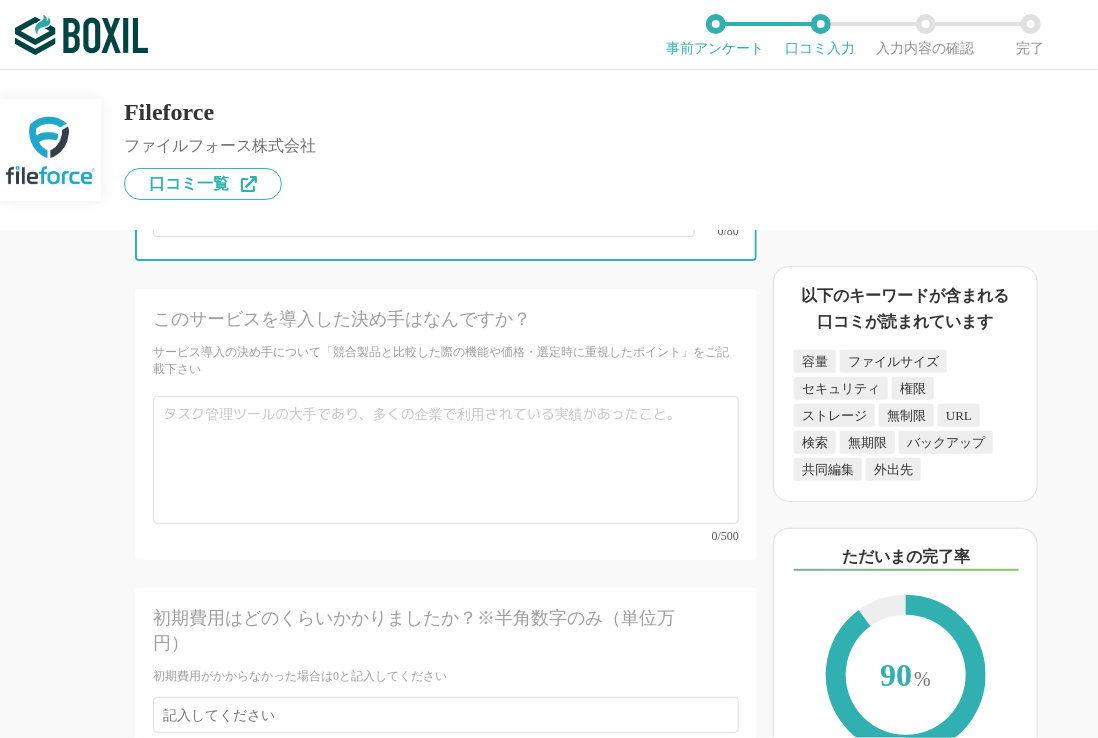 scroll, scrollTop: 7788, scrollLeft: 0, axis: vertical 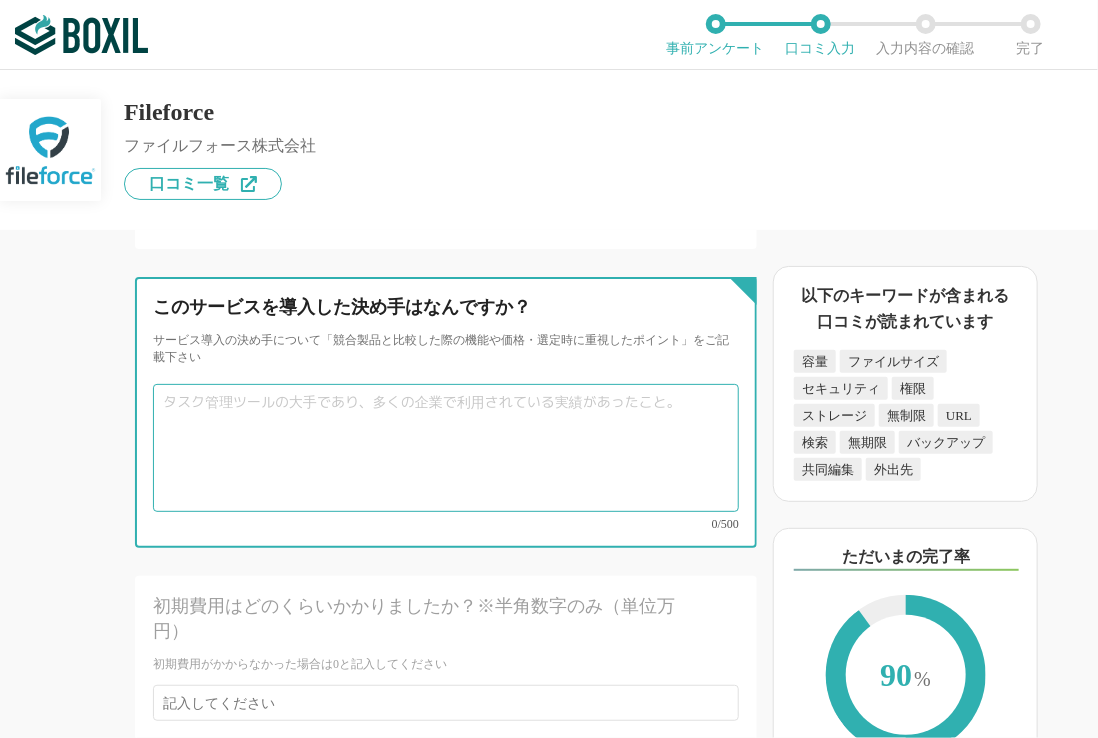 click at bounding box center [446, 448] 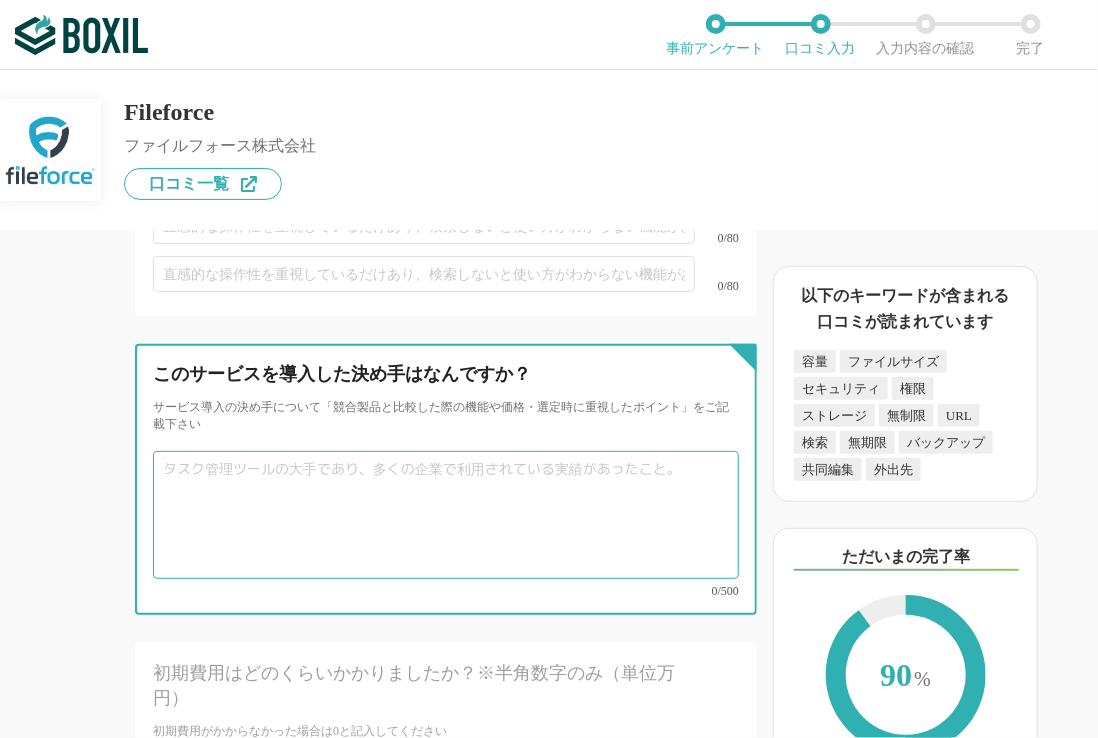 scroll, scrollTop: 7688, scrollLeft: 0, axis: vertical 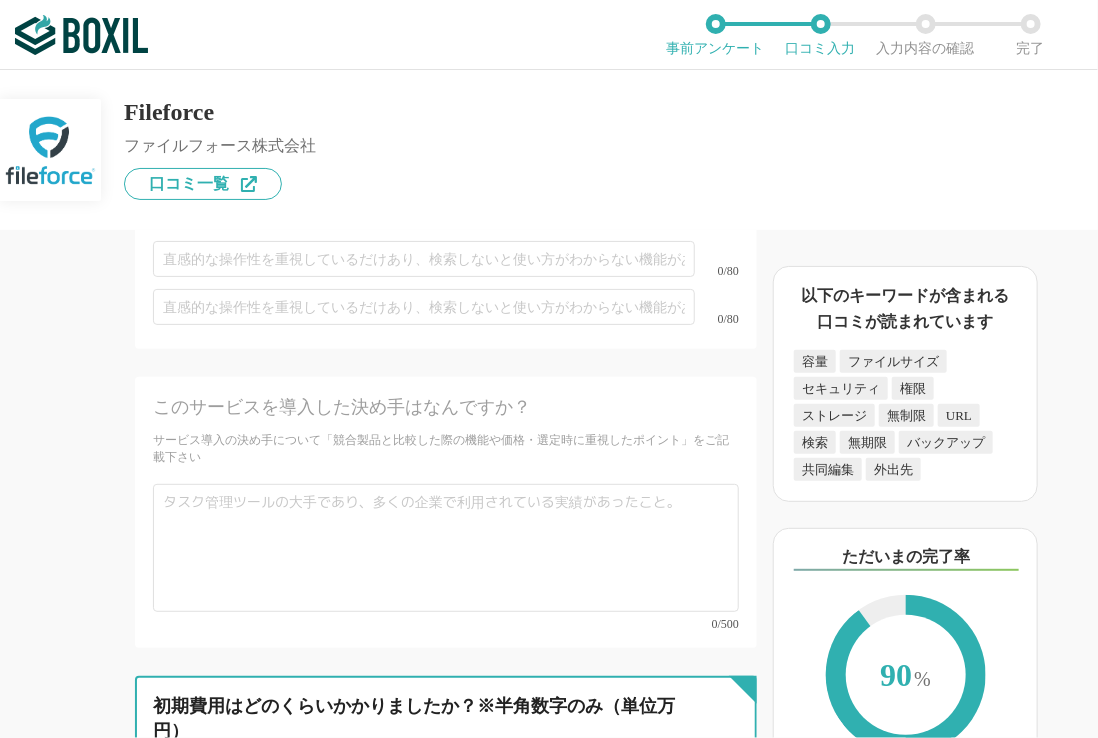 click at bounding box center (446, 803) 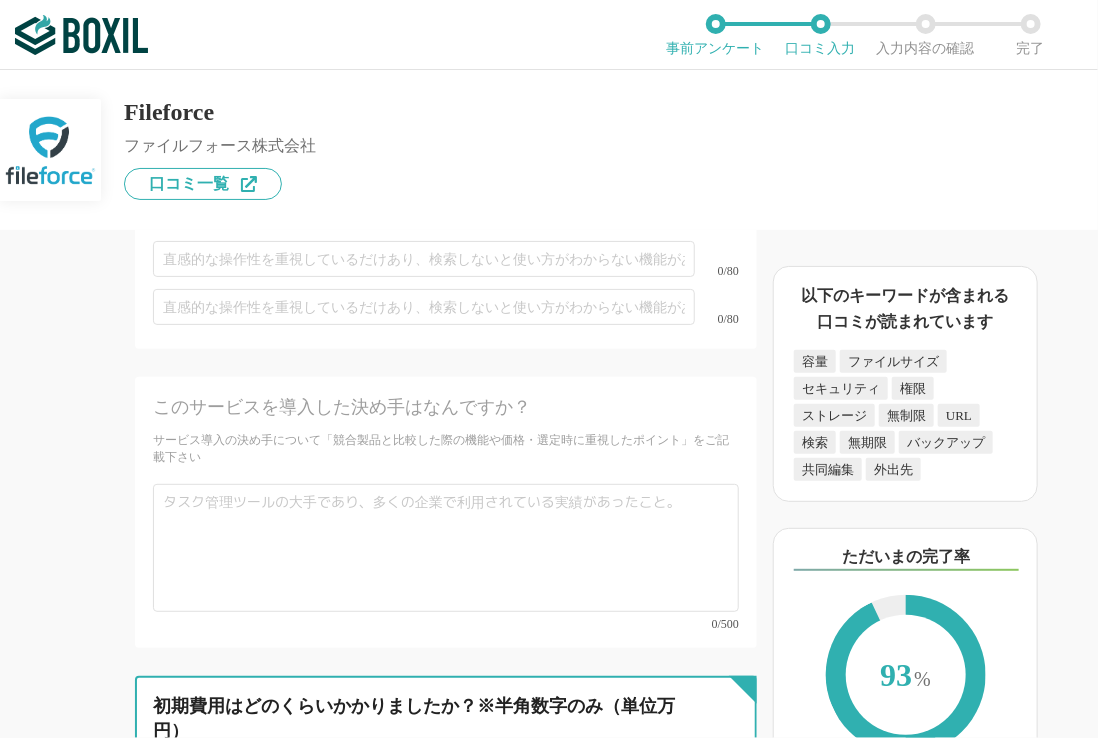 click on "2" at bounding box center (446, 803) 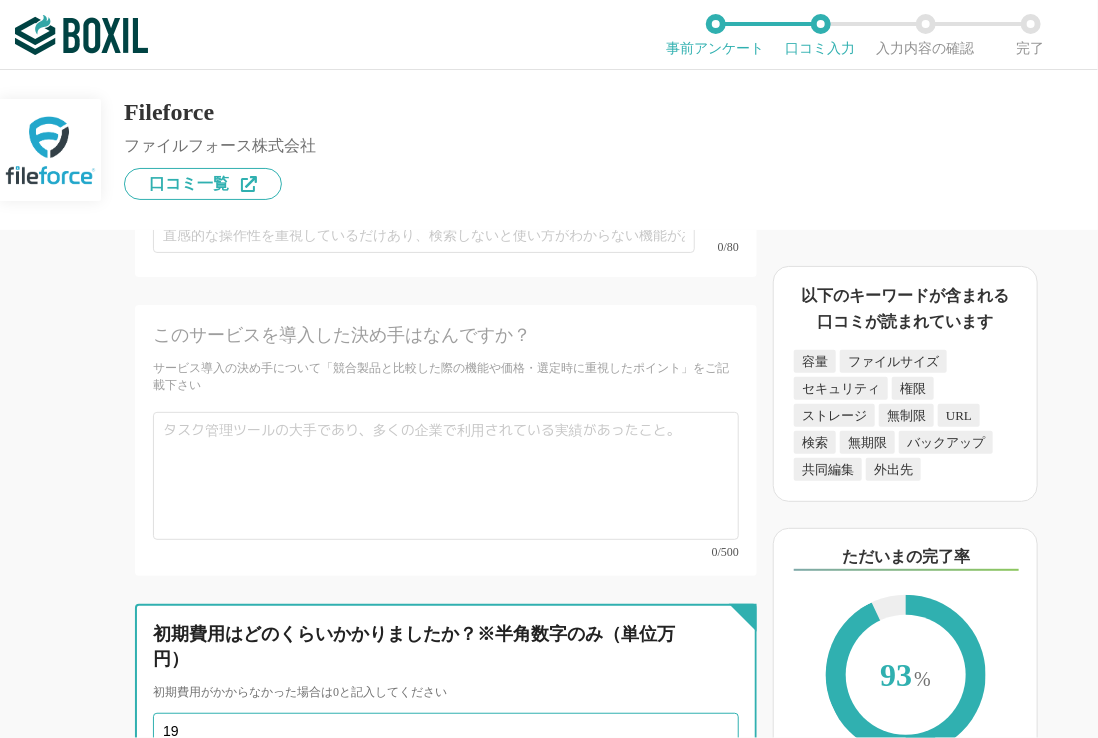 scroll, scrollTop: 7888, scrollLeft: 0, axis: vertical 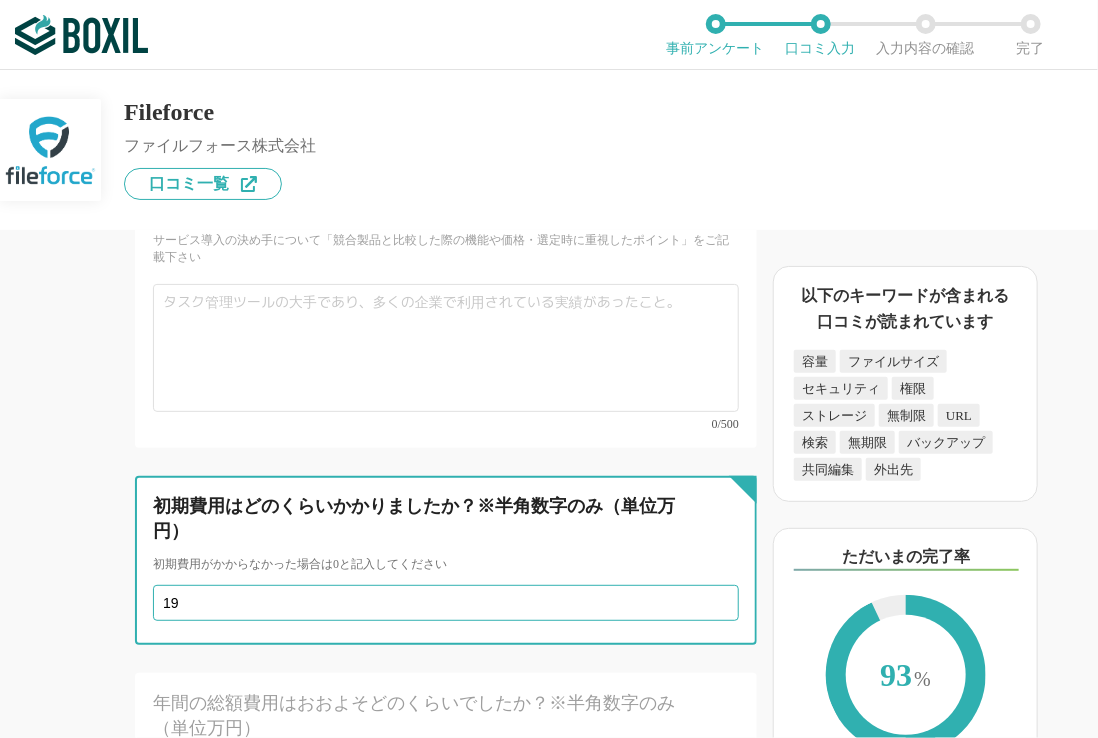 click on "19" at bounding box center [446, 603] 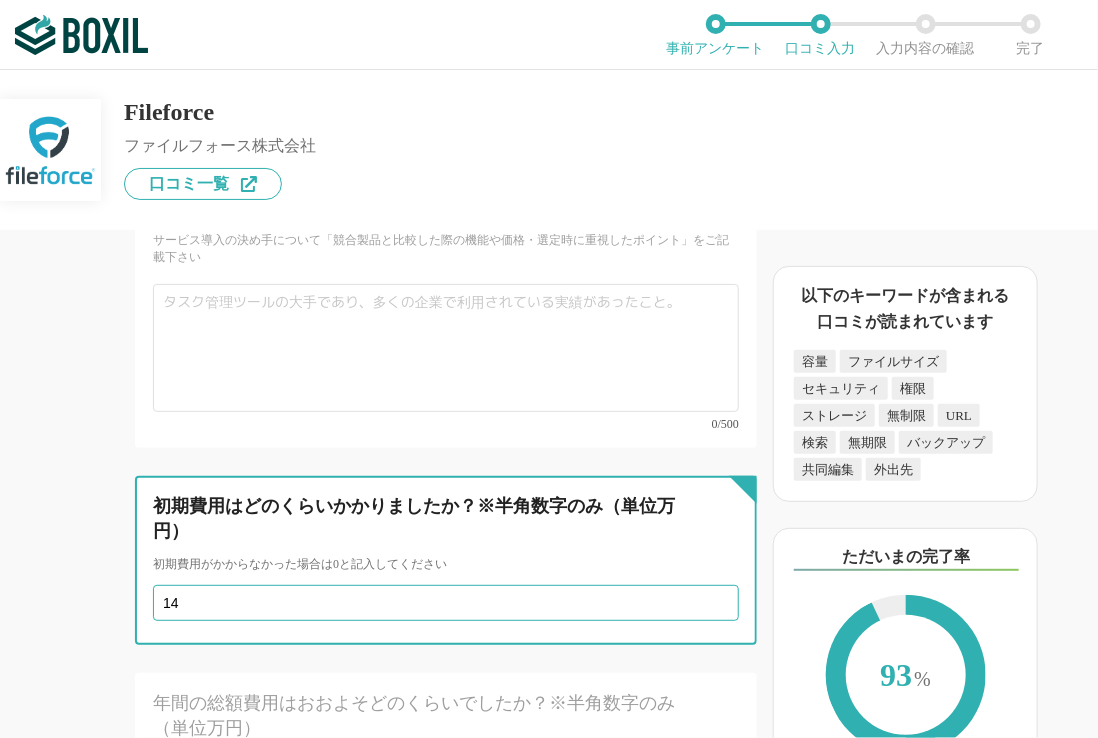 type on "1" 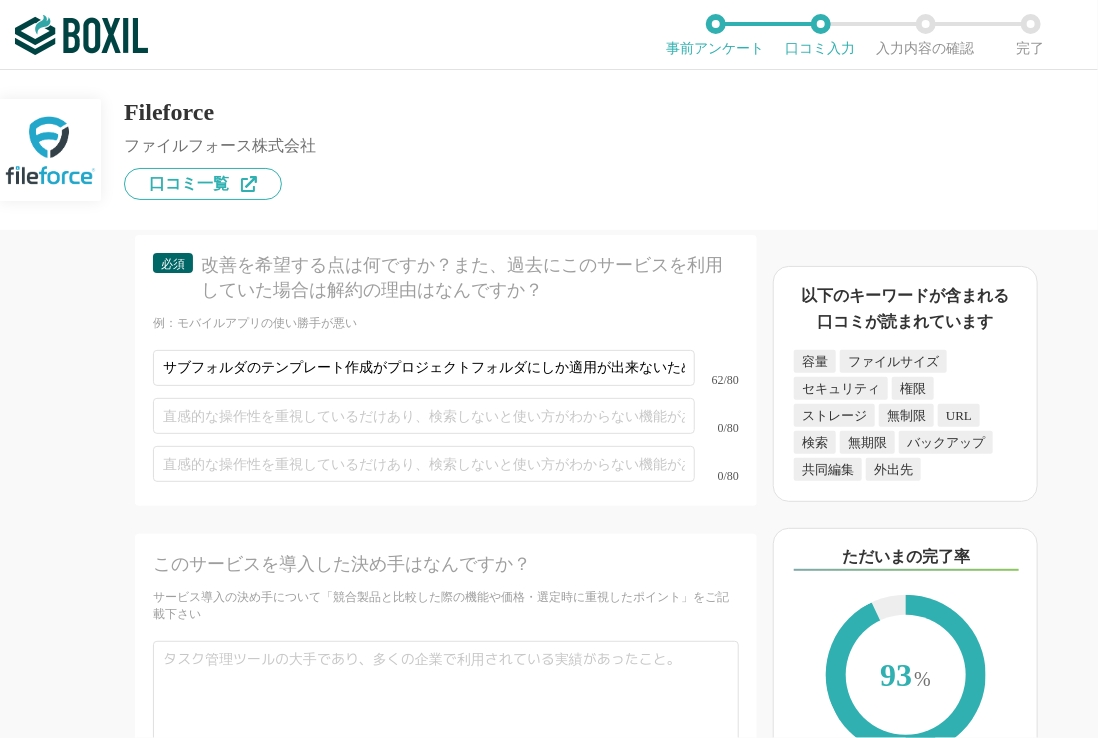 scroll, scrollTop: 7488, scrollLeft: 0, axis: vertical 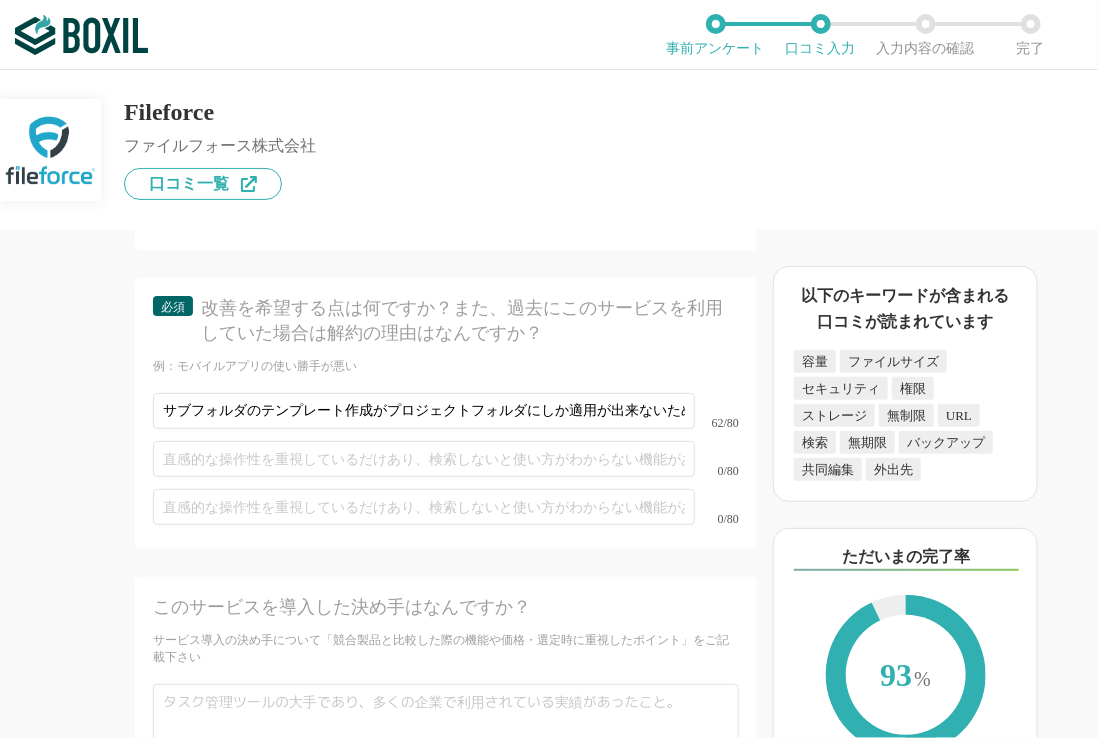 type on "1" 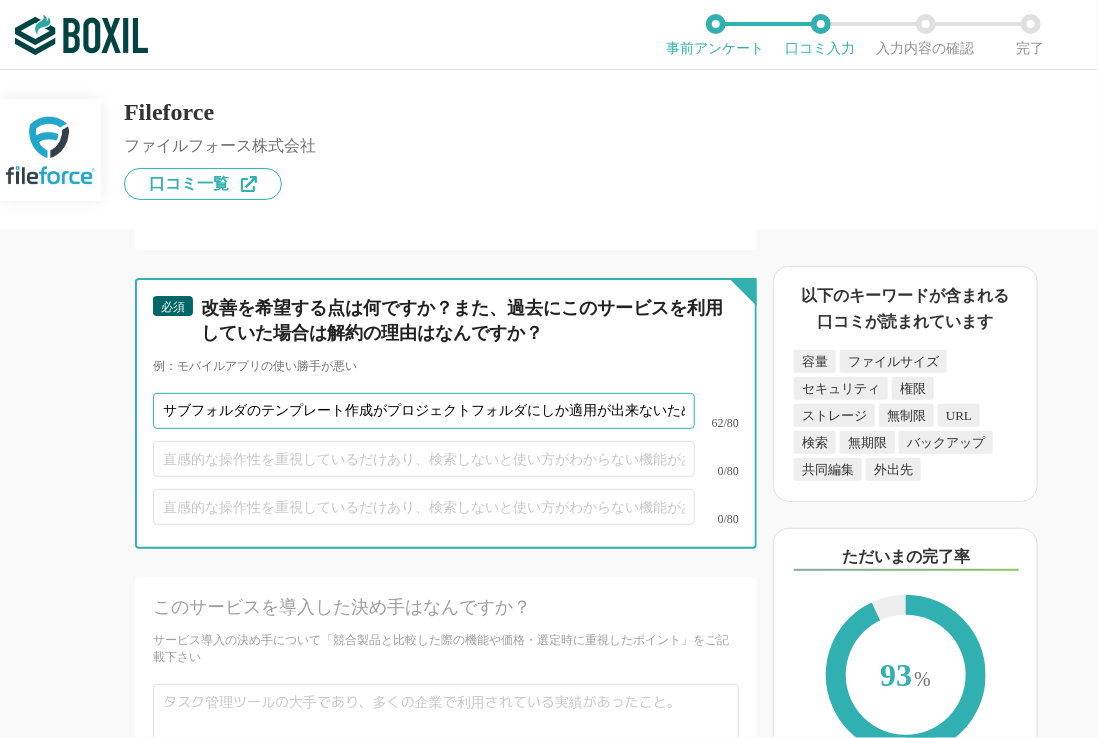 scroll, scrollTop: 0, scrollLeft: 359, axis: horizontal 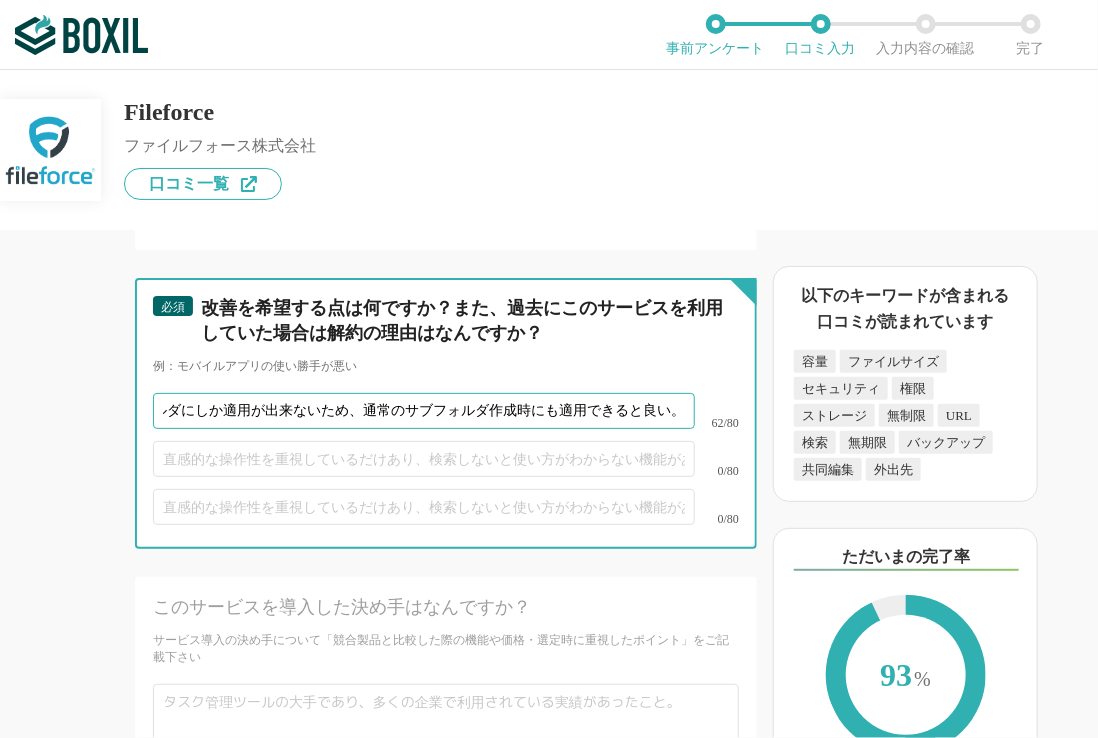 drag, startPoint x: 396, startPoint y: 337, endPoint x: 628, endPoint y: 341, distance: 232.03448 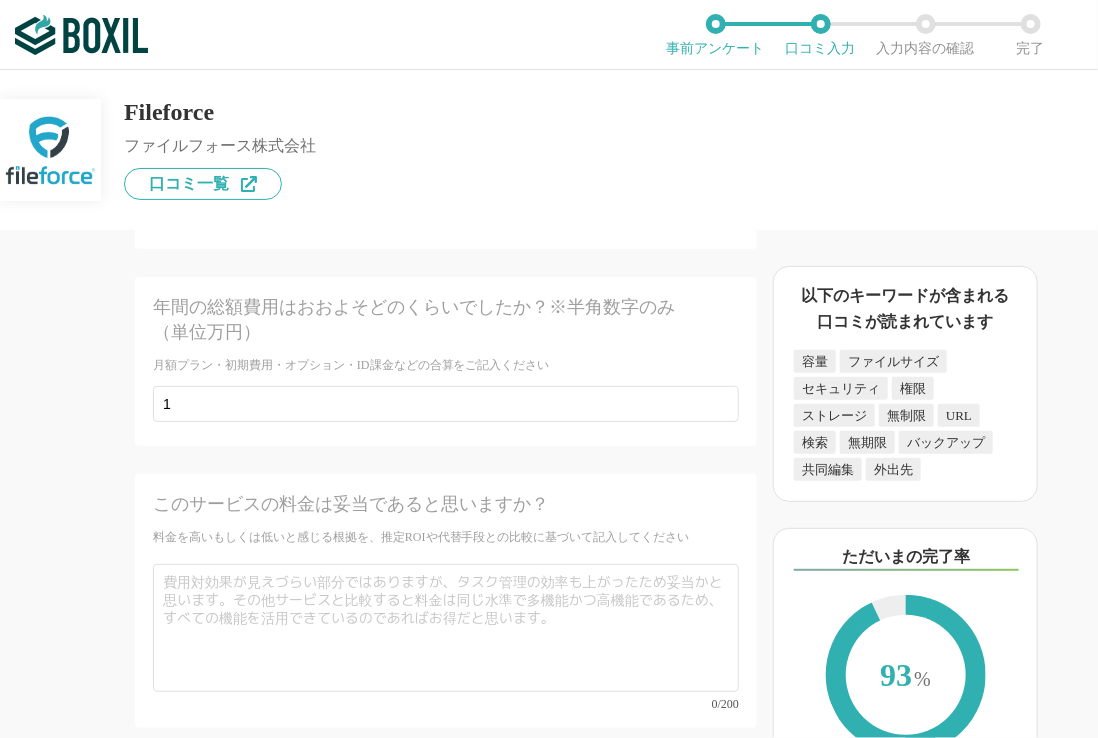 scroll, scrollTop: 8388, scrollLeft: 0, axis: vertical 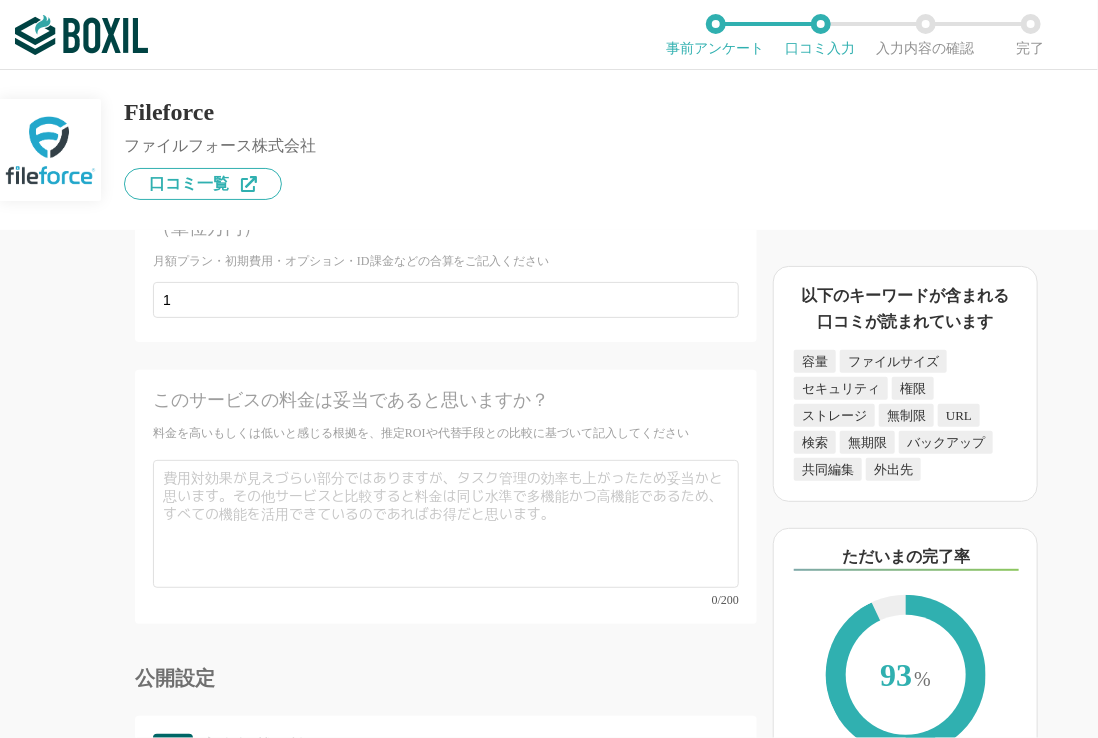 type on "サブフォルダのテンプレート作成がプロジェクトフォルダにしか適用が出来ないため、通常のサブフォルダ作成時にも適用できるとなお良い。" 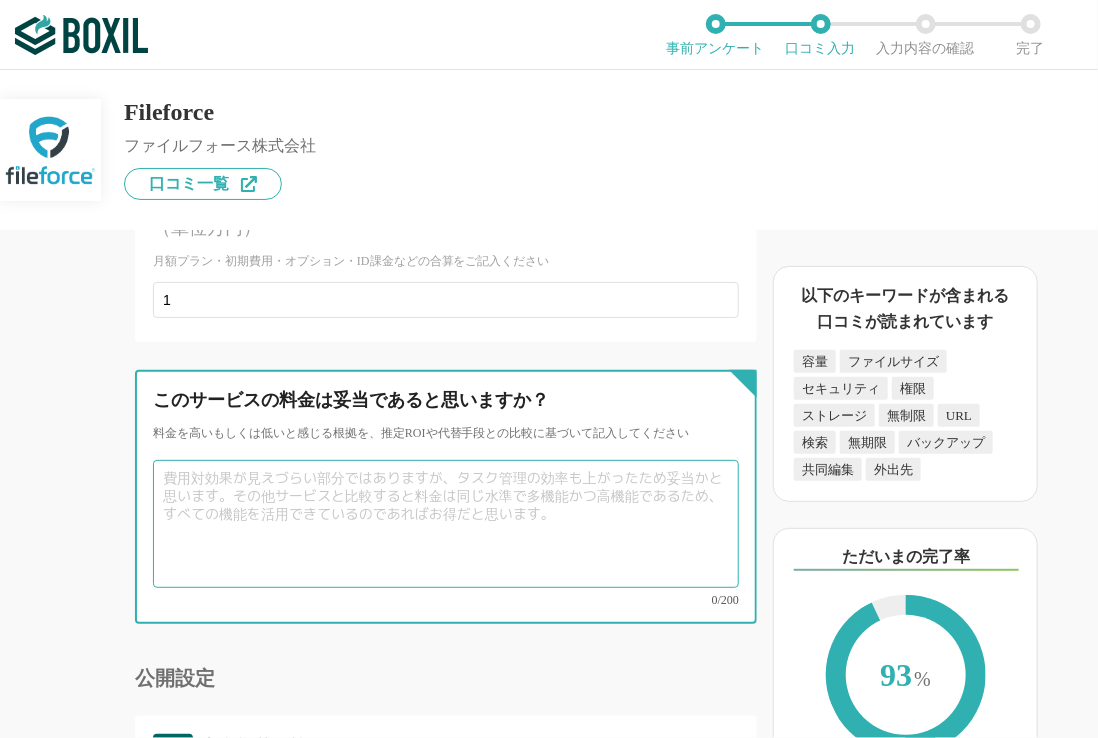 click at bounding box center [446, 524] 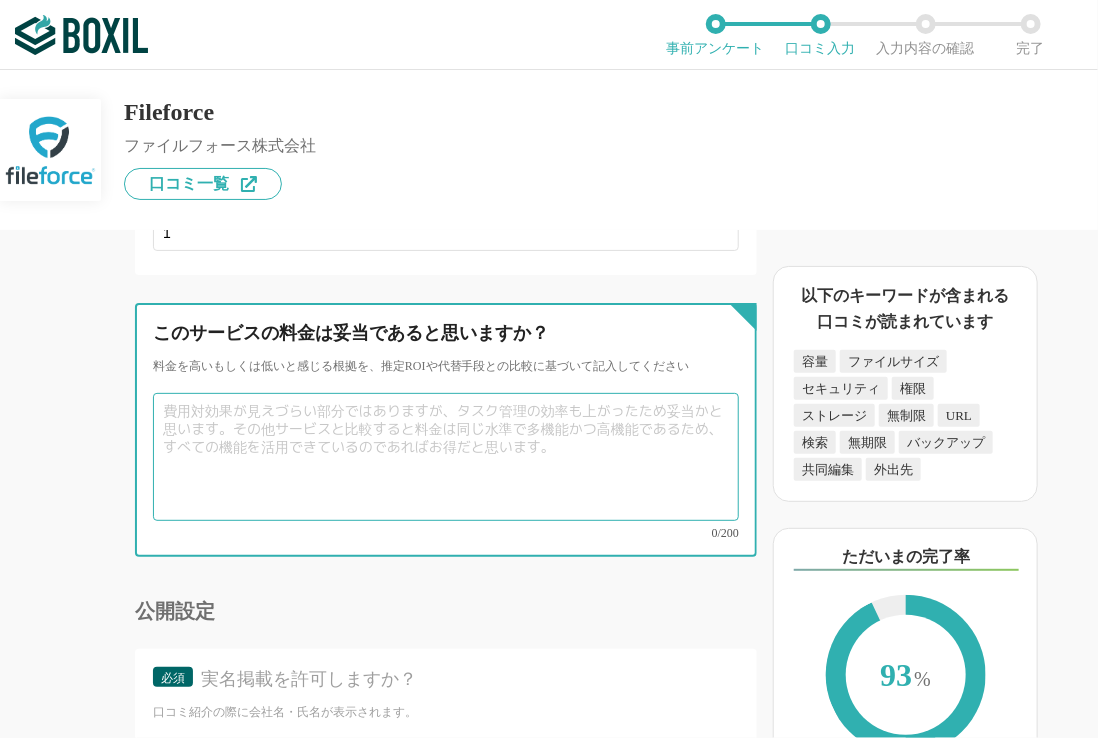 scroll, scrollTop: 8488, scrollLeft: 0, axis: vertical 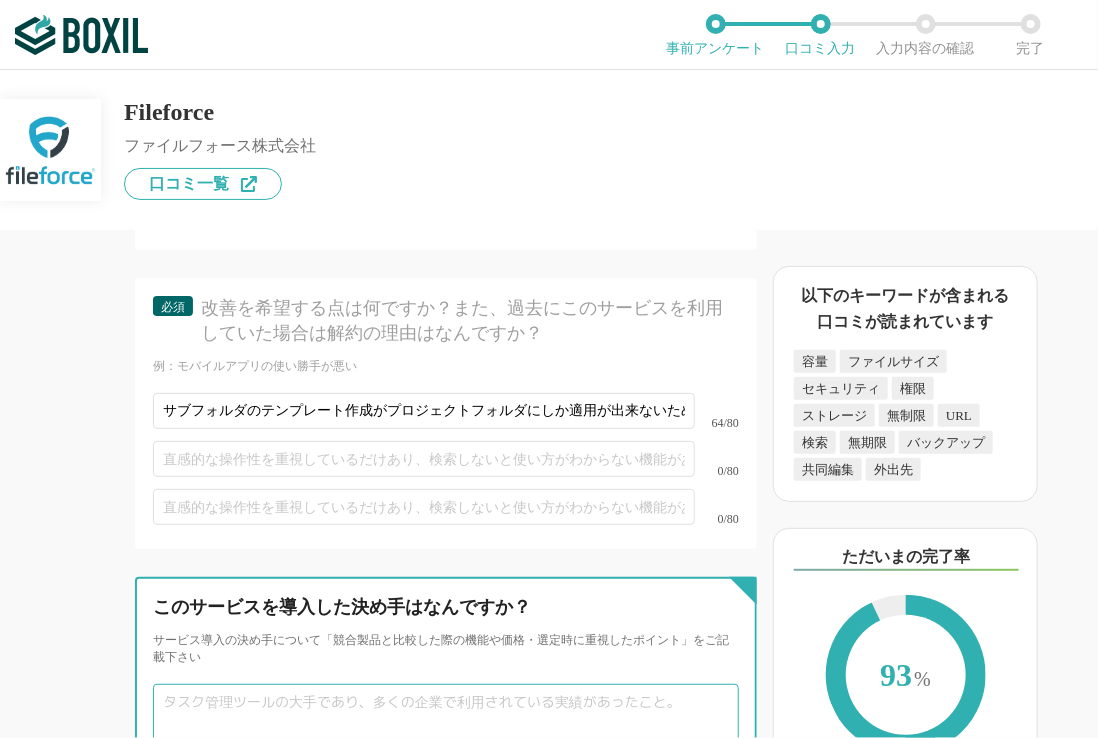 click at bounding box center (446, 748) 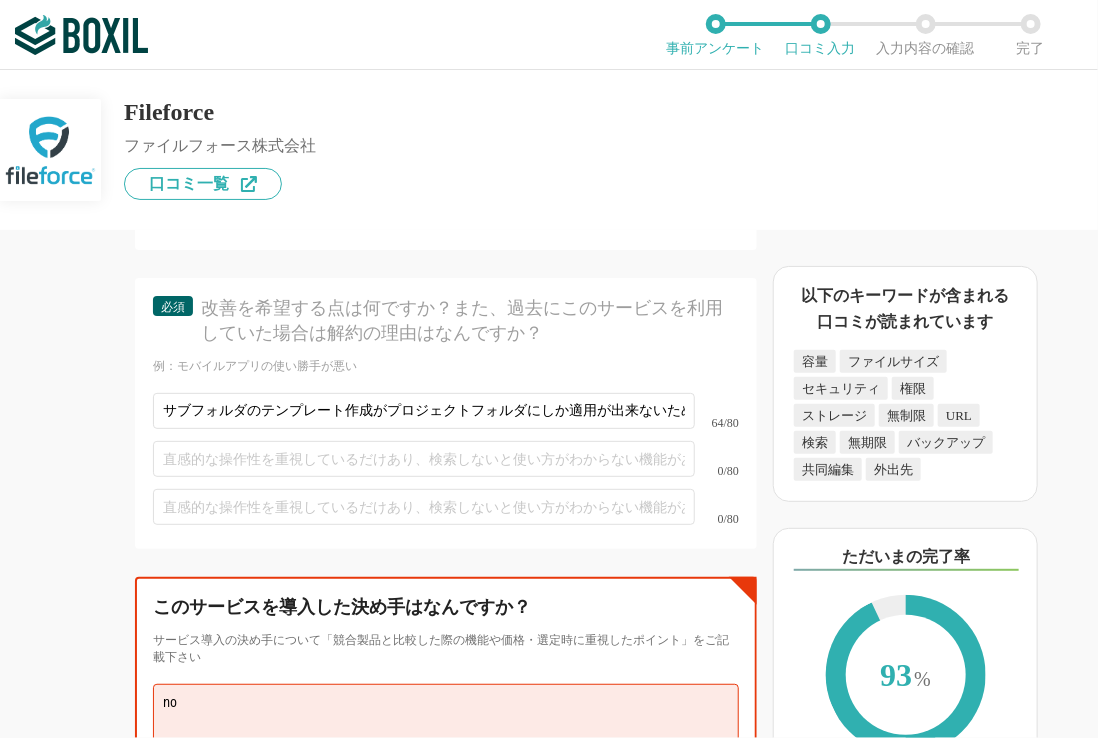 type on "n" 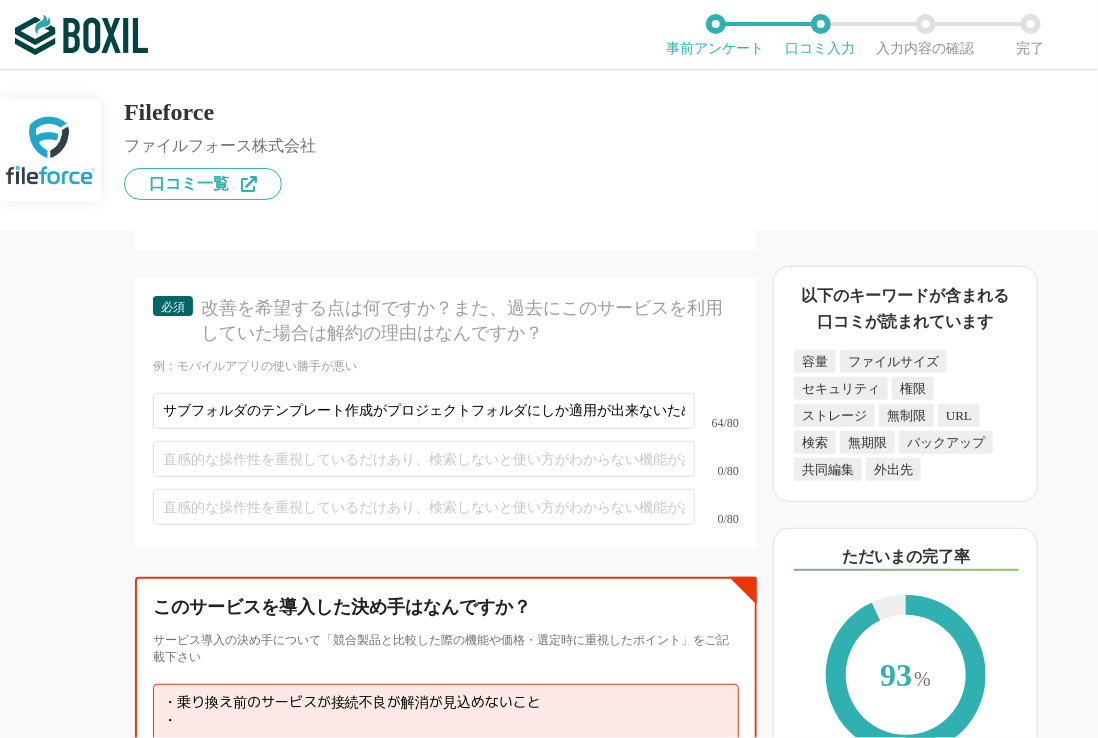 click on "・乗り換え前のサービスが接続不良が解消が見込めないこと
・" at bounding box center [446, 748] 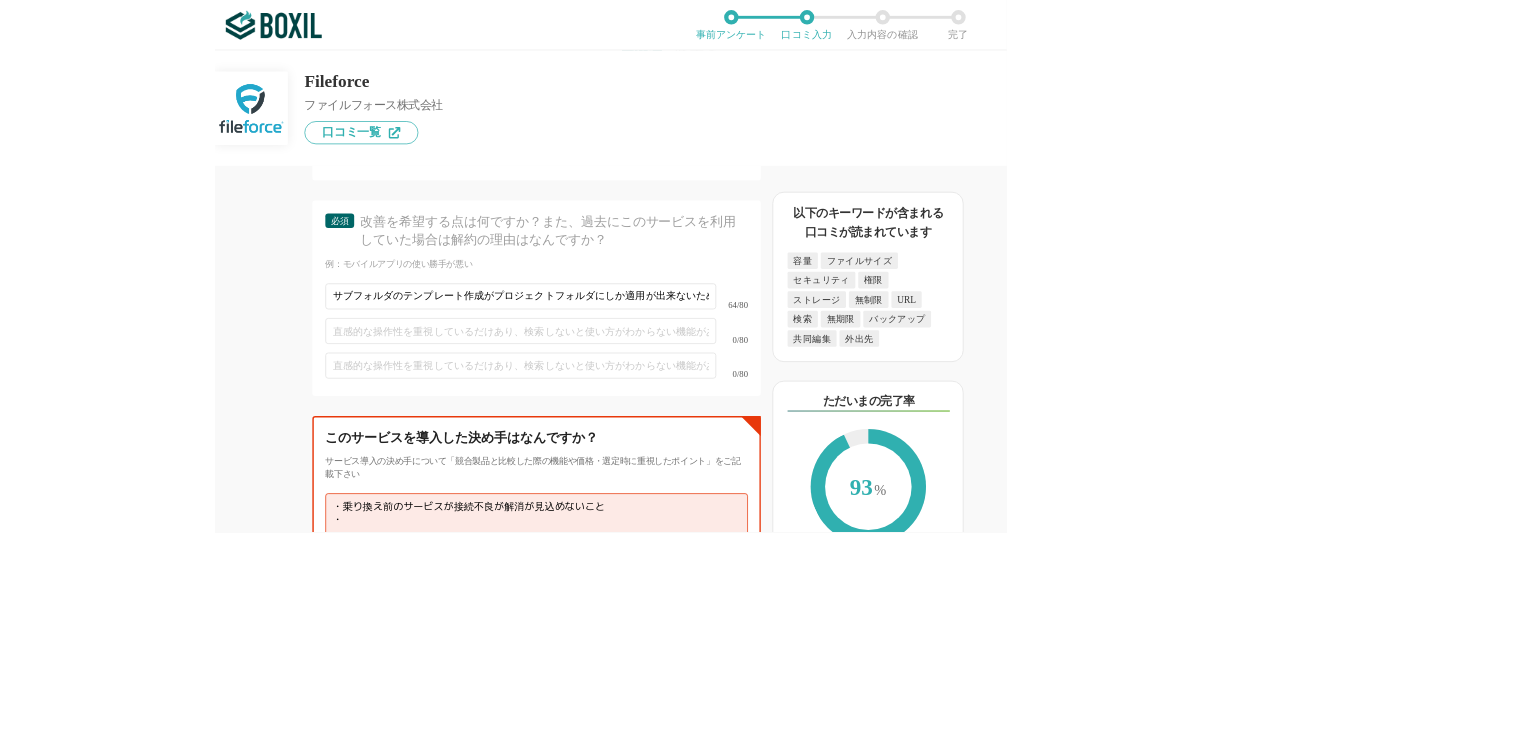 scroll, scrollTop: 13, scrollLeft: 0, axis: vertical 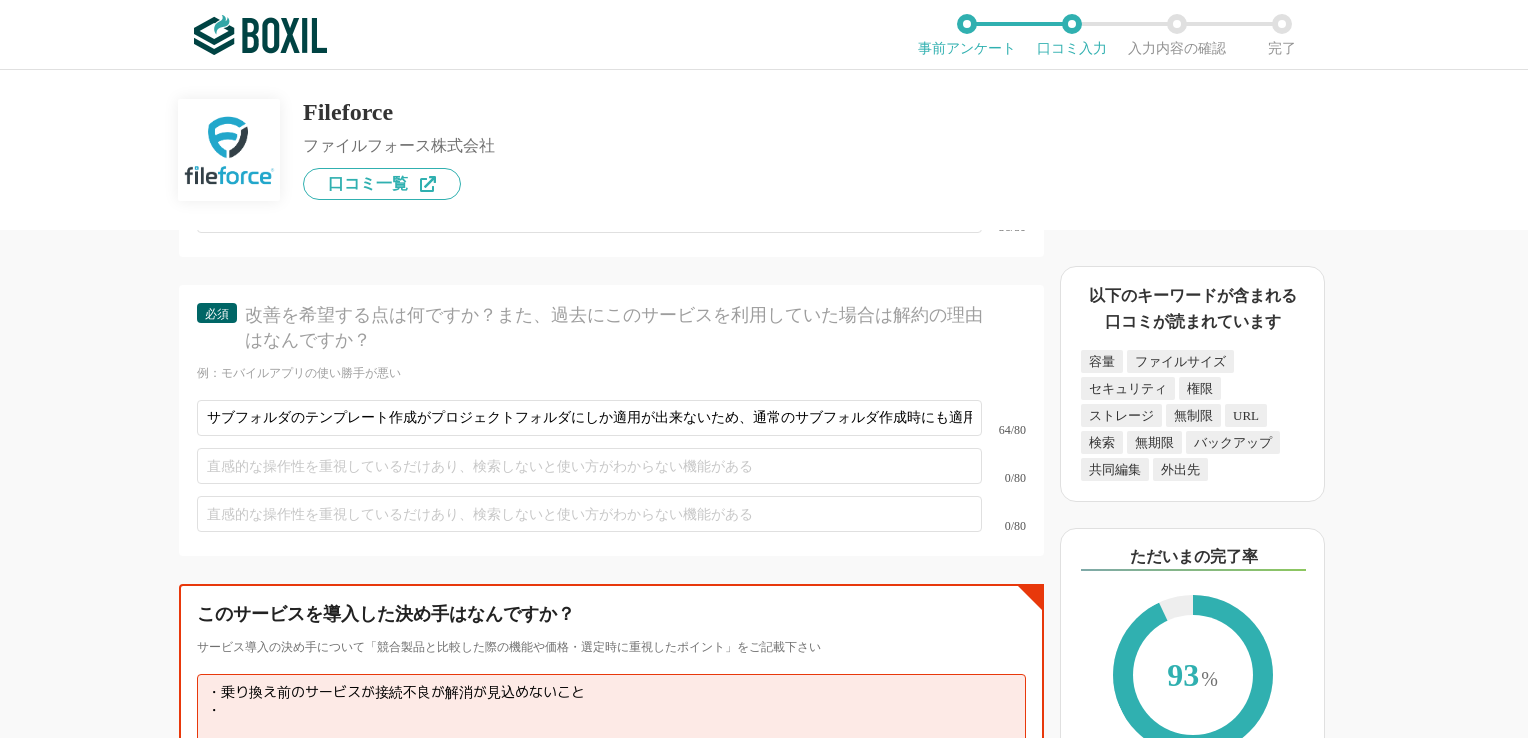 click on "・乗り換え前のサービスが接続不良が解消が見込めないこと
・" at bounding box center (611, 738) 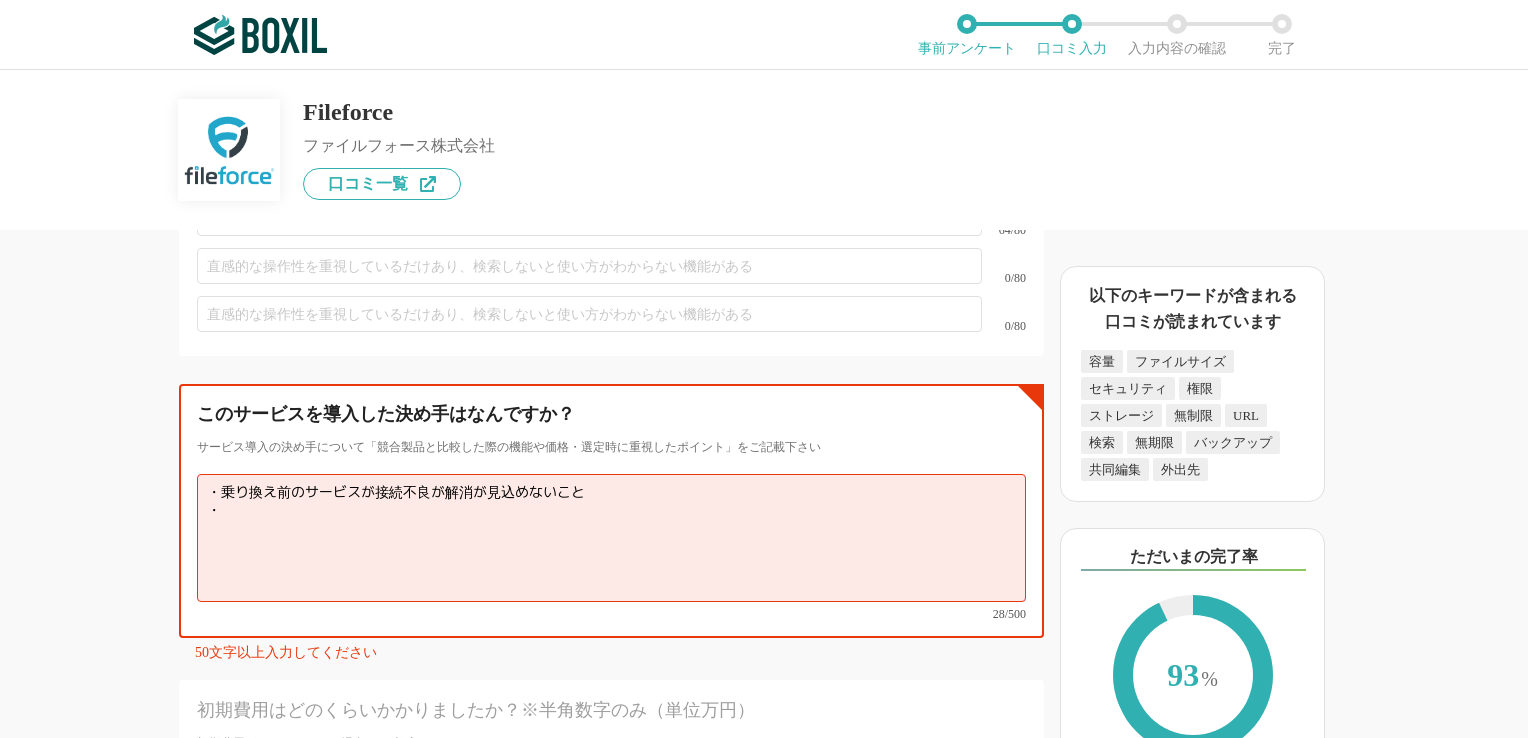 scroll, scrollTop: 7476, scrollLeft: 0, axis: vertical 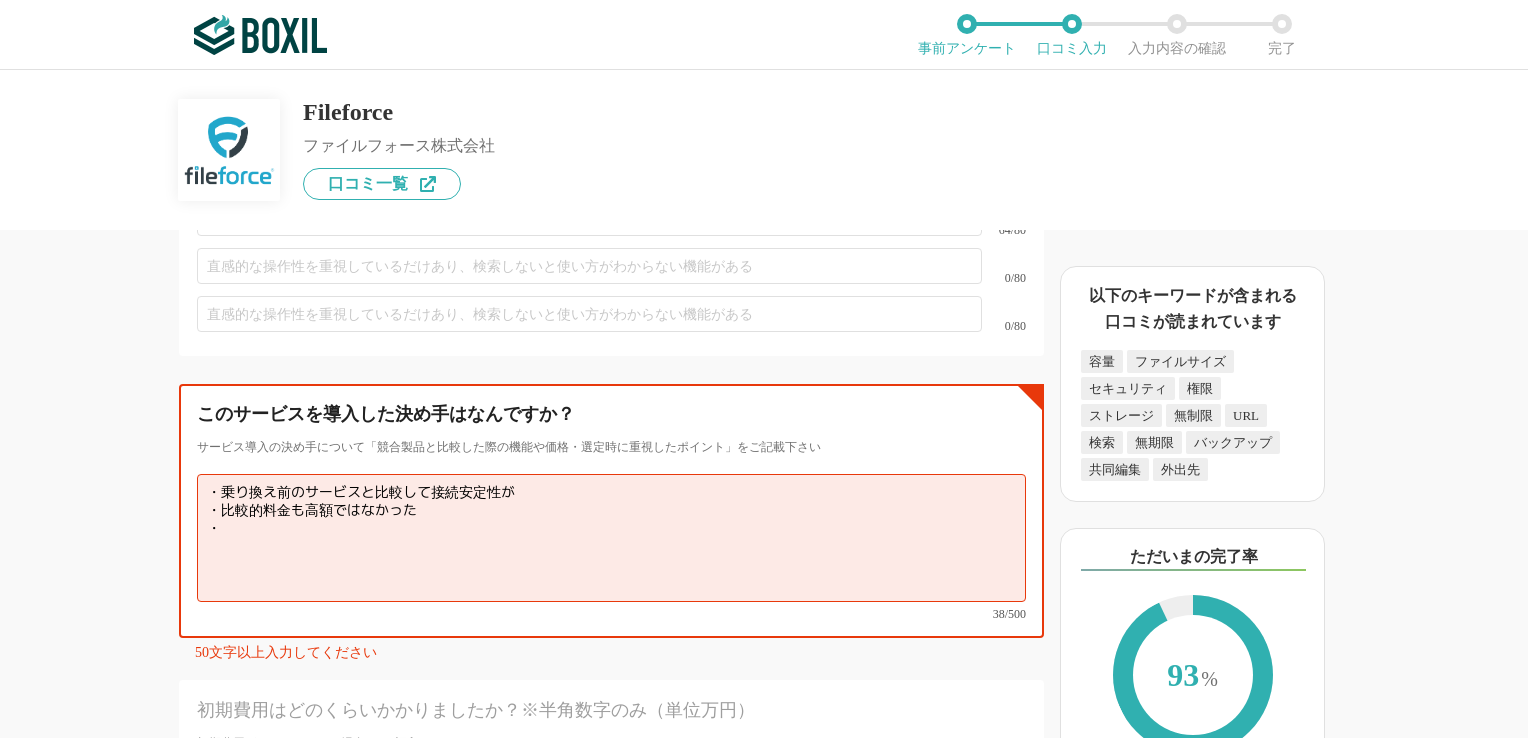 click on "・乗り換え前のサービスと比較して接続安定性が
・比較的料金も高額ではなかった
・" at bounding box center [611, 538] 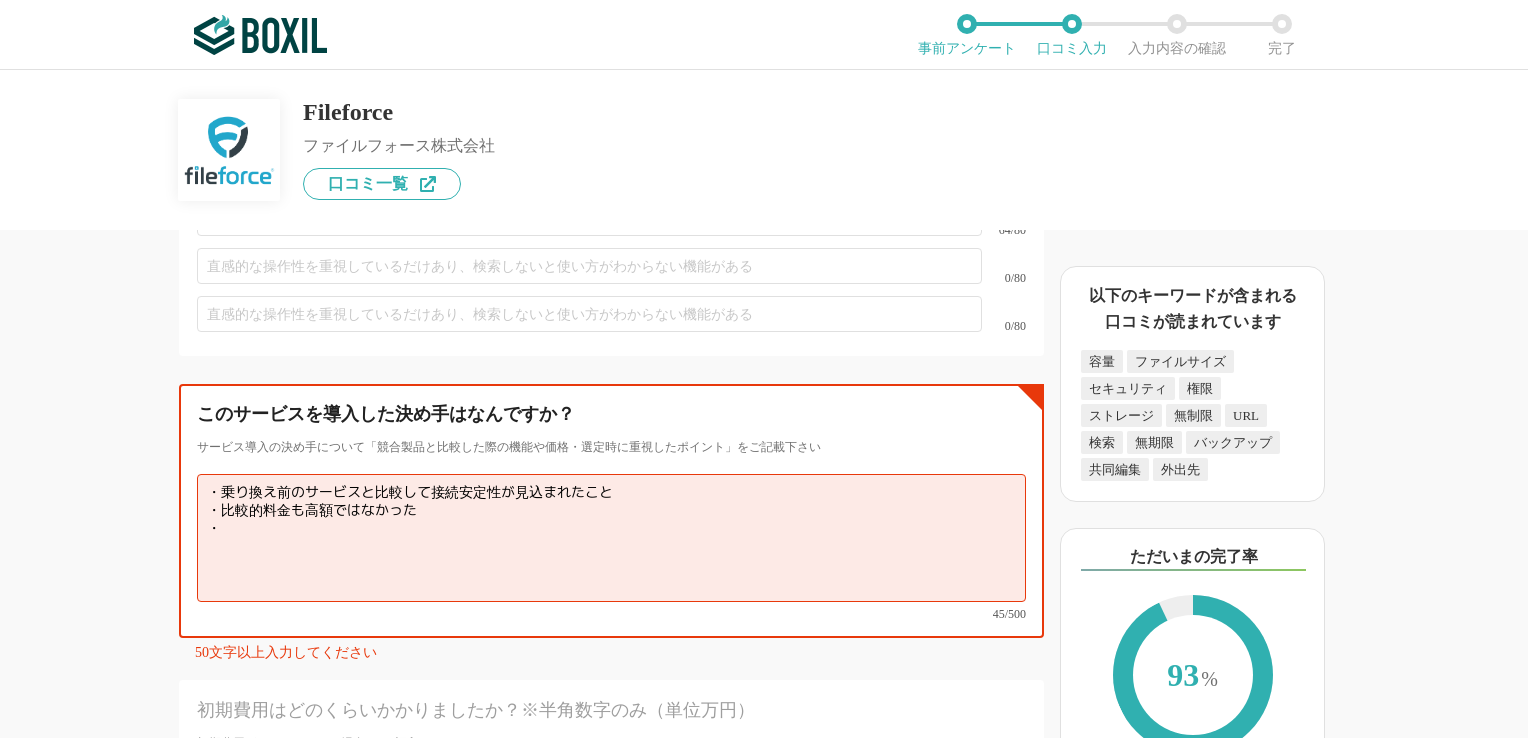 click on "・乗り換え前のサービスと比較して接続安定性が見込まれたこと
・比較的料金も高額ではなかった
・" at bounding box center (611, 538) 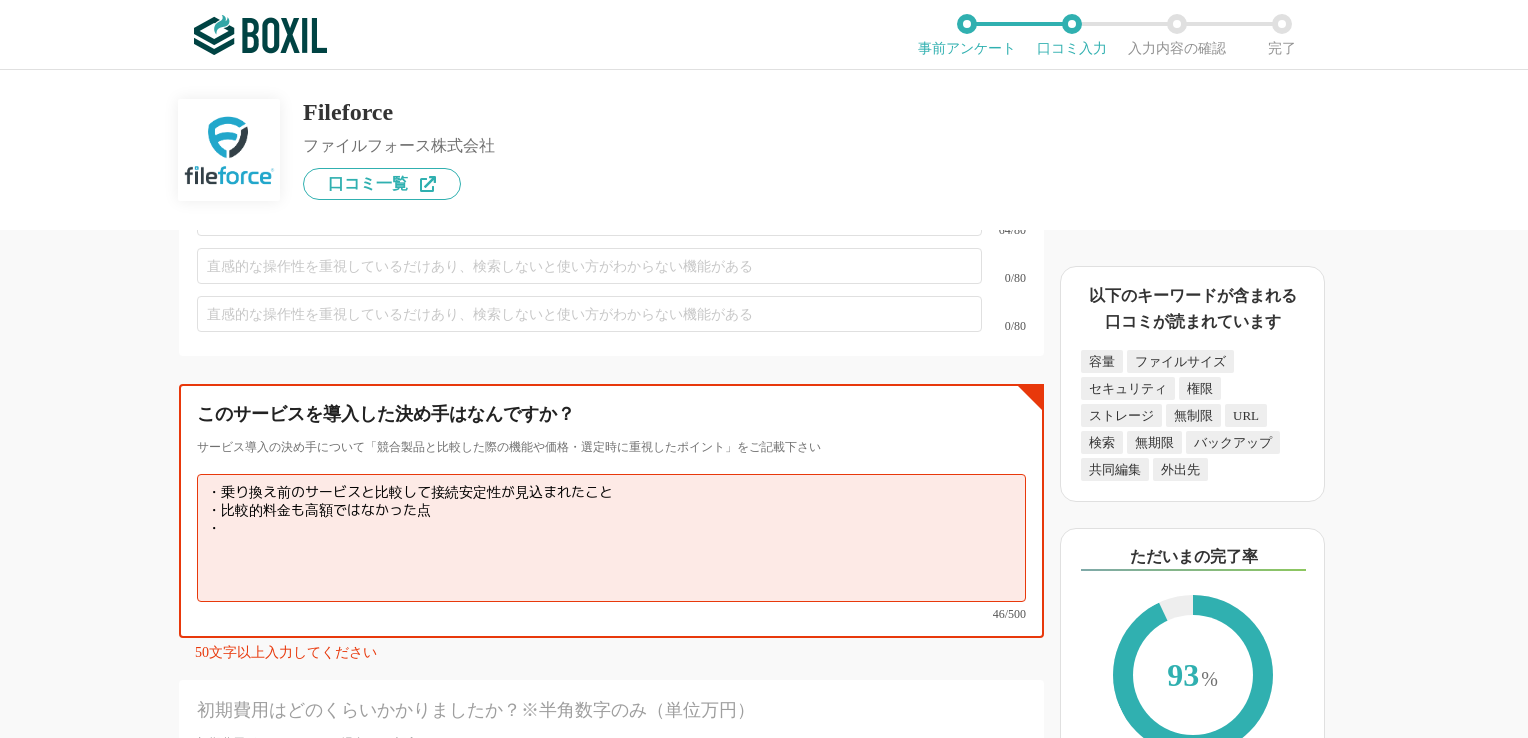 click on "・乗り換え前のサービスと比較して接続安定性が見込まれたこと
・比較的料金も高額ではなかった点
・" at bounding box center [611, 538] 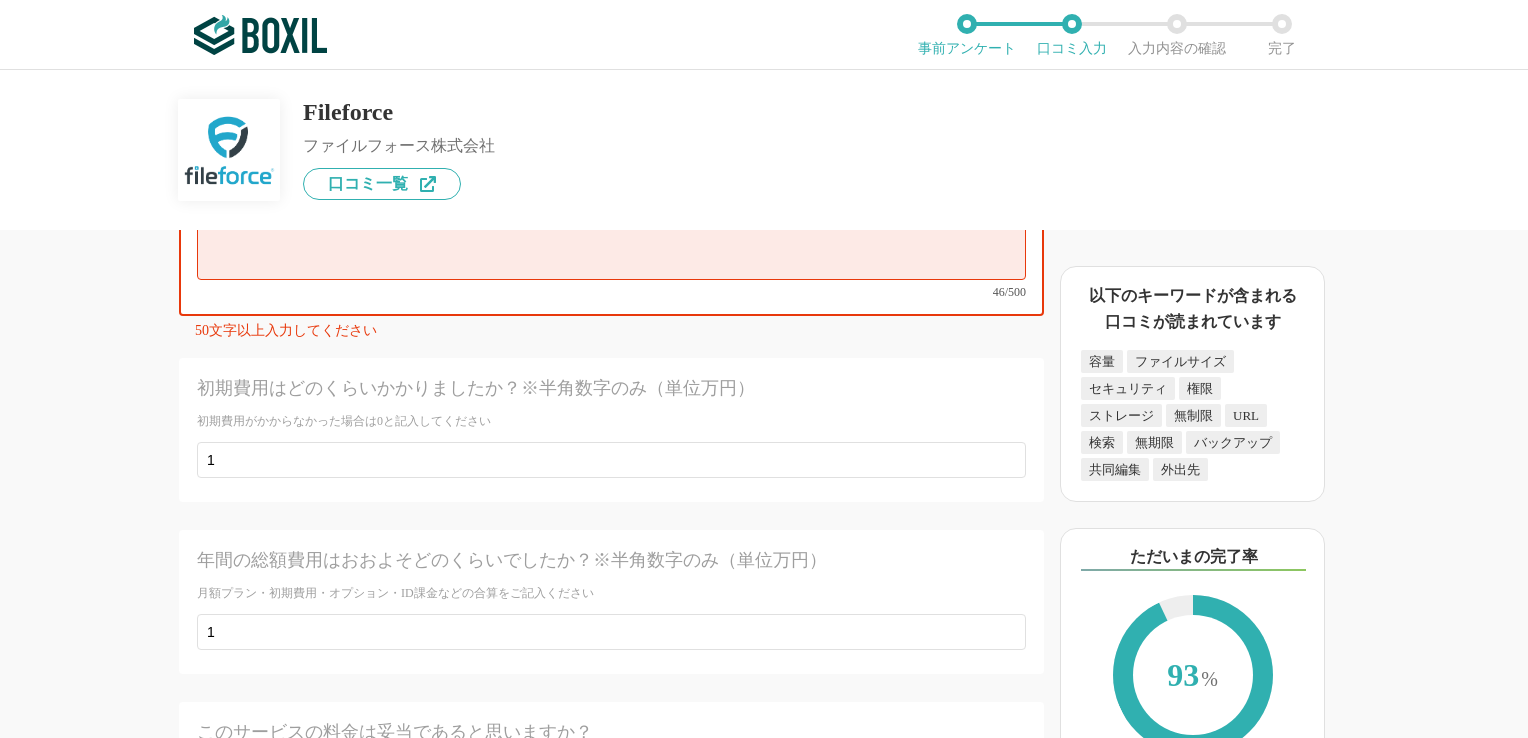 scroll, scrollTop: 7776, scrollLeft: 0, axis: vertical 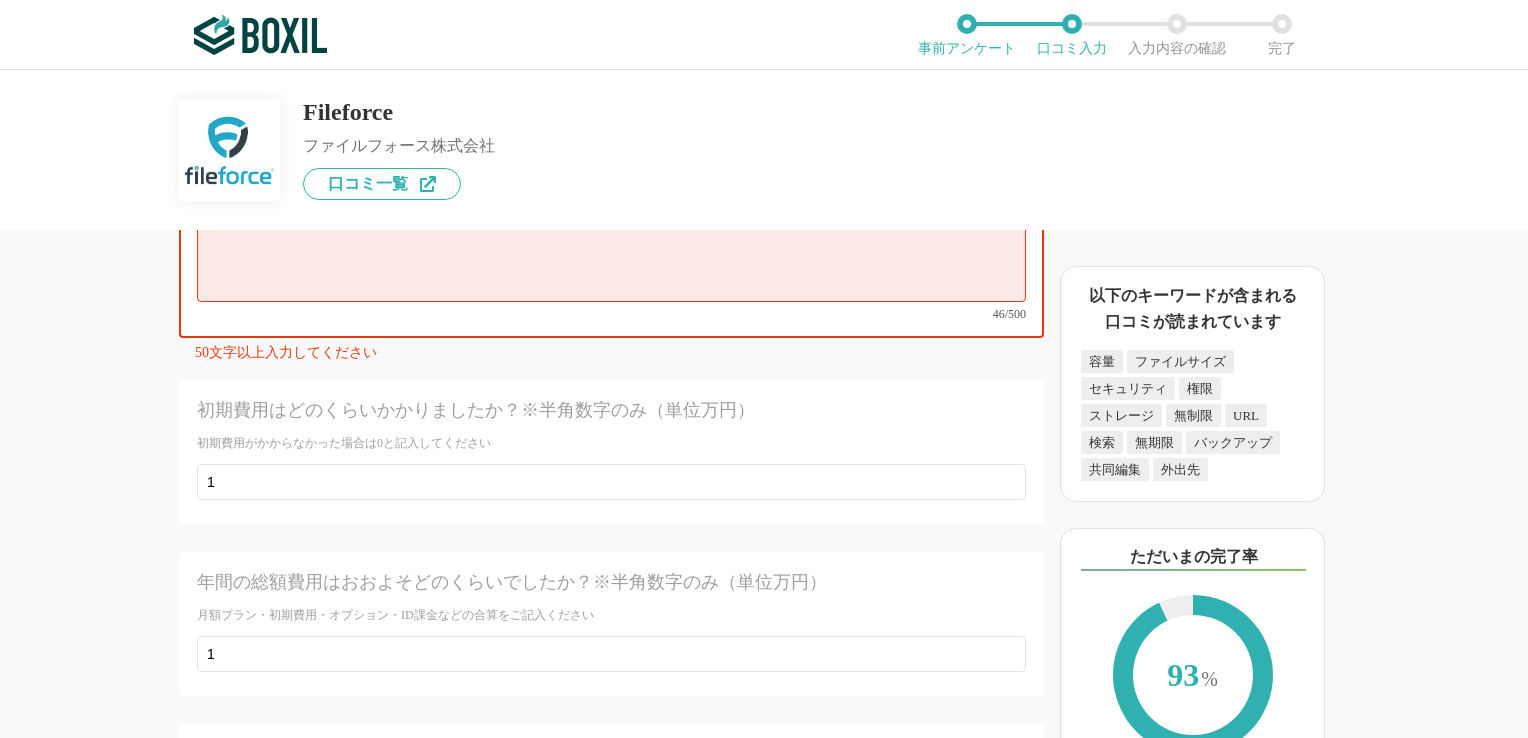 type on "・乗り換え前のサービスと比較して接続安定性が見込まれたこと
・比較的料金も高額ではなかった点
・" 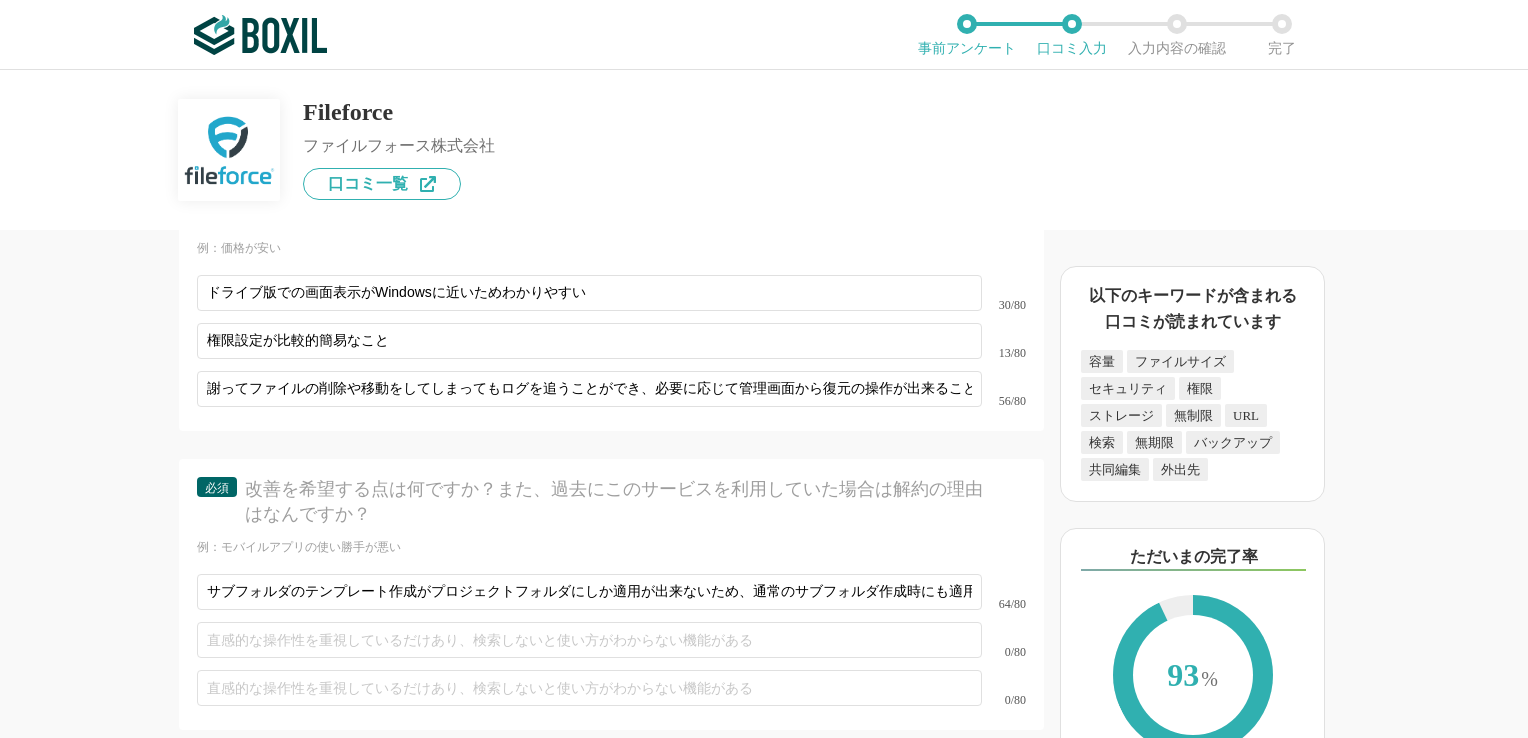 scroll, scrollTop: 7423, scrollLeft: 0, axis: vertical 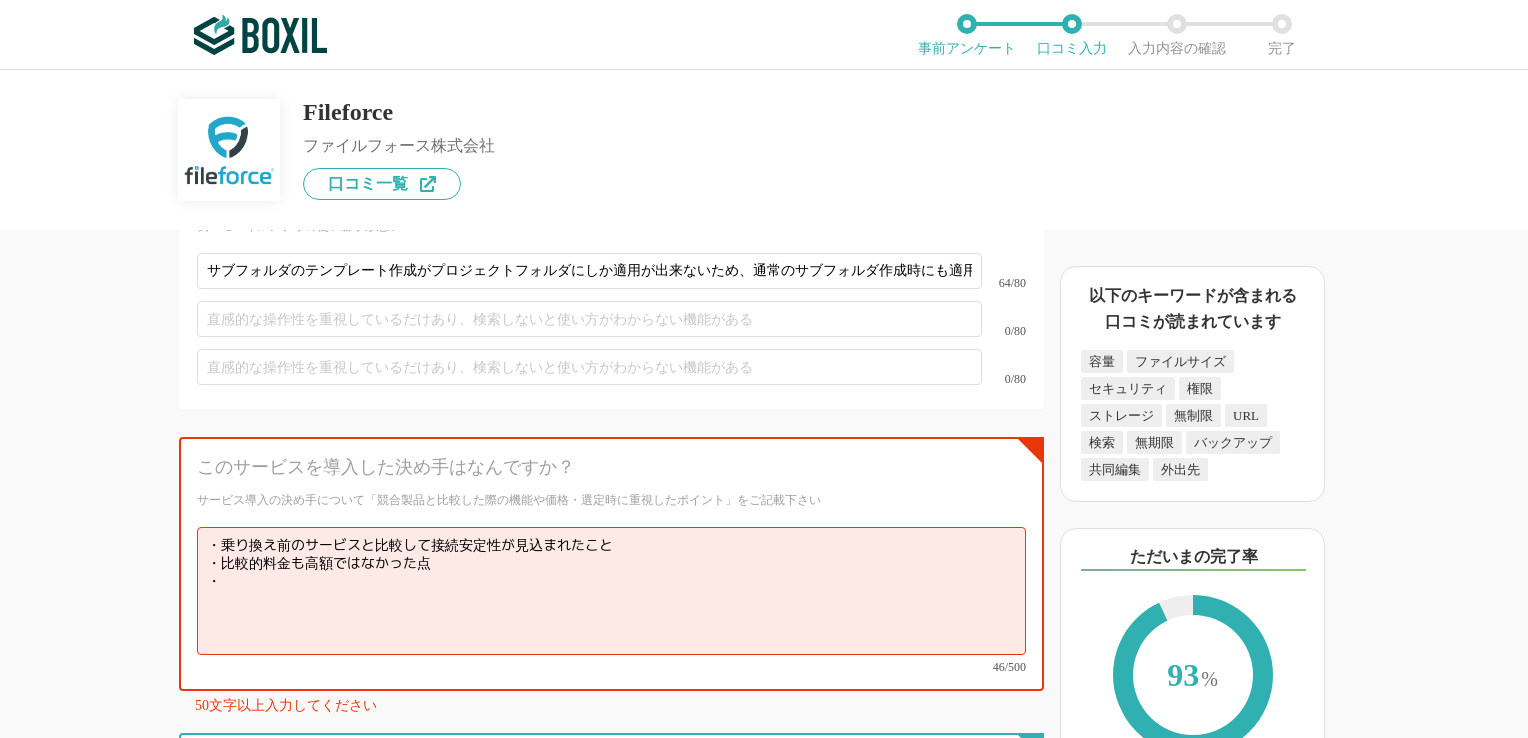 type on "0" 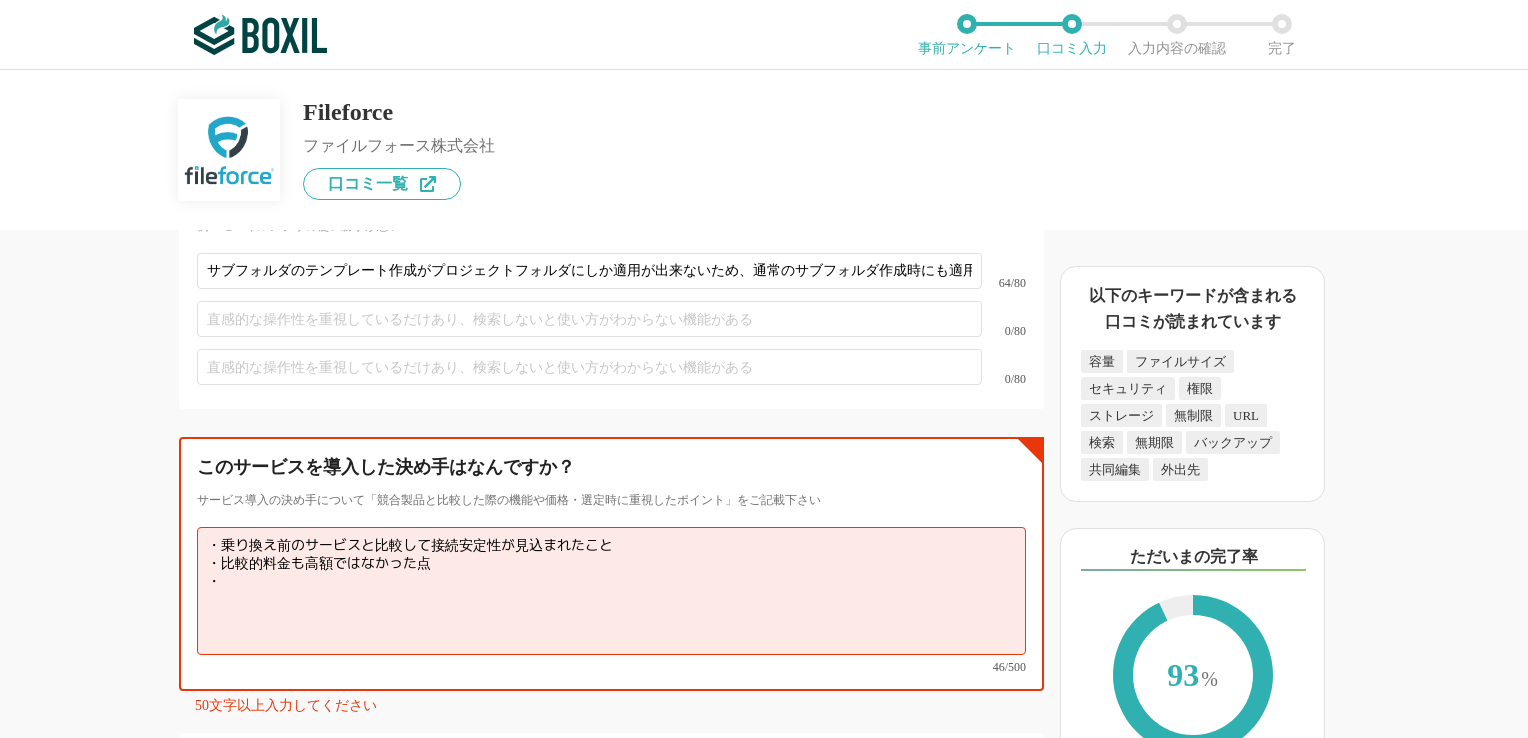 click on "・乗り換え前のサービスと比較して接続安定性が見込まれたこと
・比較的料金も高額ではなかった点
・" at bounding box center (611, 591) 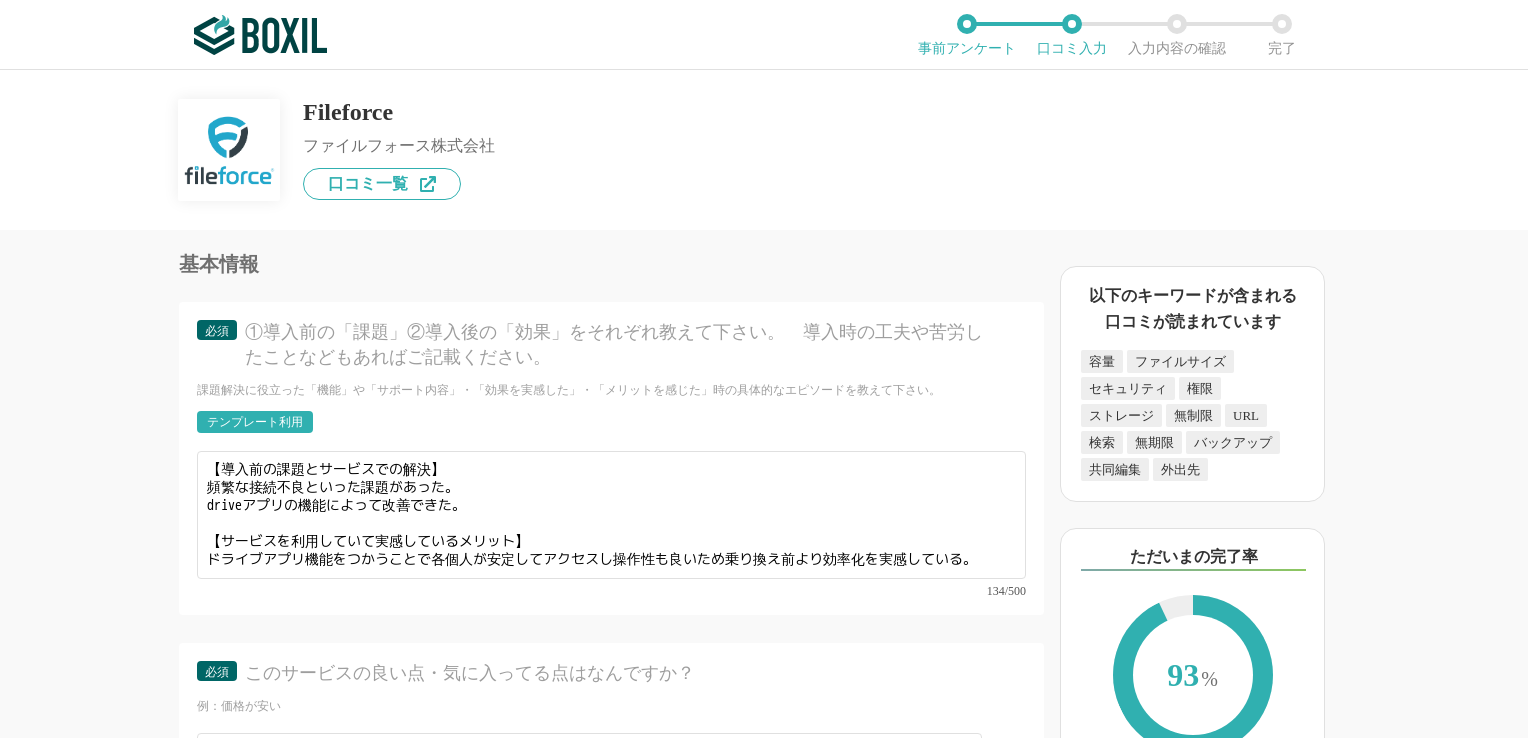 scroll, scrollTop: 6623, scrollLeft: 0, axis: vertical 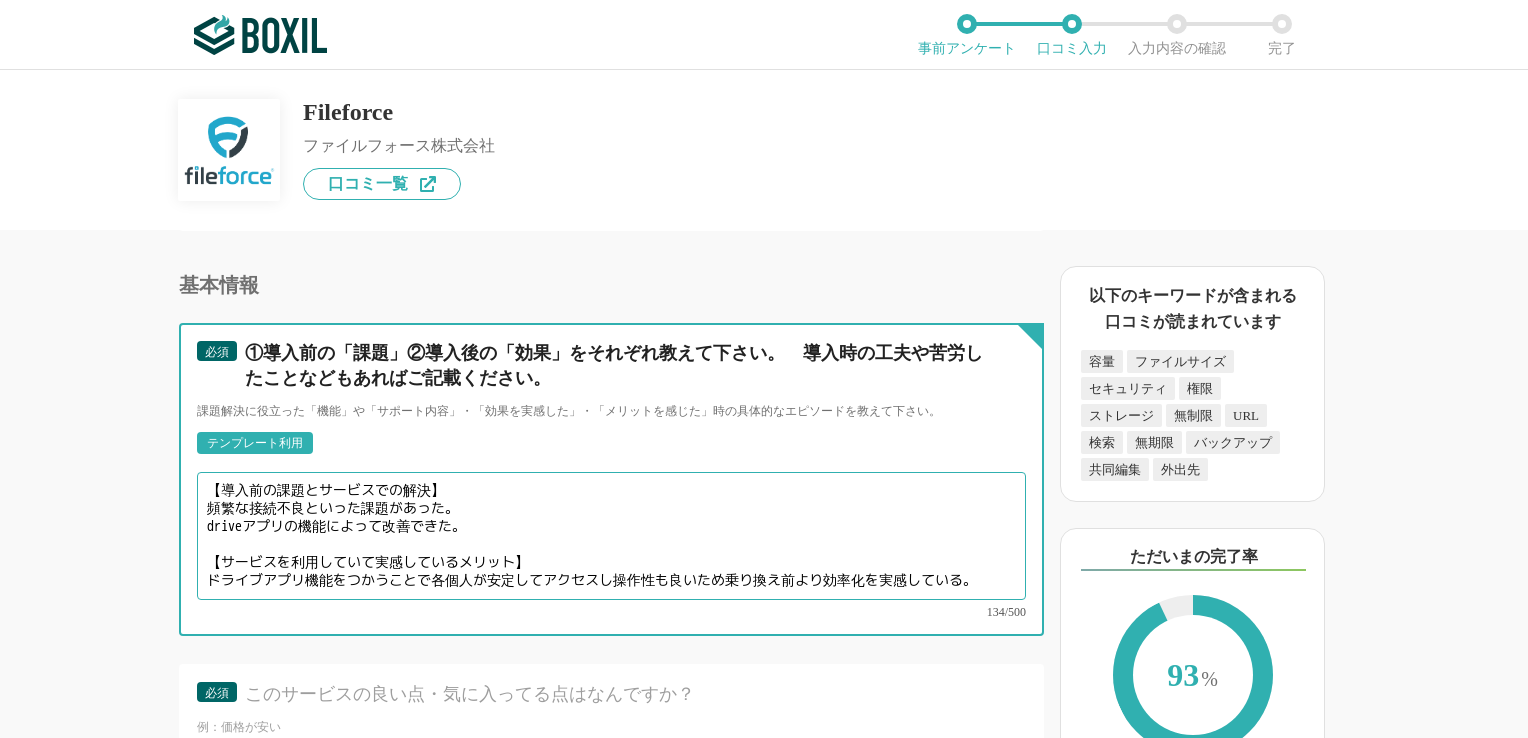 click on "【導入前の課題とサービスでの解決】
頻繁な接続不良といった課題があった。
driveアプリの機能によって改善できた。
【サービスを利用していて実感しているメリット】
ドライブアプリ機能をつかうことで各個人が安定してアクセスし操作性も良いため乗り換え前より効率化を実感している。" at bounding box center (611, 536) 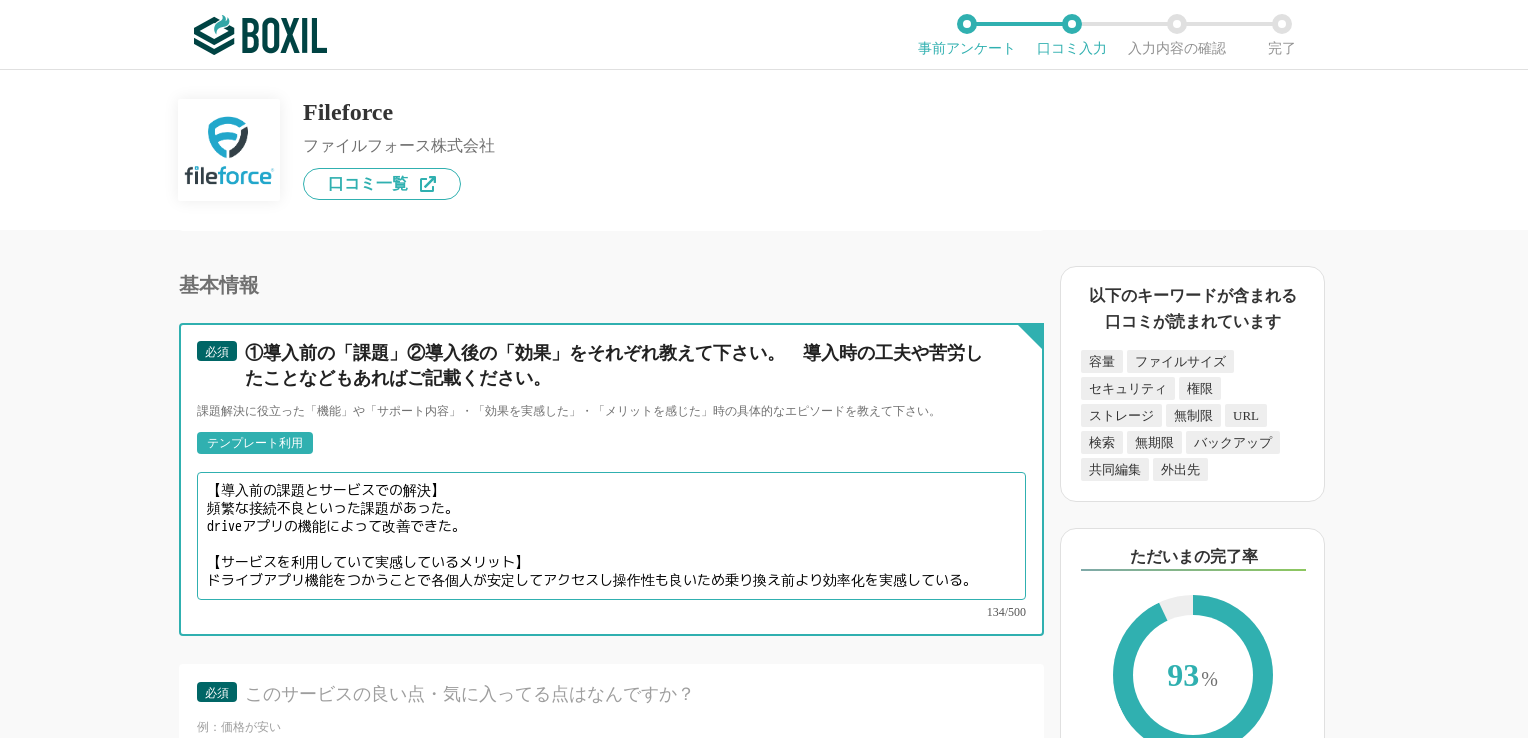 click on "【導入前の課題とサービスでの解決】
頻繁な接続不良といった課題があった。
driveアプリの機能によって改善できた。
【サービスを利用していて実感しているメリット】
ドライブアプリ機能をつかうことで各個人が安定してアクセスし操作性も良いため乗り換え前より効率化を実感している。" at bounding box center [611, 536] 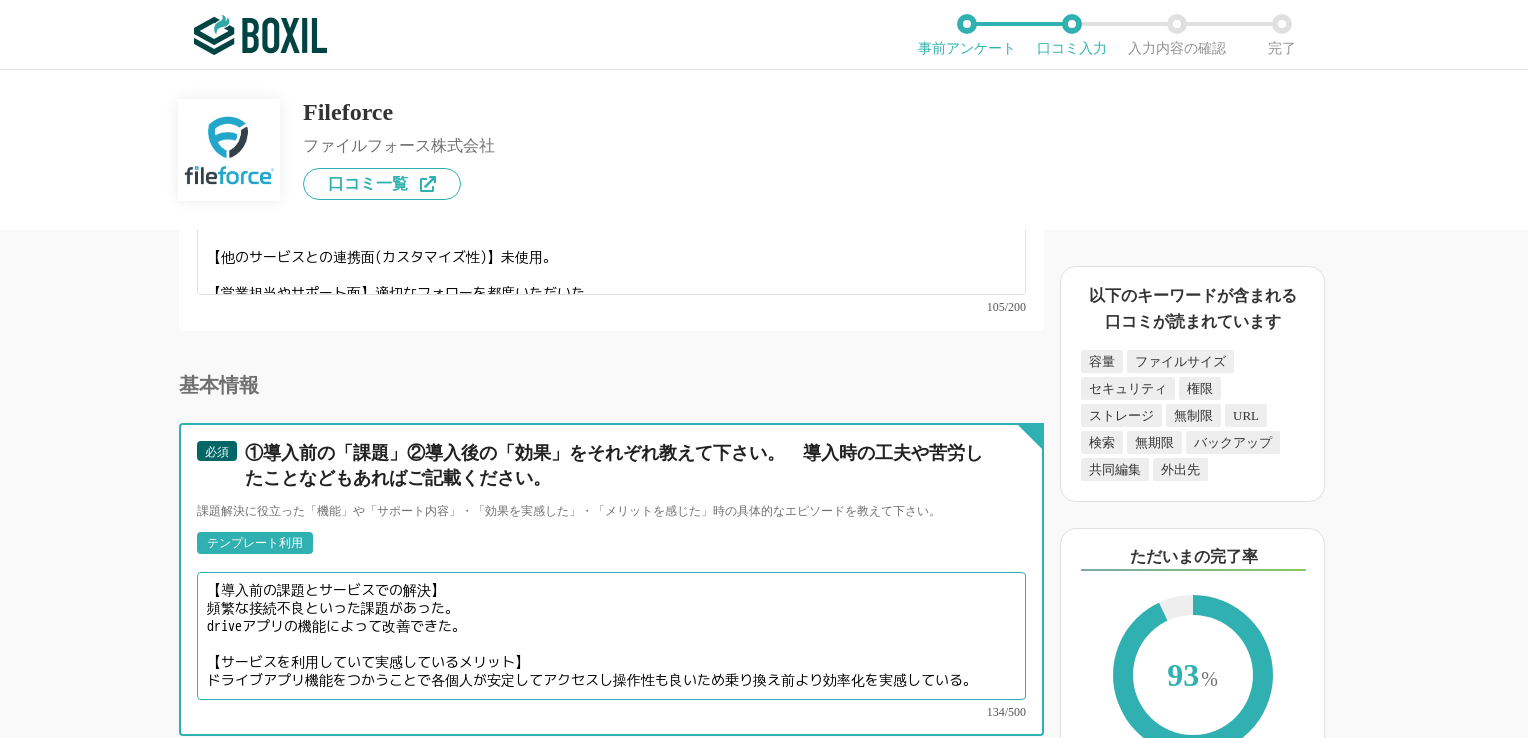 scroll, scrollTop: 6223, scrollLeft: 0, axis: vertical 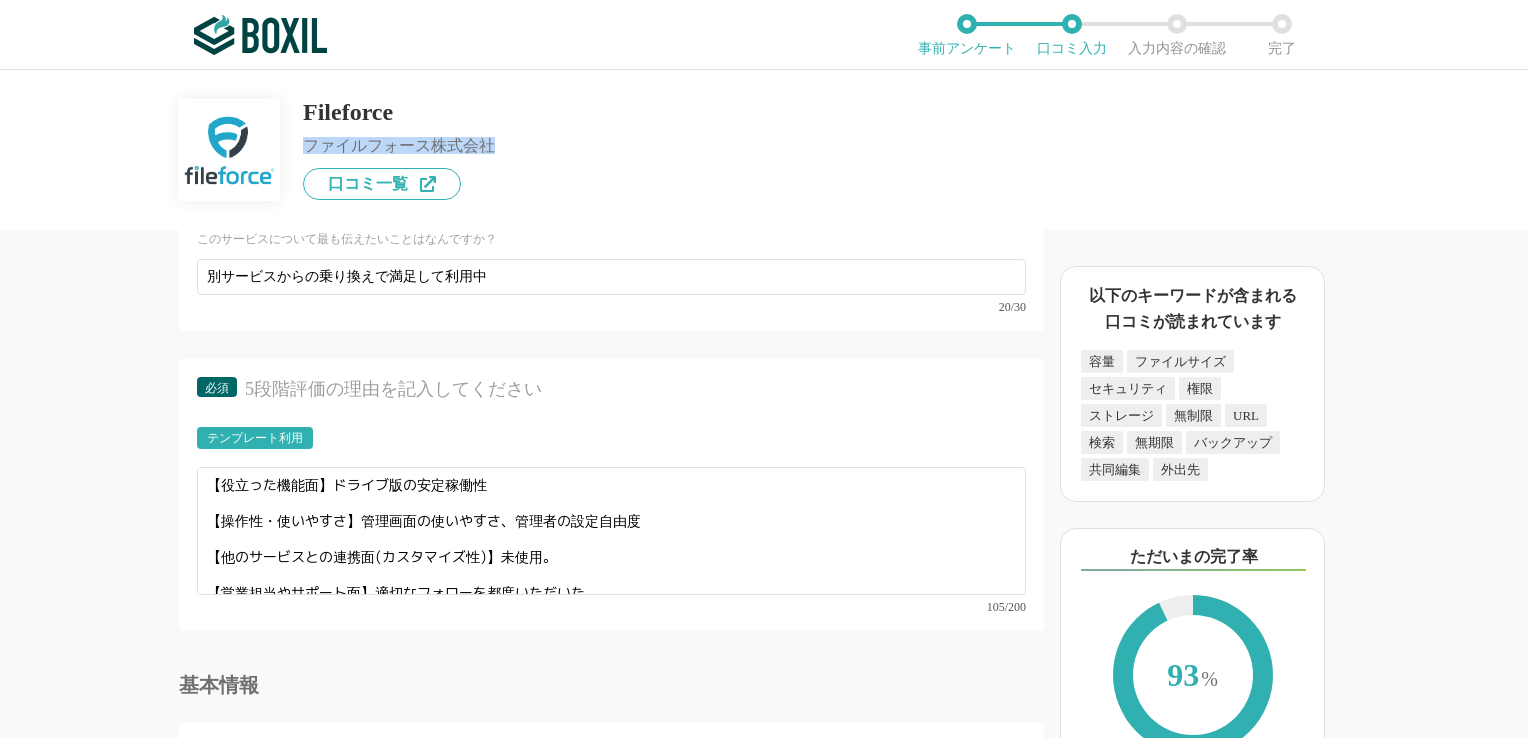 drag, startPoint x: 309, startPoint y: 148, endPoint x: 508, endPoint y: 151, distance: 199.02261 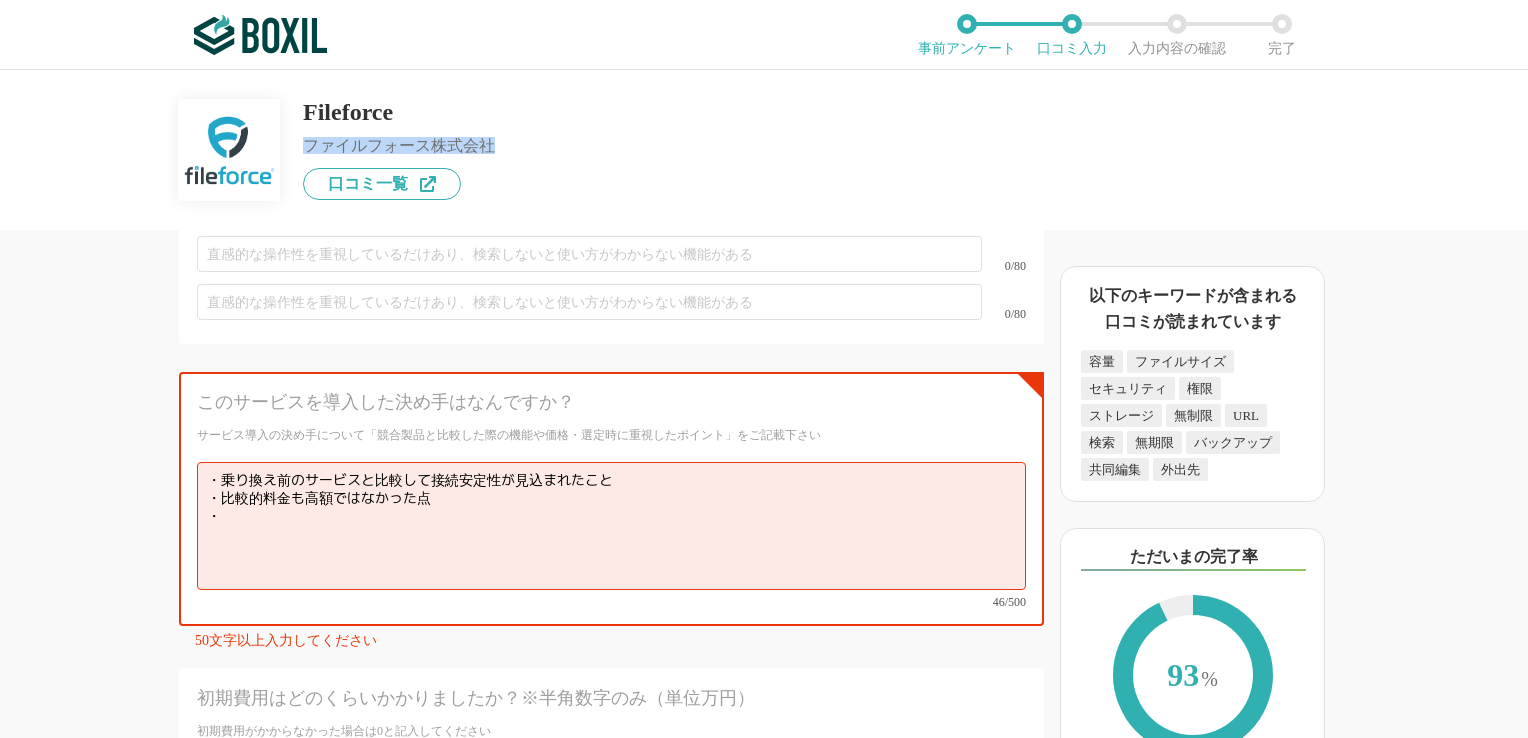 scroll, scrollTop: 7523, scrollLeft: 0, axis: vertical 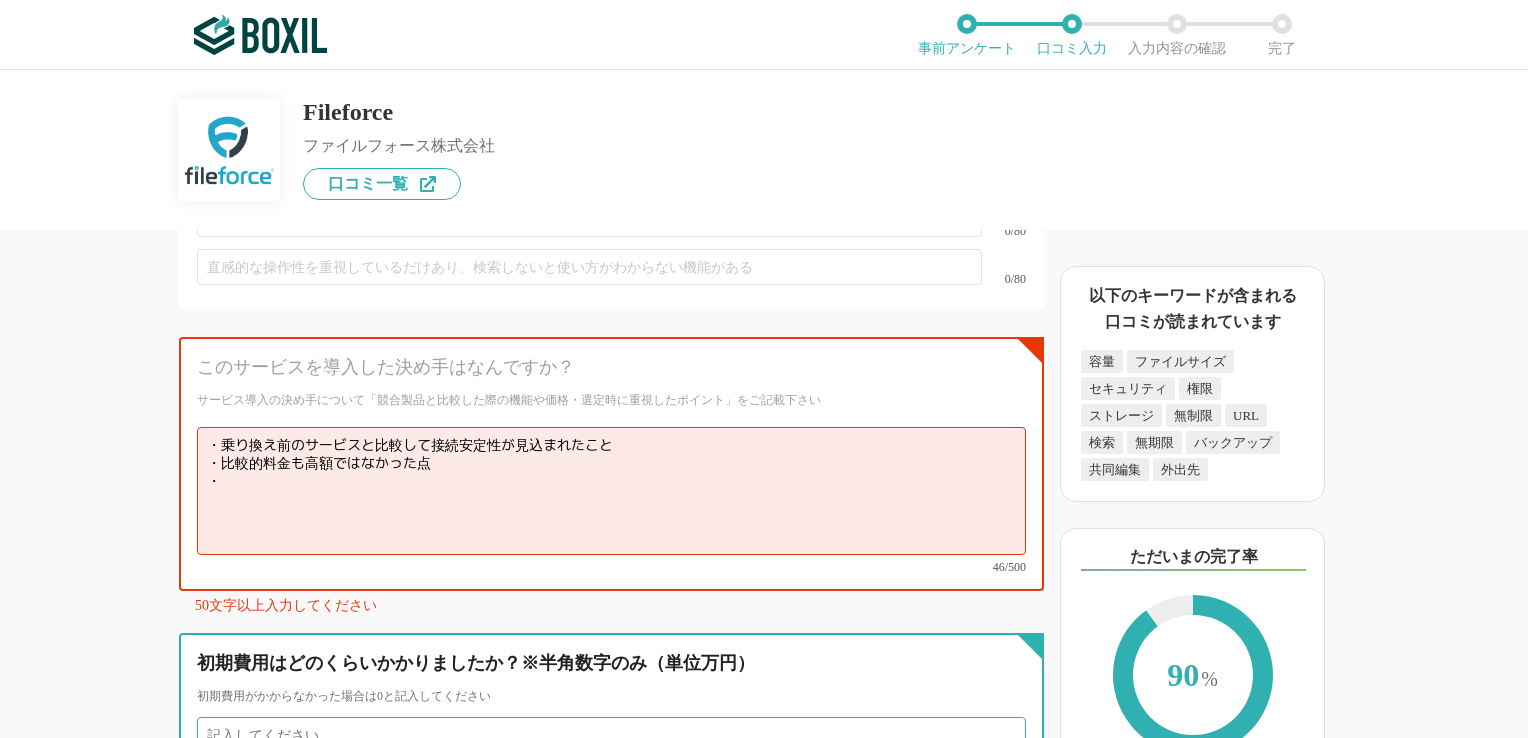 type on "4" 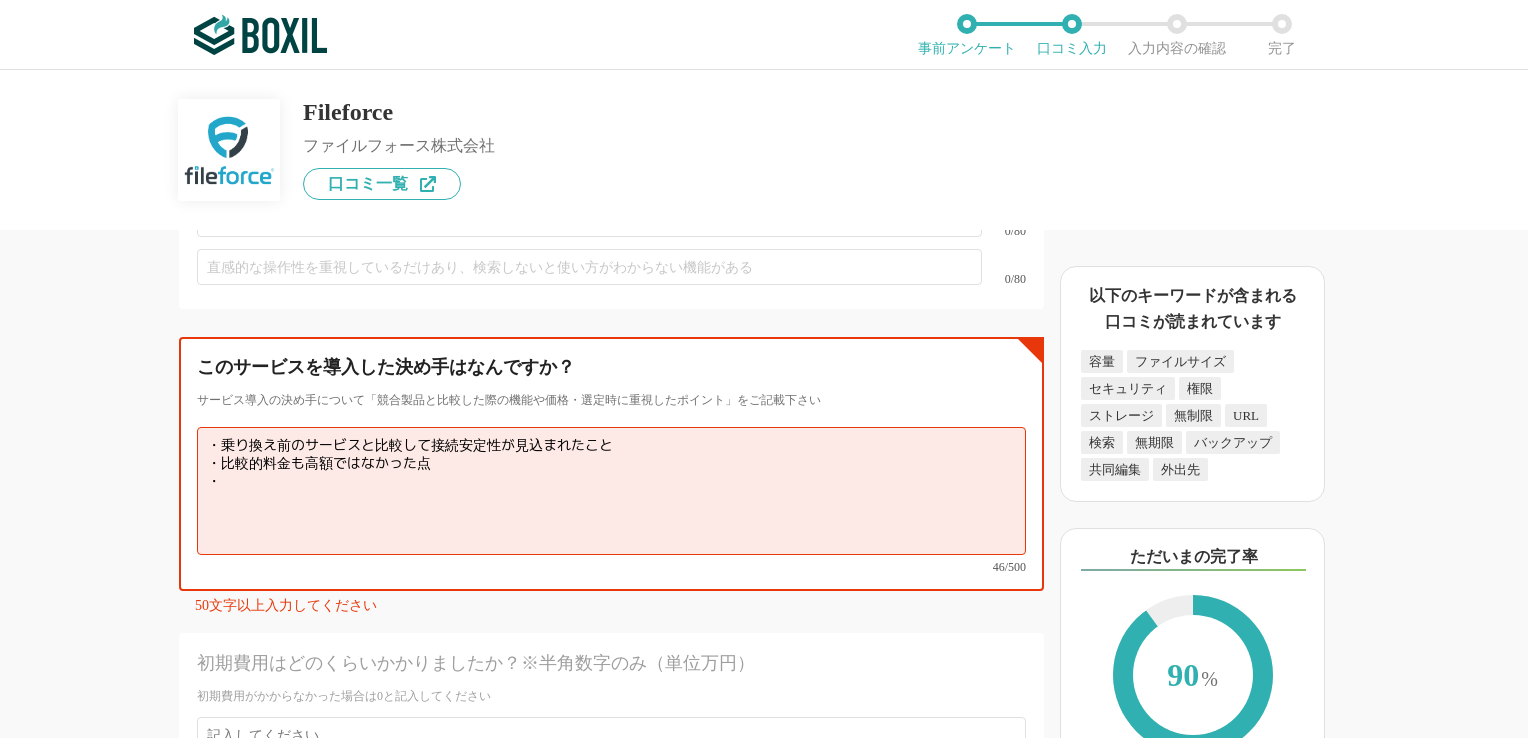 click on "・乗り換え前のサービスと比較して接続安定性が見込まれたこと
・比較的料金も高額ではなかった点
・" at bounding box center (611, 491) 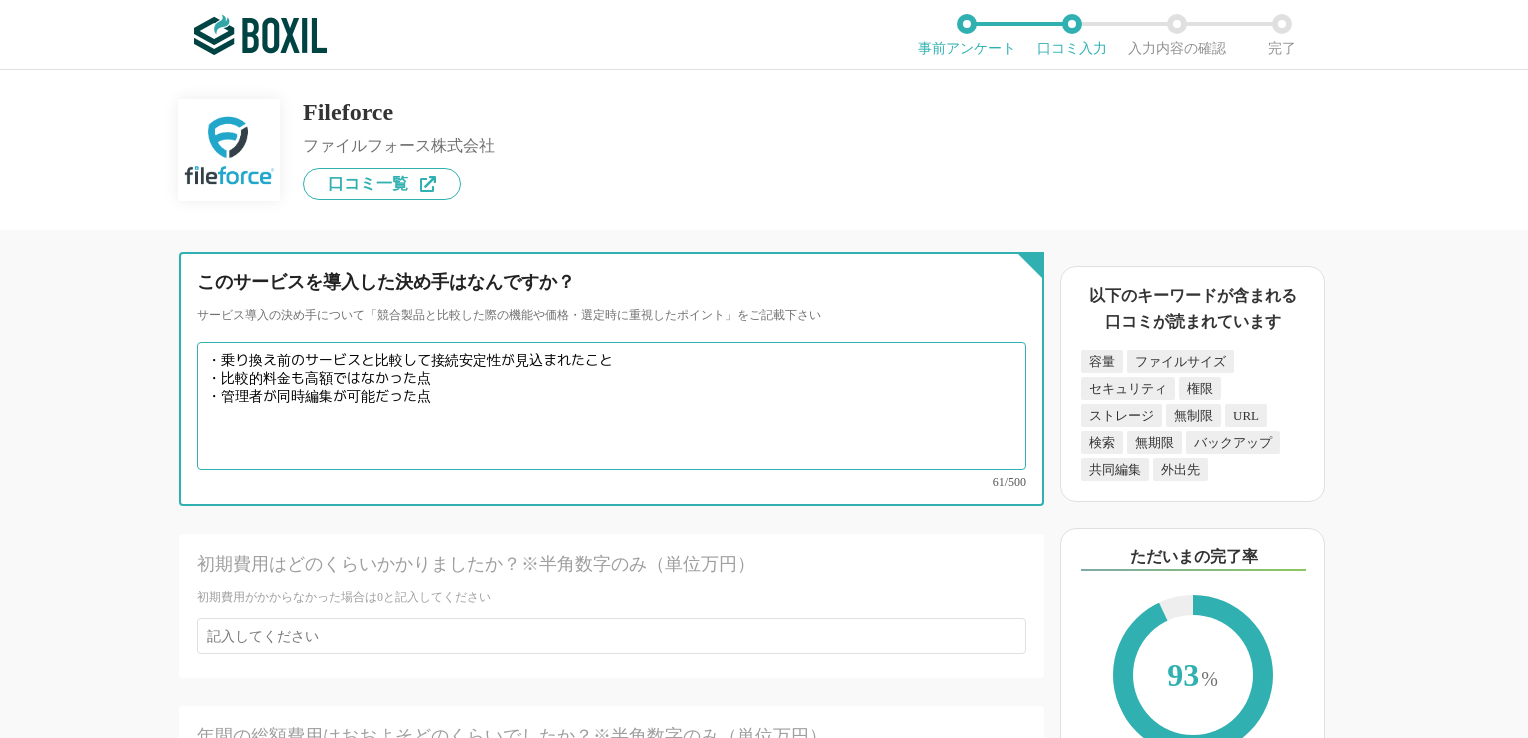 scroll, scrollTop: 7623, scrollLeft: 0, axis: vertical 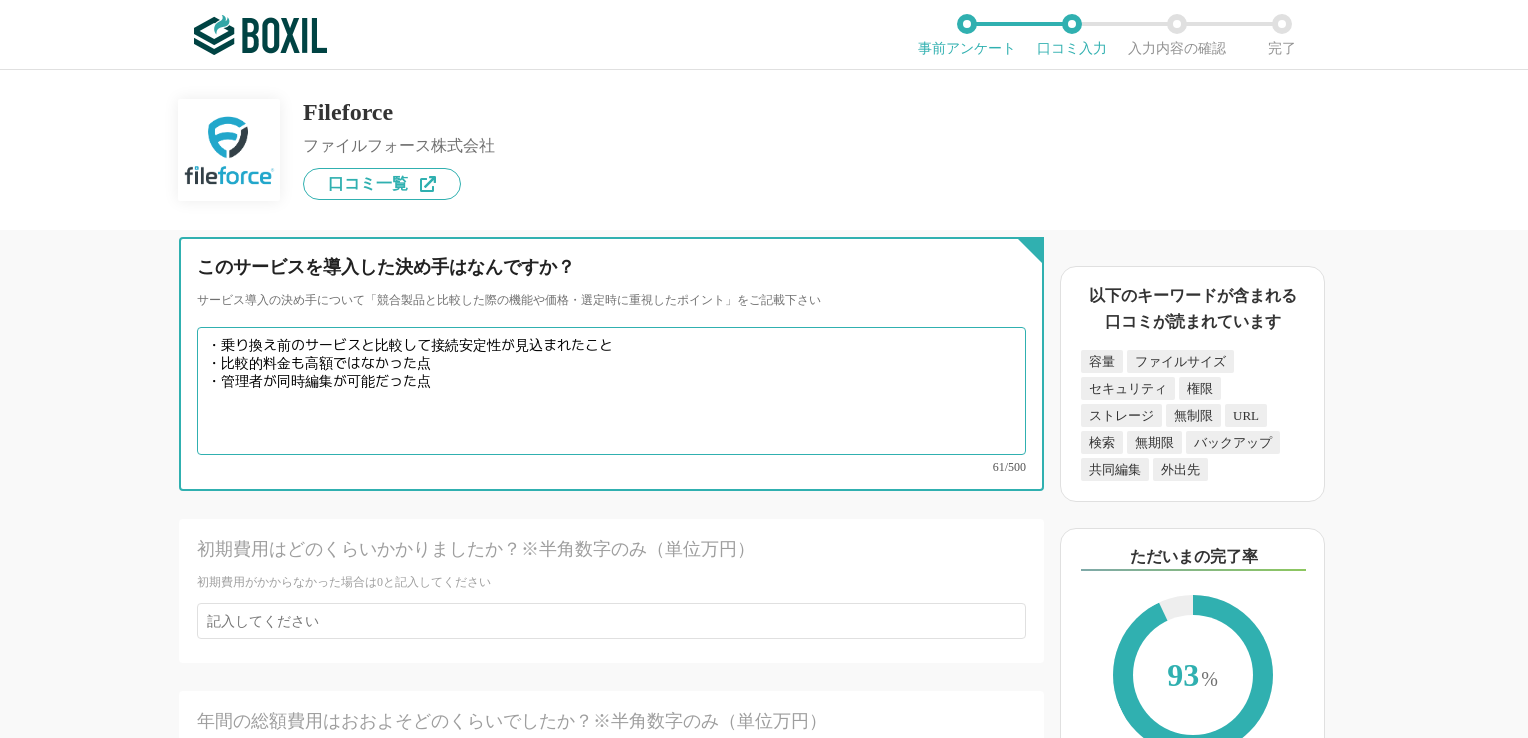 type on "・乗り換え前のサービスと比較して接続安定性が見込まれたこと
・比較的料金も高額ではなかった点
・管理者が同時編集が可能だった点" 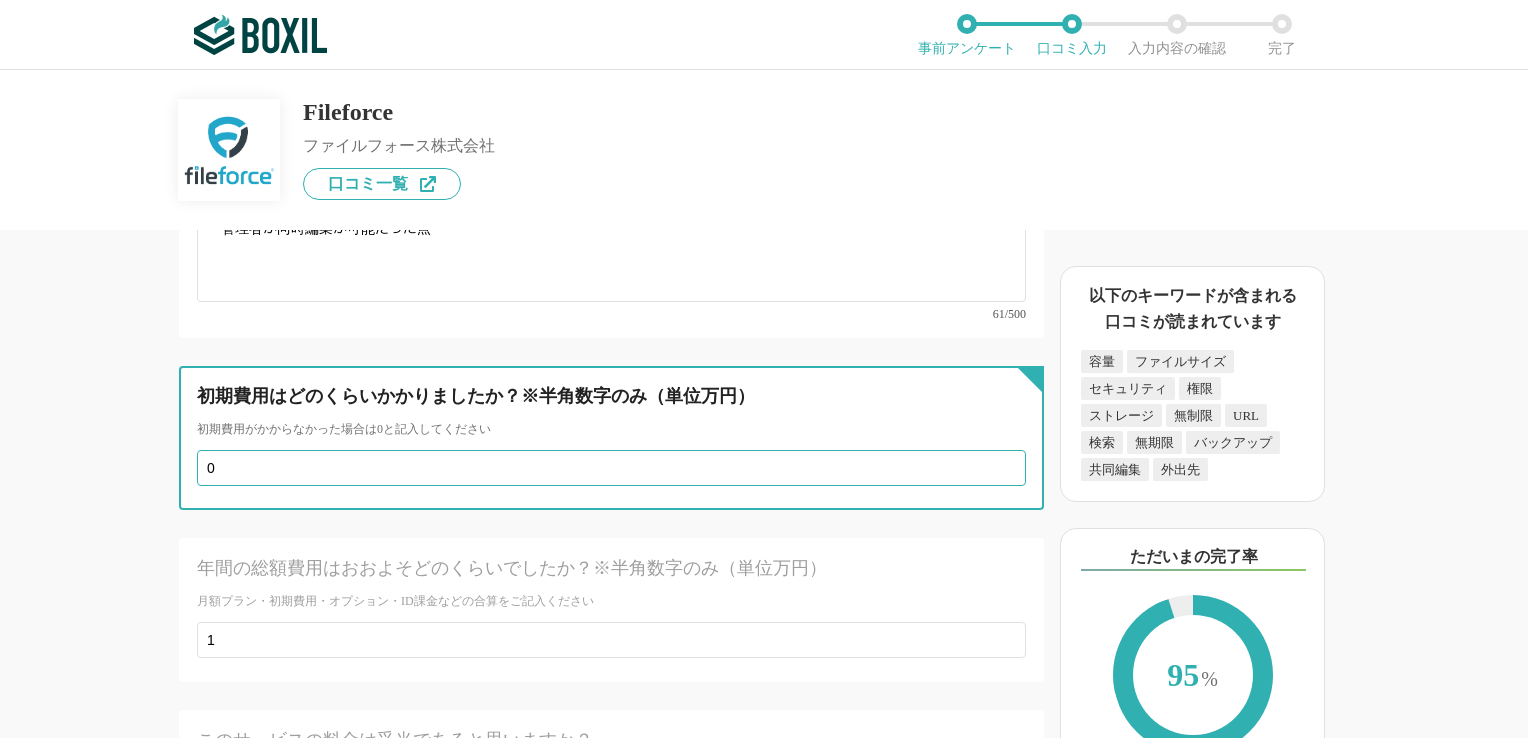 scroll, scrollTop: 7823, scrollLeft: 0, axis: vertical 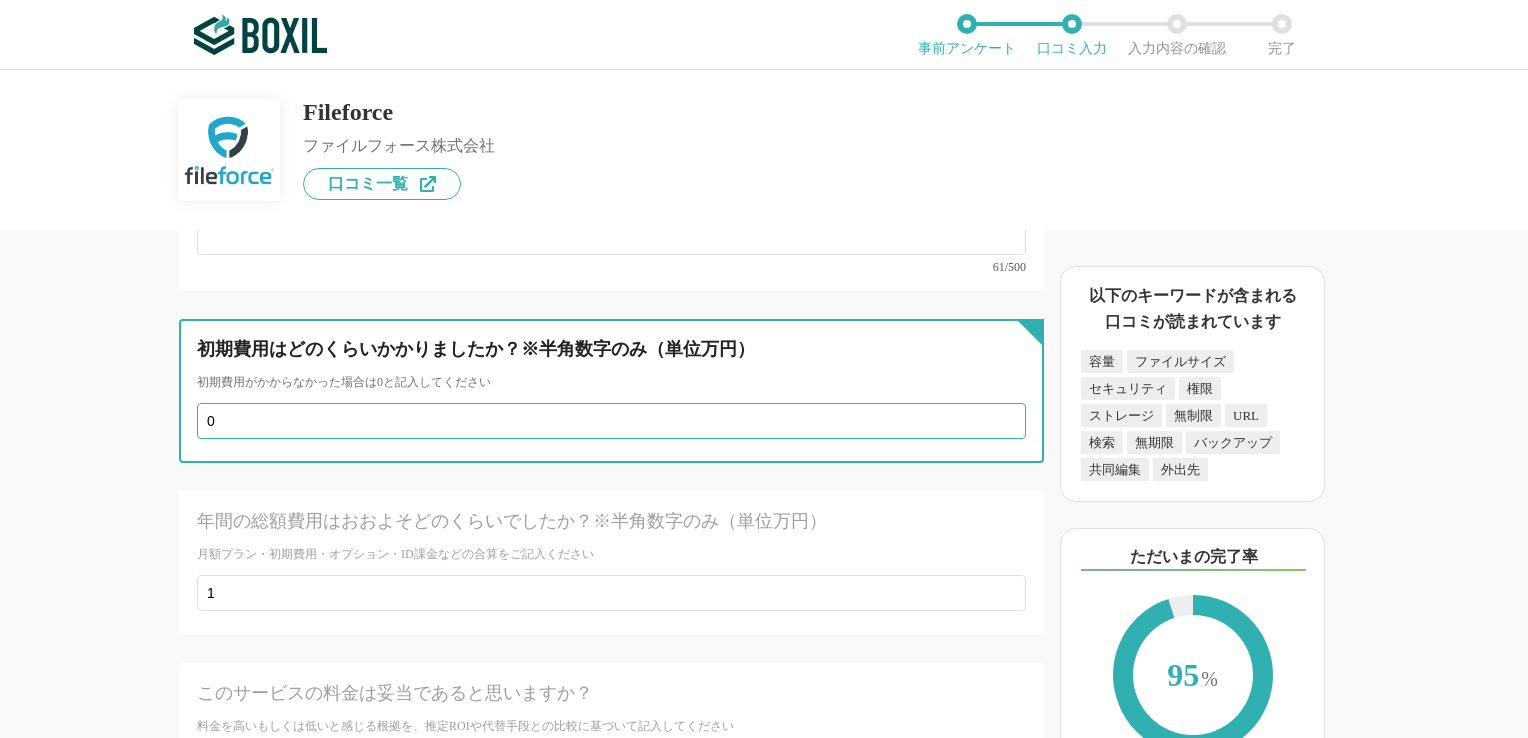 click on "0" at bounding box center (611, 421) 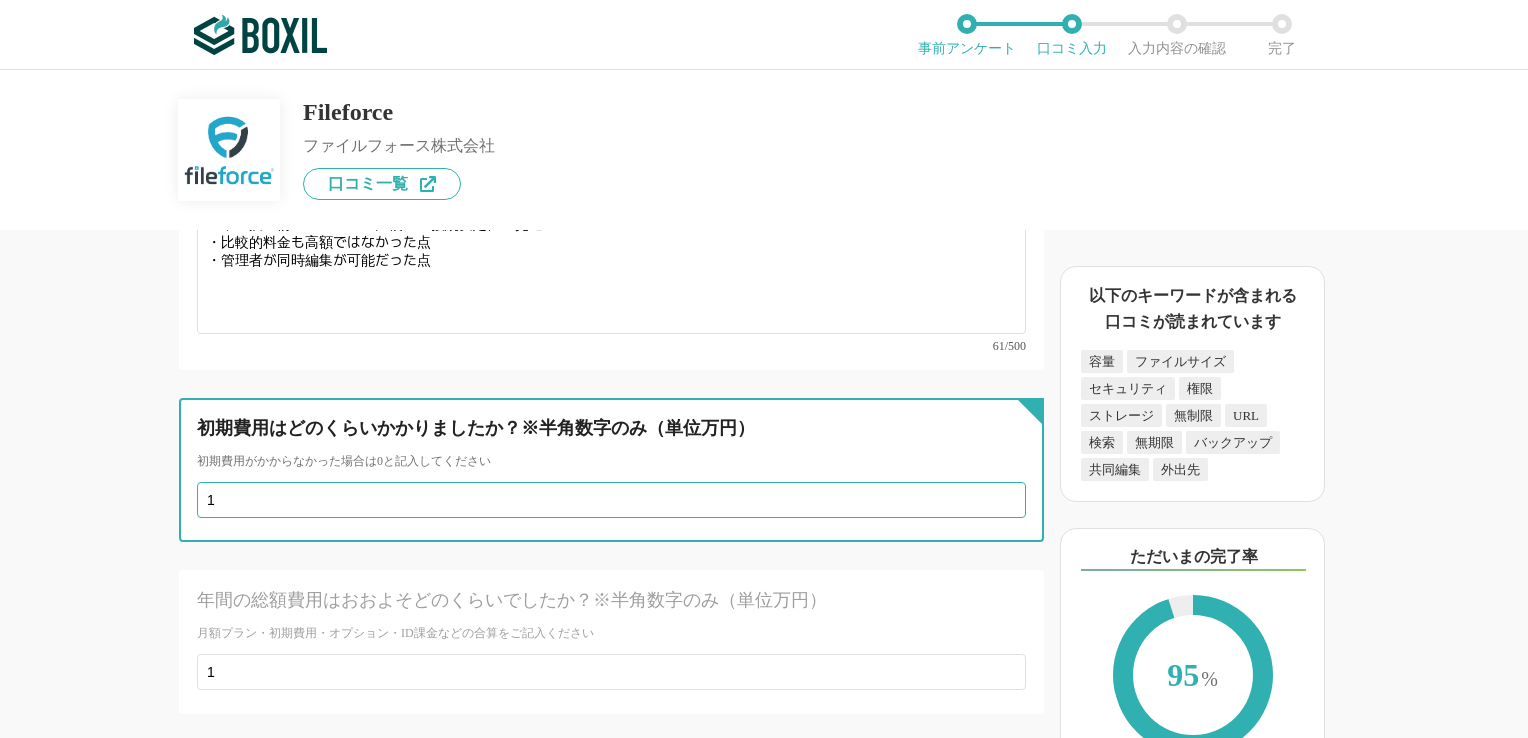 scroll, scrollTop: 7723, scrollLeft: 0, axis: vertical 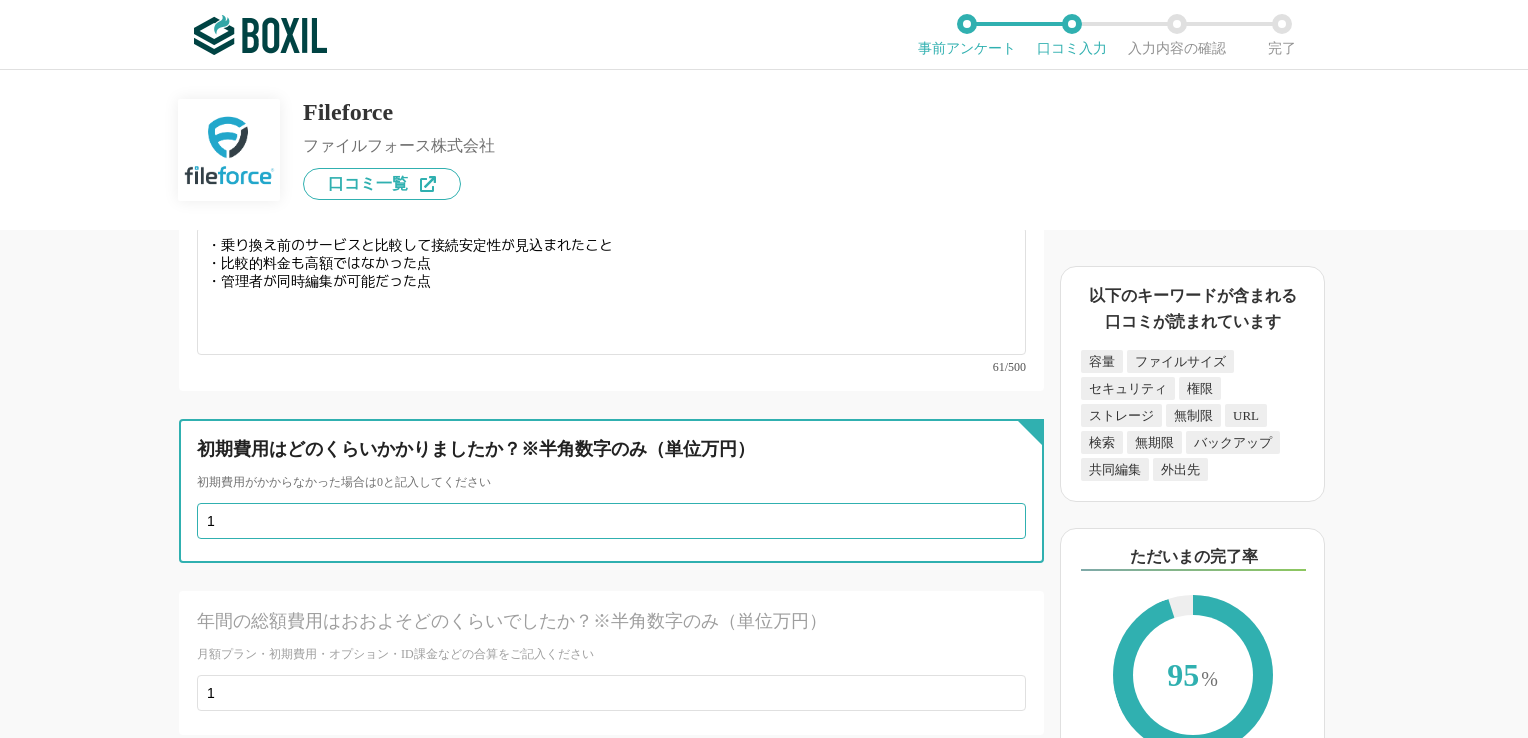 click on "1" at bounding box center [611, 521] 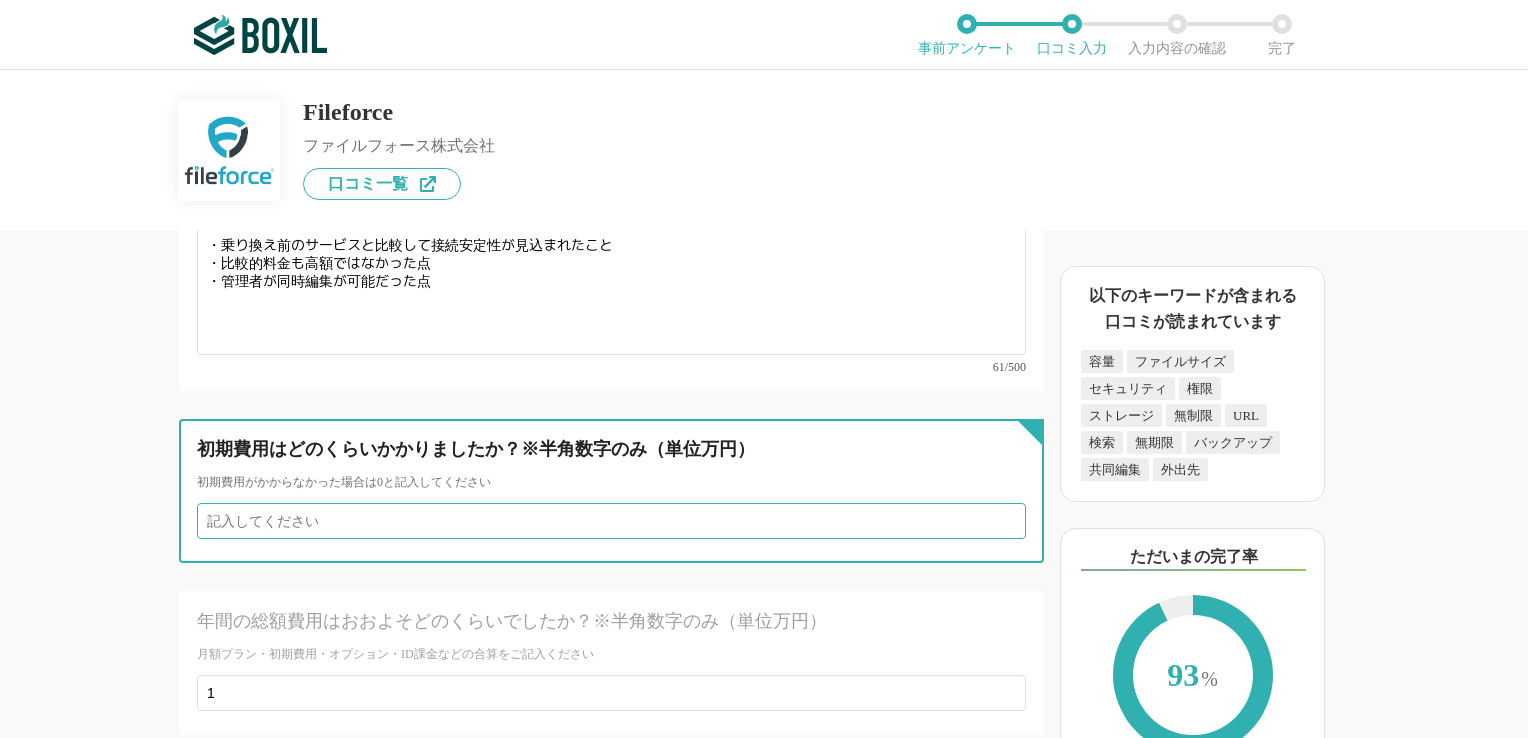type on "1" 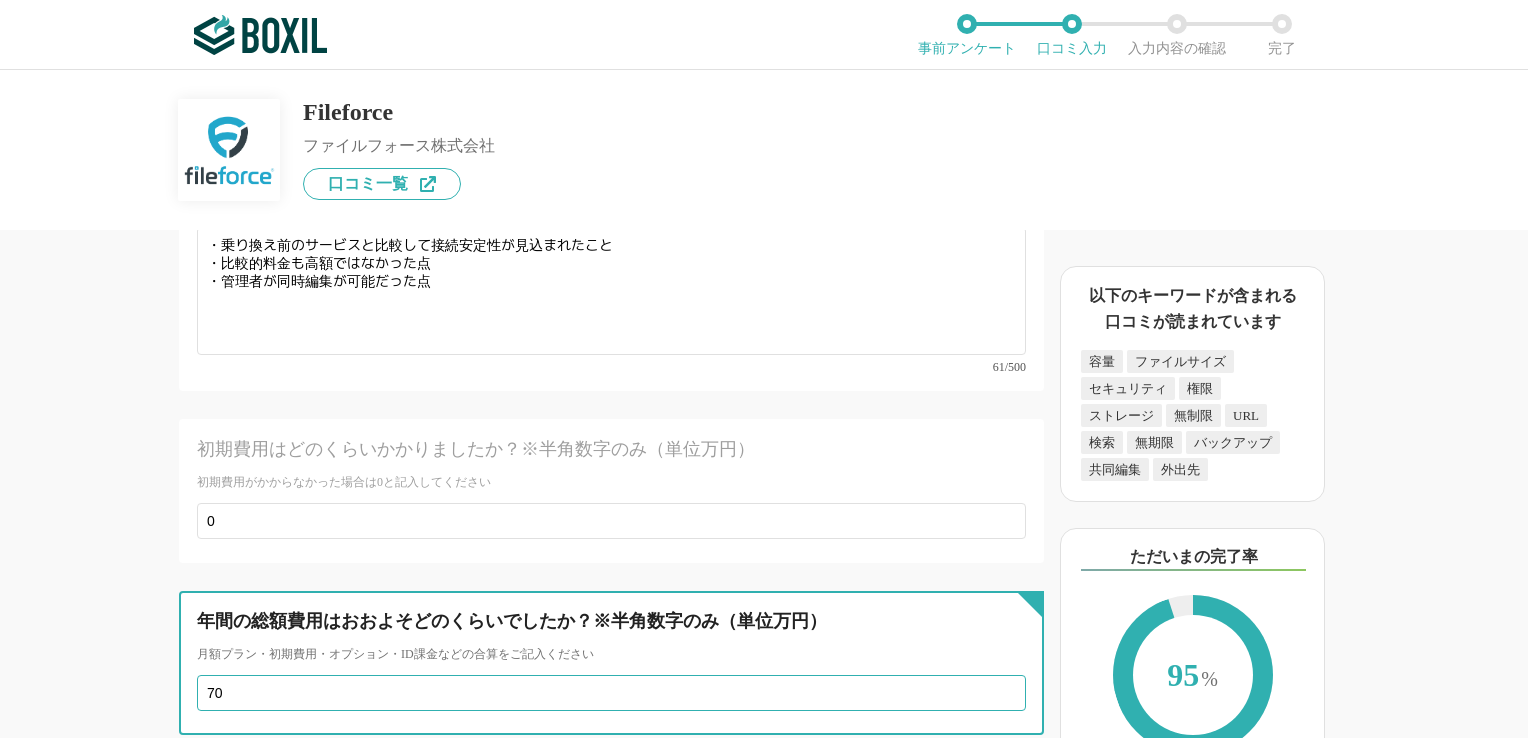 type on "70" 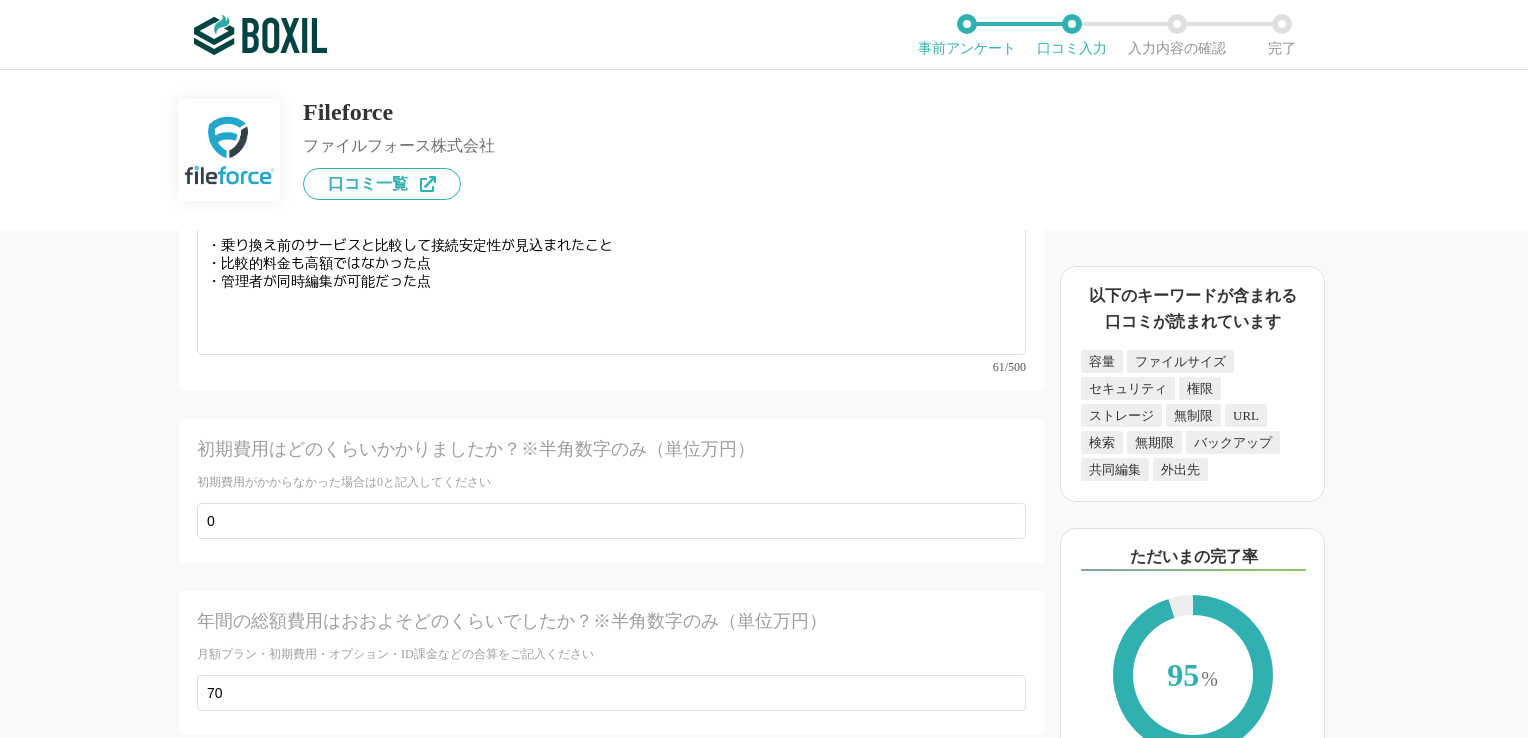 click at bounding box center [619, -3552] 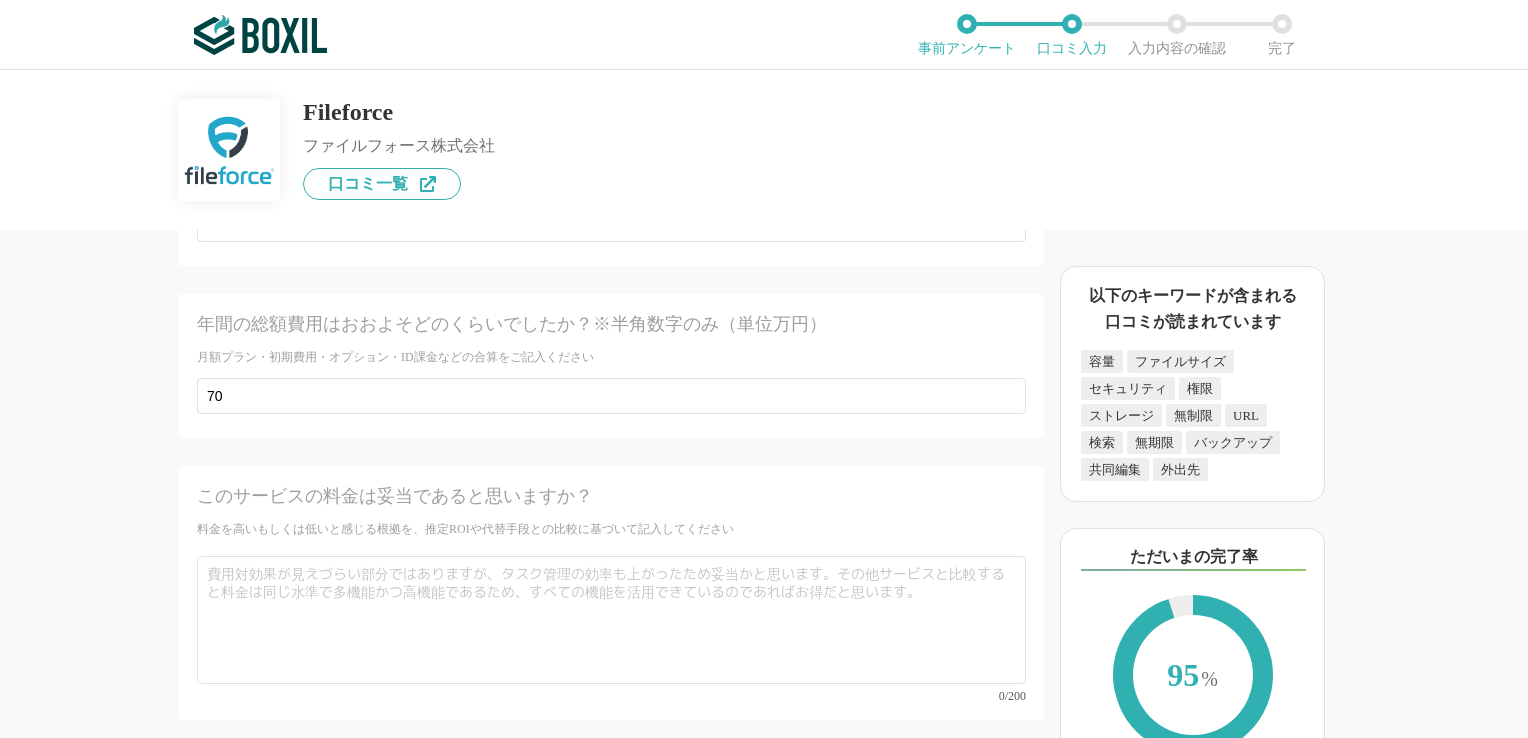 scroll, scrollTop: 8023, scrollLeft: 0, axis: vertical 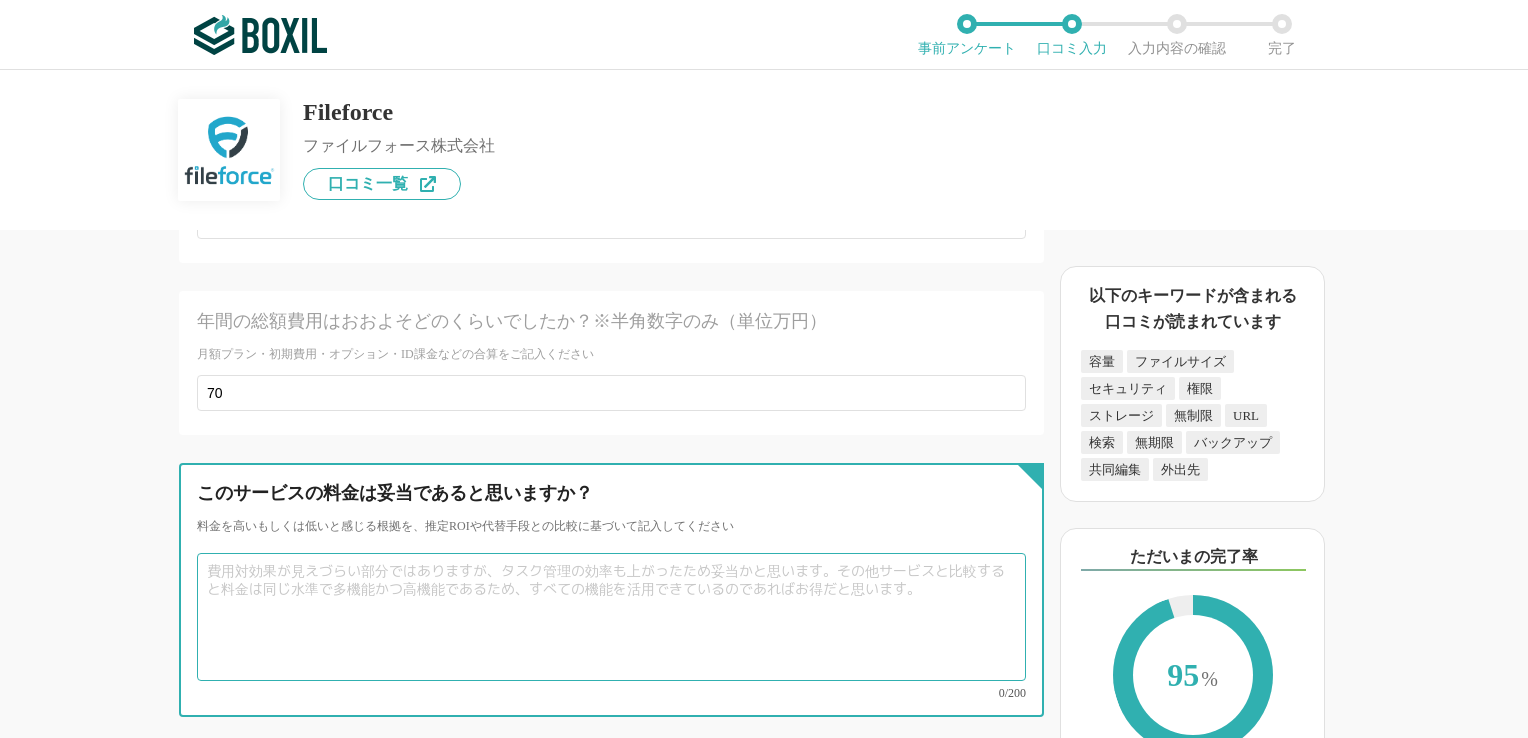click at bounding box center (611, 617) 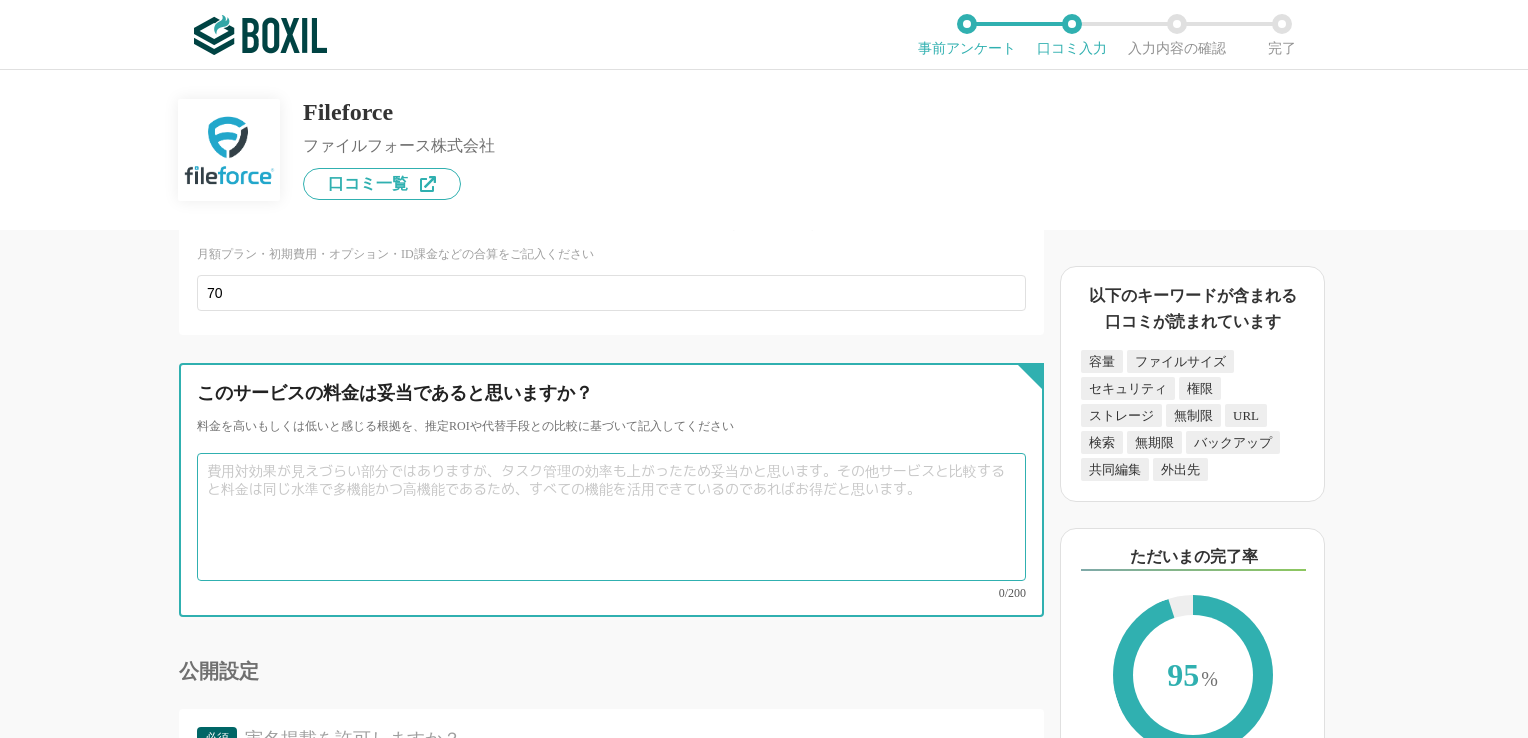scroll, scrollTop: 8023, scrollLeft: 0, axis: vertical 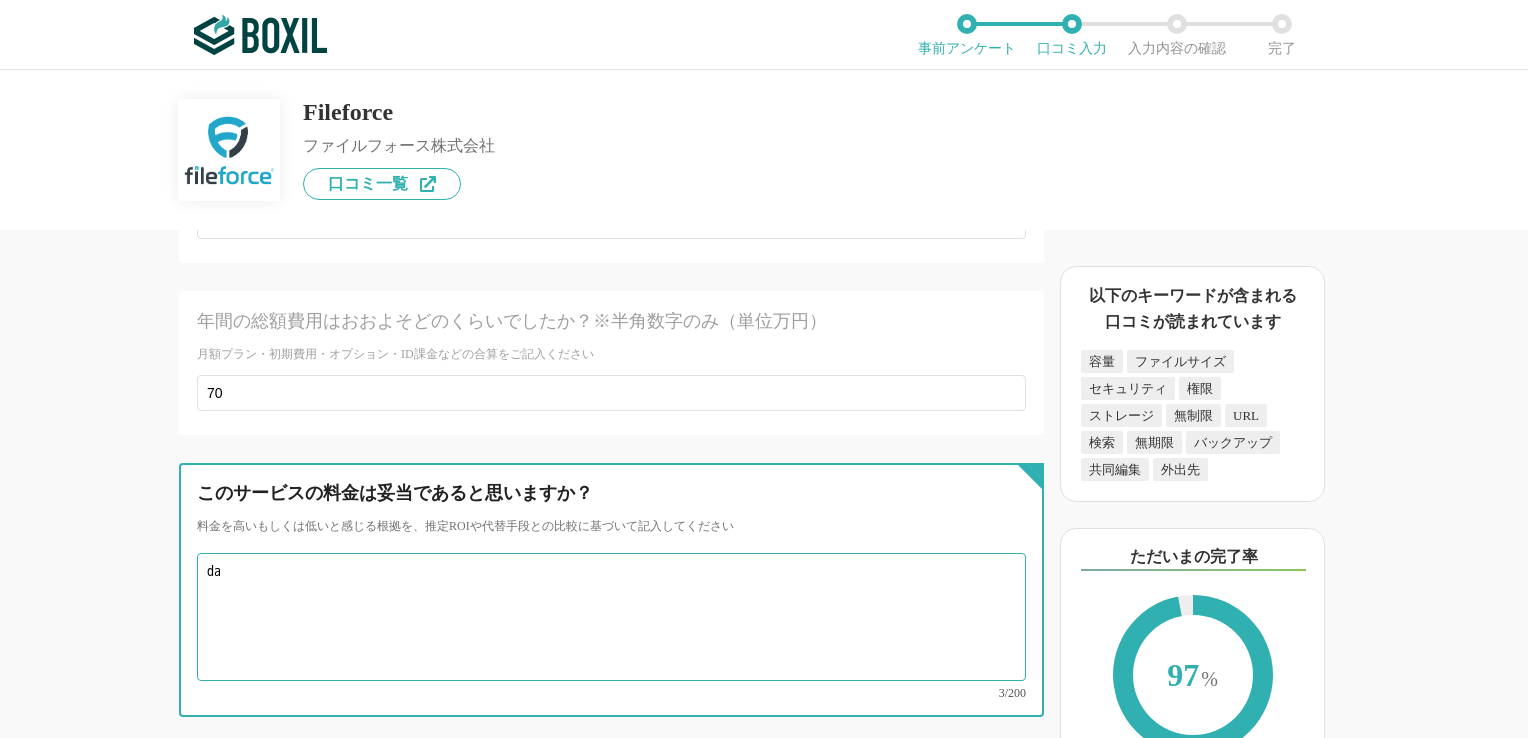 type on "d" 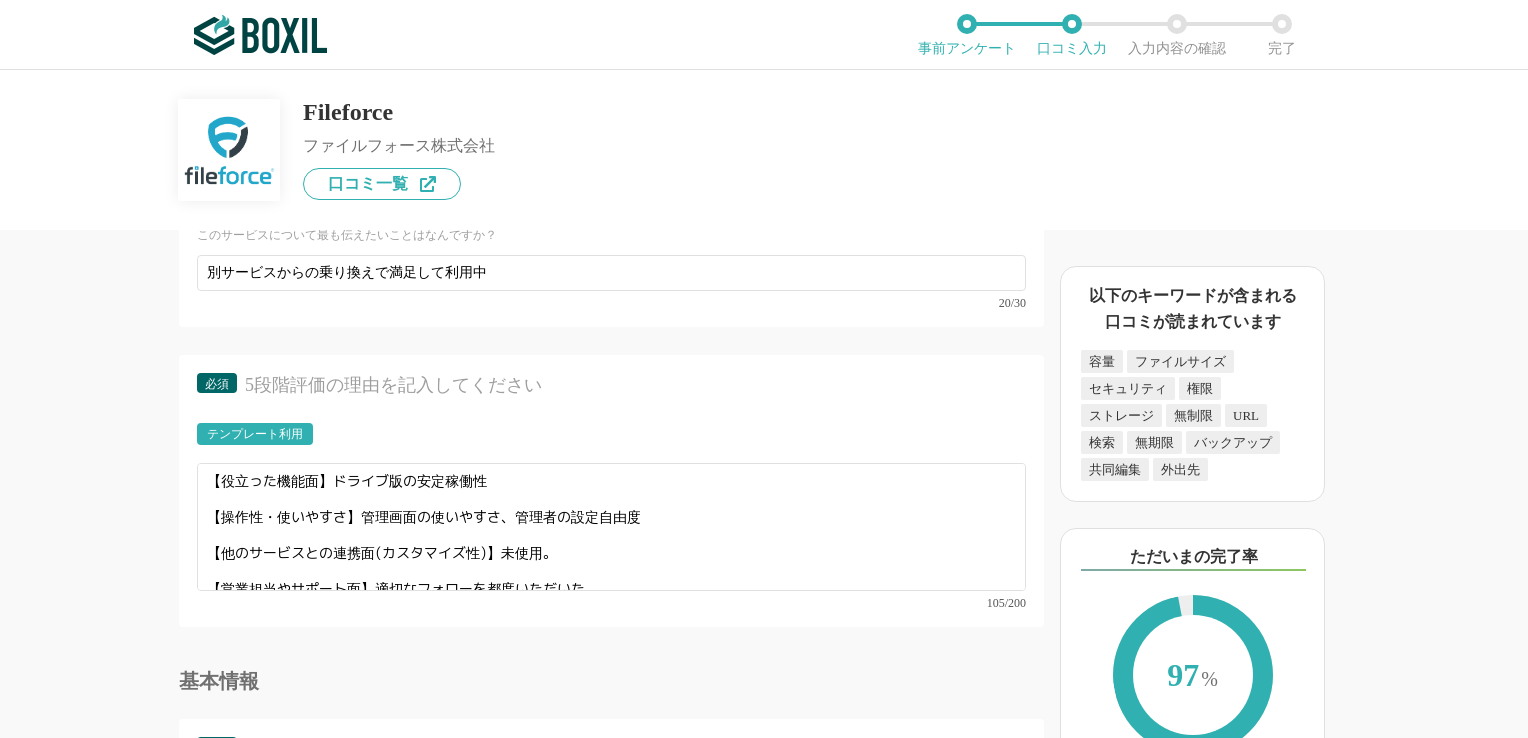 scroll, scrollTop: 6223, scrollLeft: 0, axis: vertical 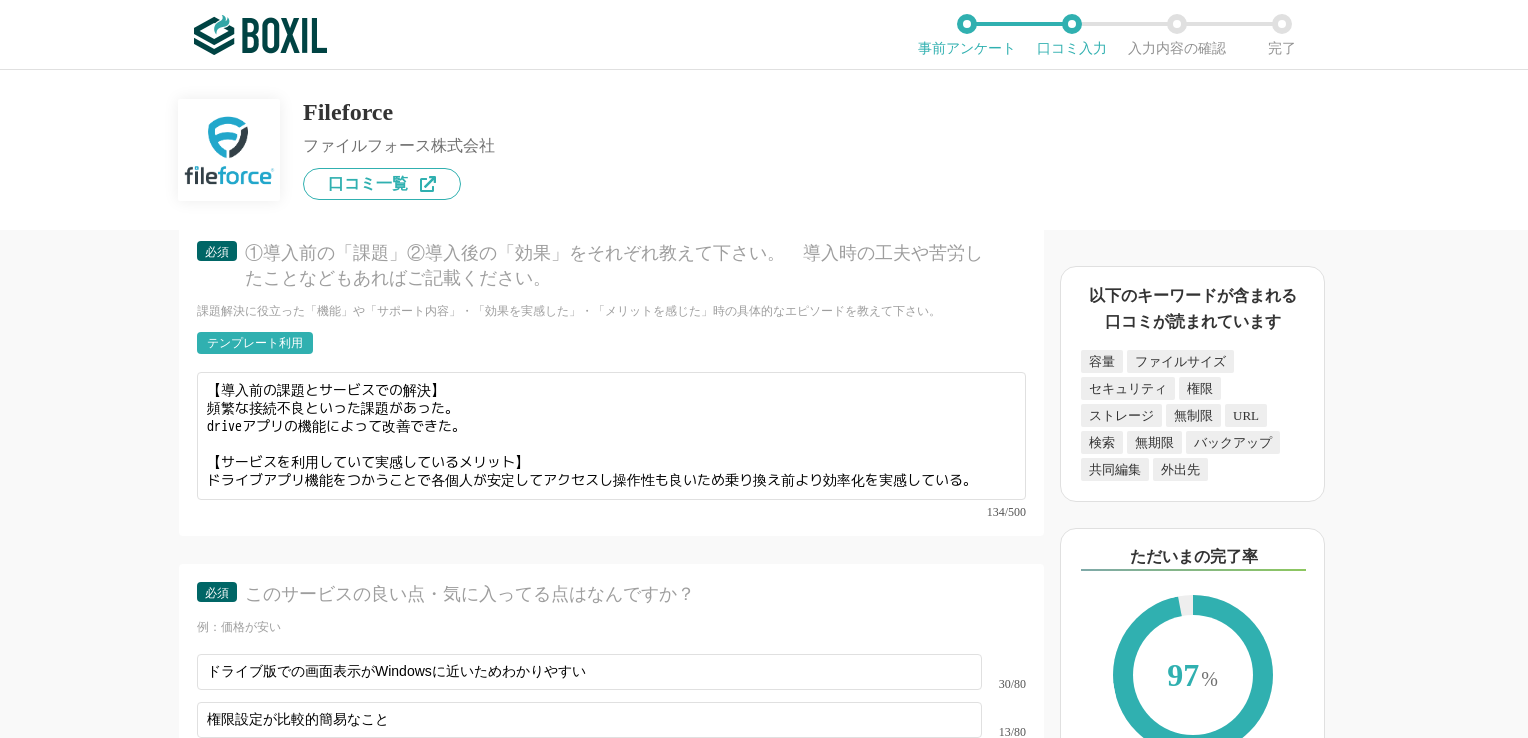 type on "妥当だと考えます" 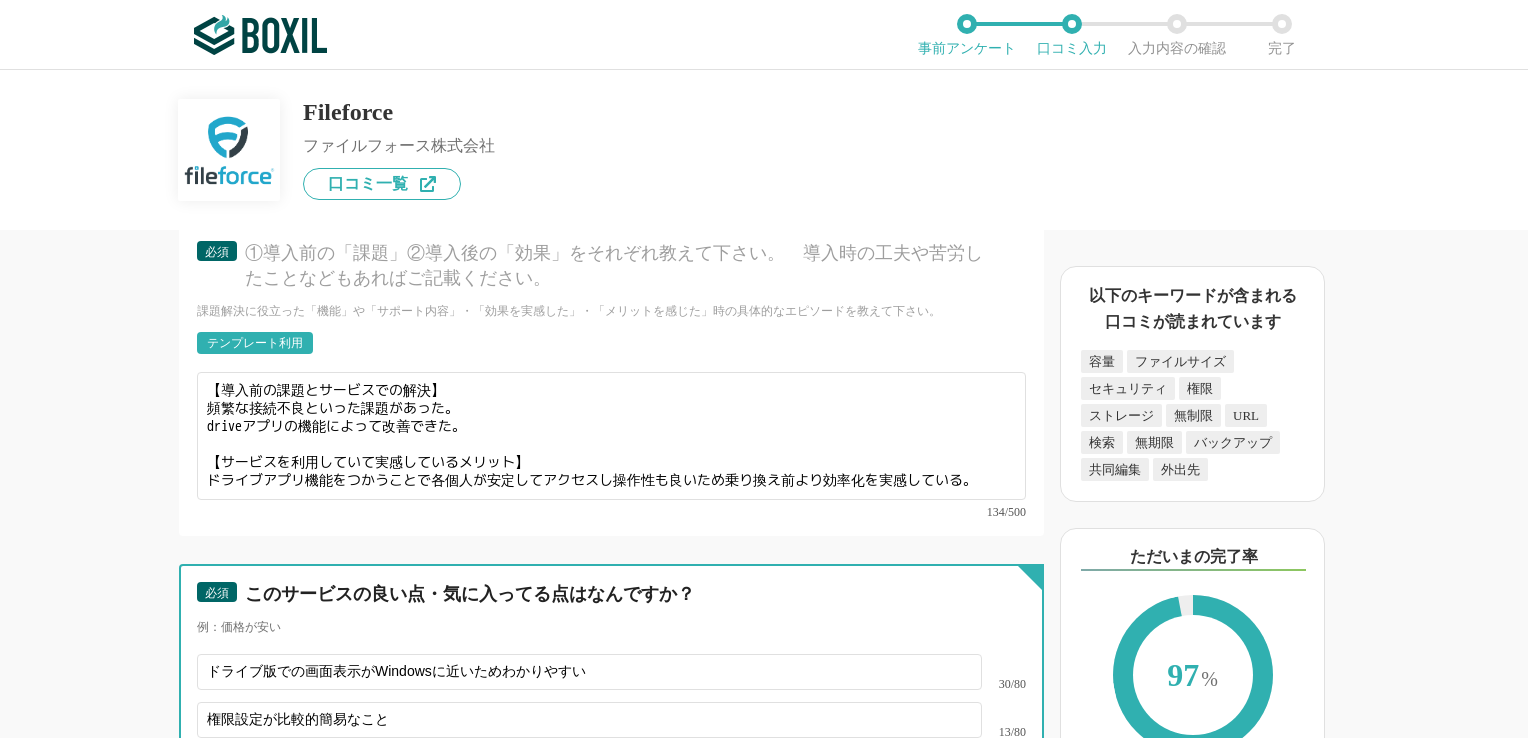 drag, startPoint x: 204, startPoint y: 677, endPoint x: 252, endPoint y: 678, distance: 48.010414 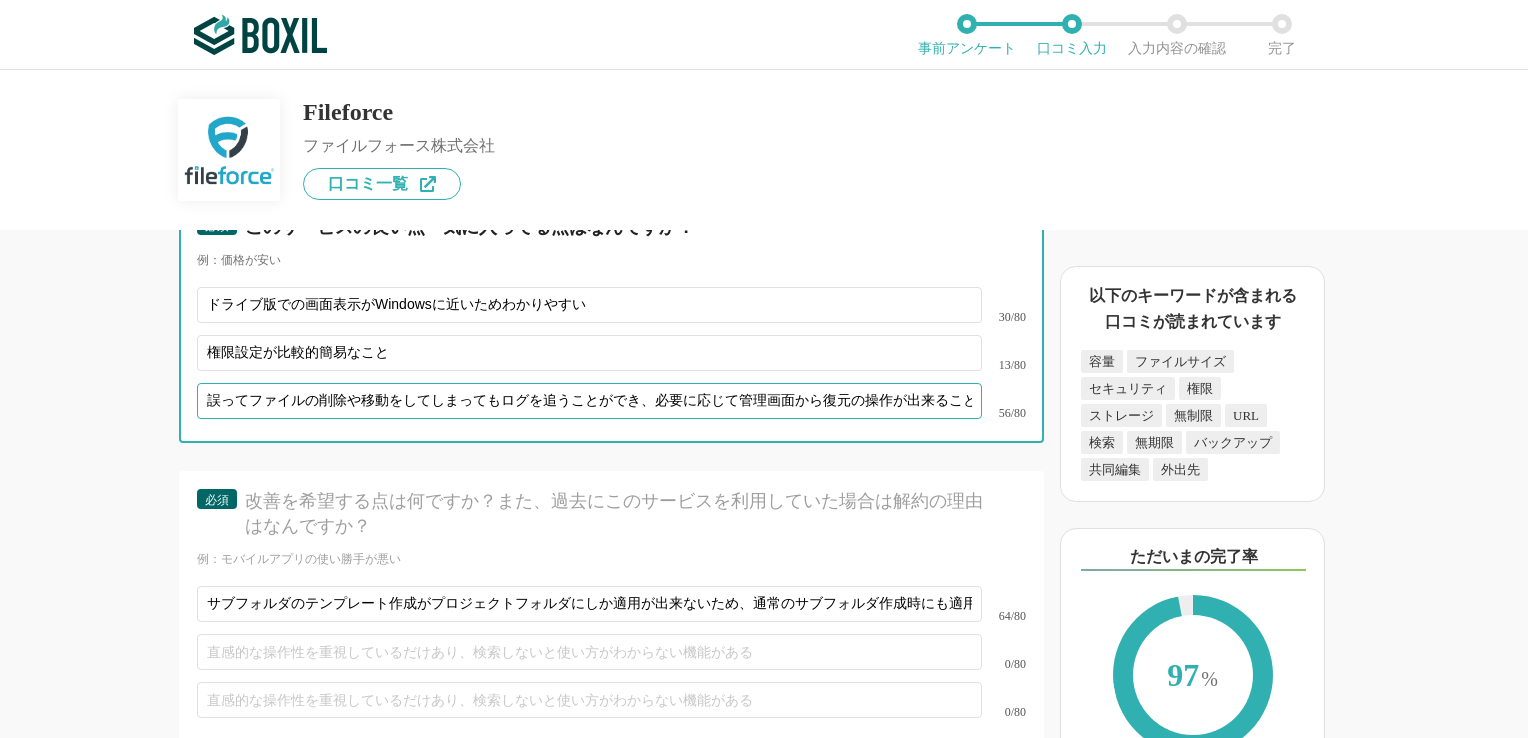 scroll, scrollTop: 7123, scrollLeft: 0, axis: vertical 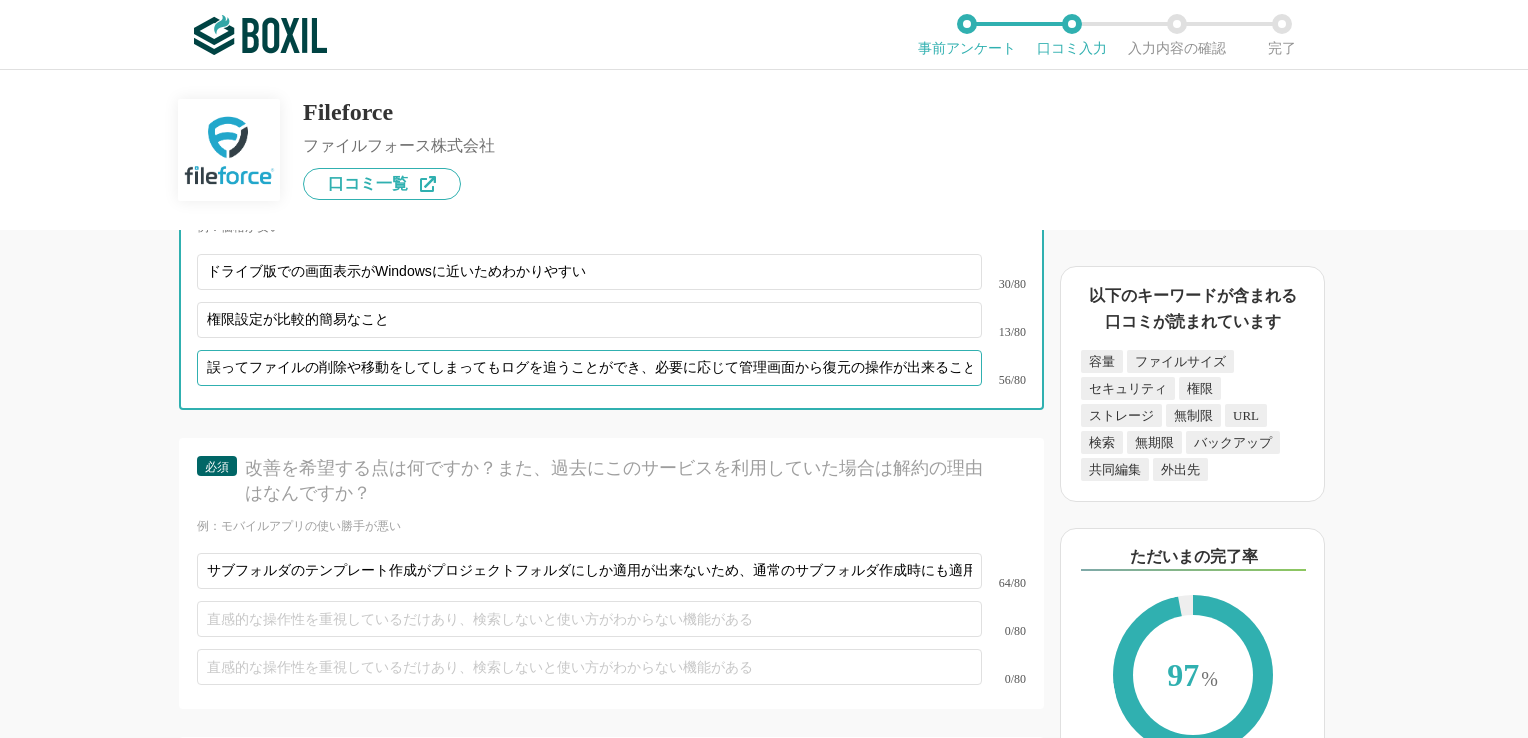 type on "誤ってファイルの削除や移動をしてしまってもログを追うことができ、必要に応じて管理画面から復元の操作が出来ること。" 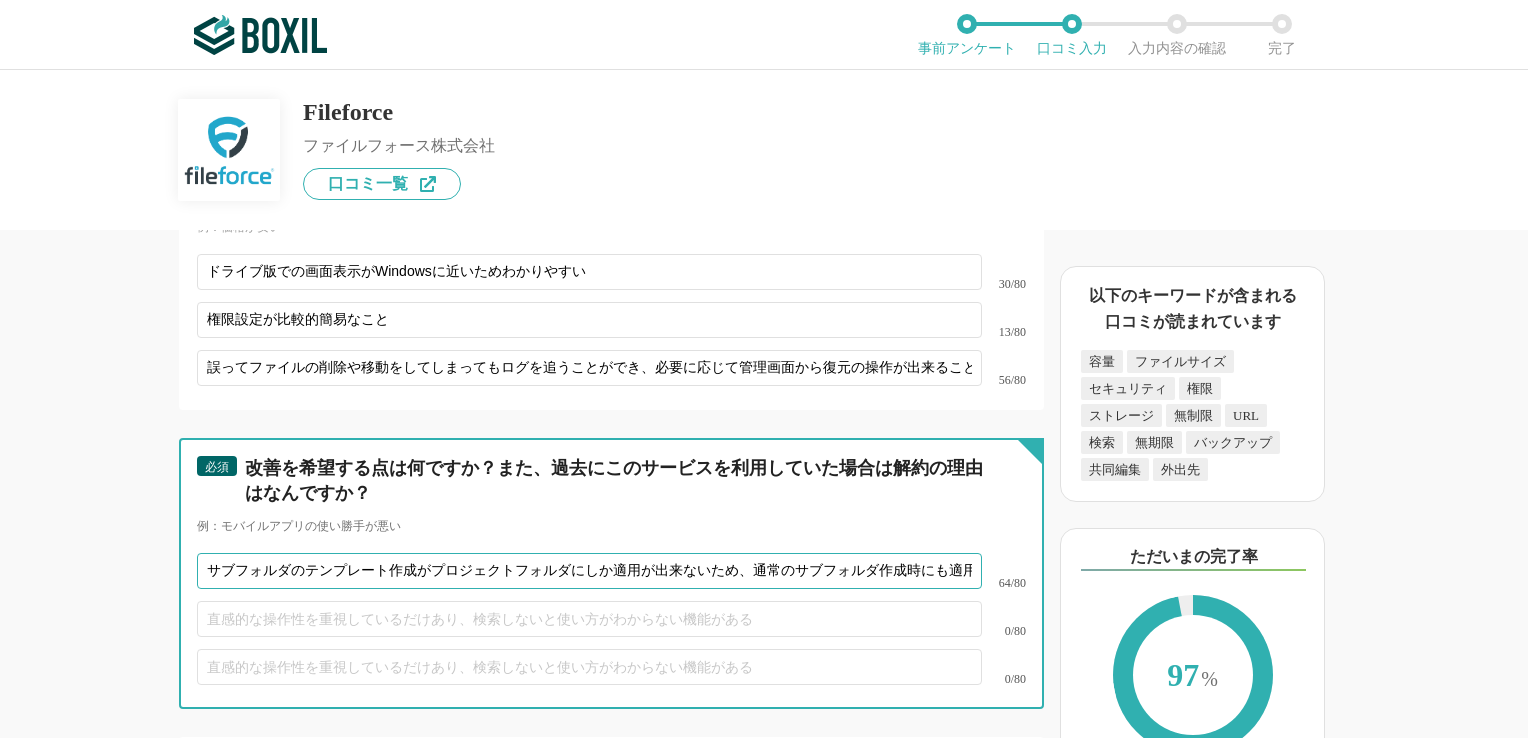 drag, startPoint x: 444, startPoint y: 495, endPoint x: 787, endPoint y: 490, distance: 343.03644 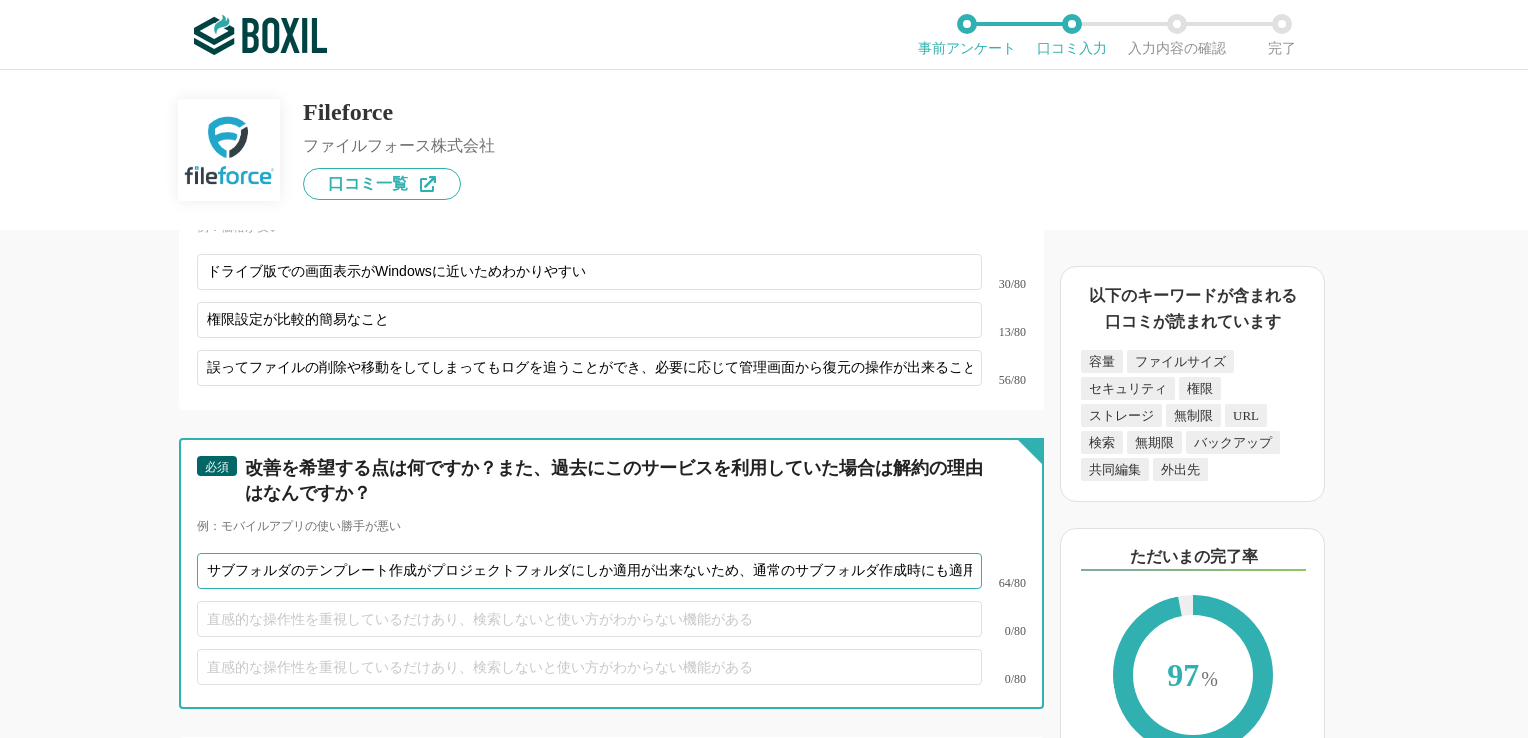 click on "サブフォルダのテンプレート作成がプロジェクトフォルダにしか適用が出来ないため、通常のサブフォルダ作成時にも適用できるとなお良い。" at bounding box center [589, 571] 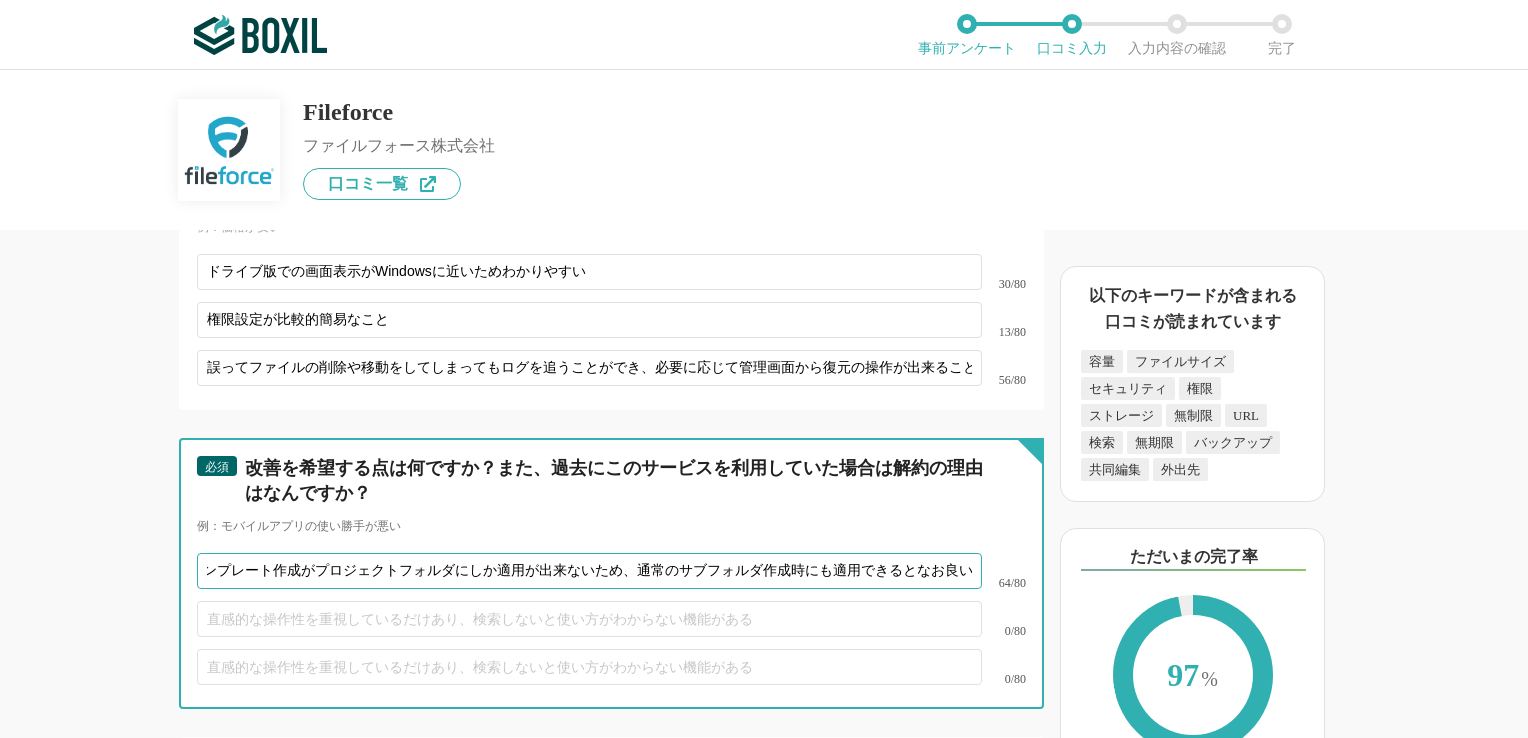 scroll, scrollTop: 0, scrollLeft: 144, axis: horizontal 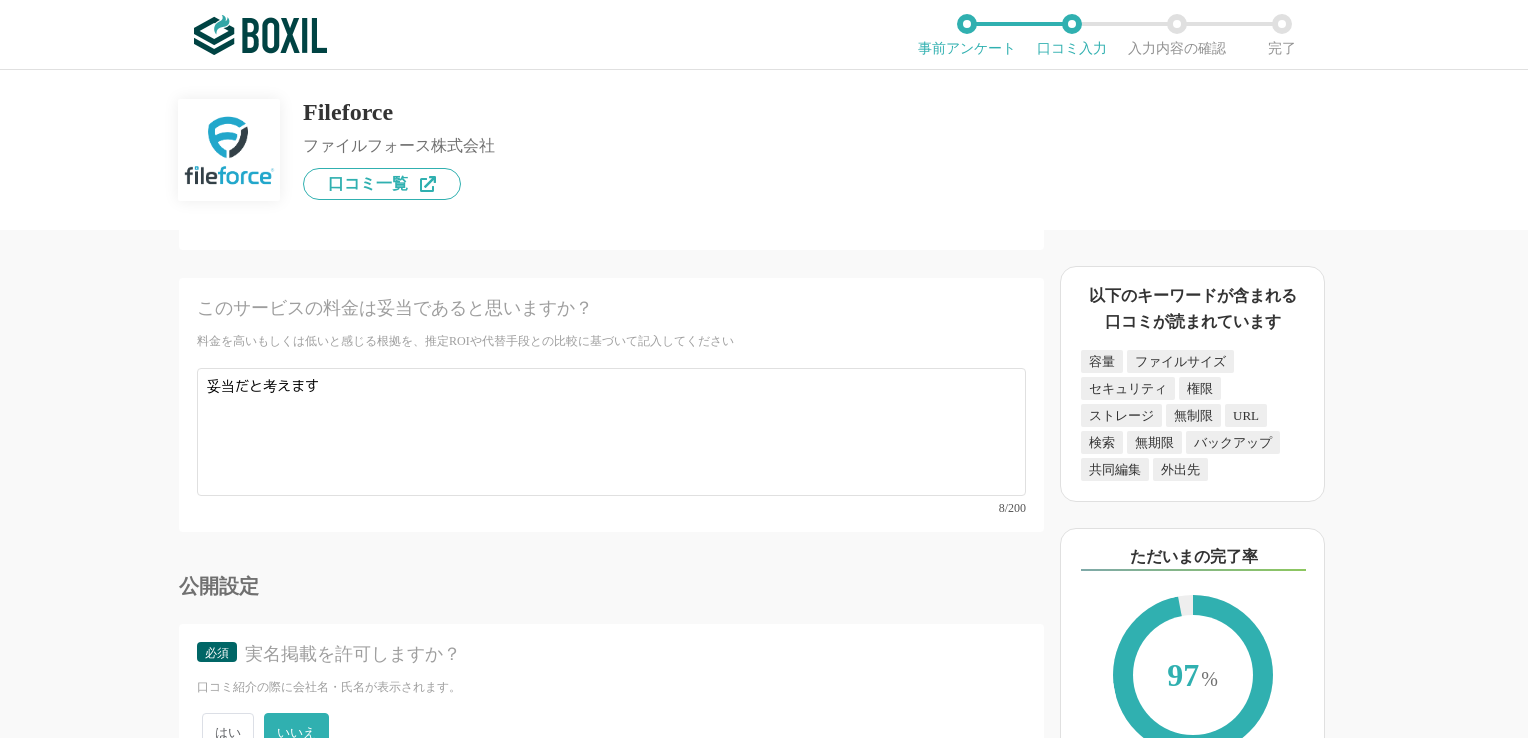 click on "確認画面に進む" at bounding box center (924, 829) 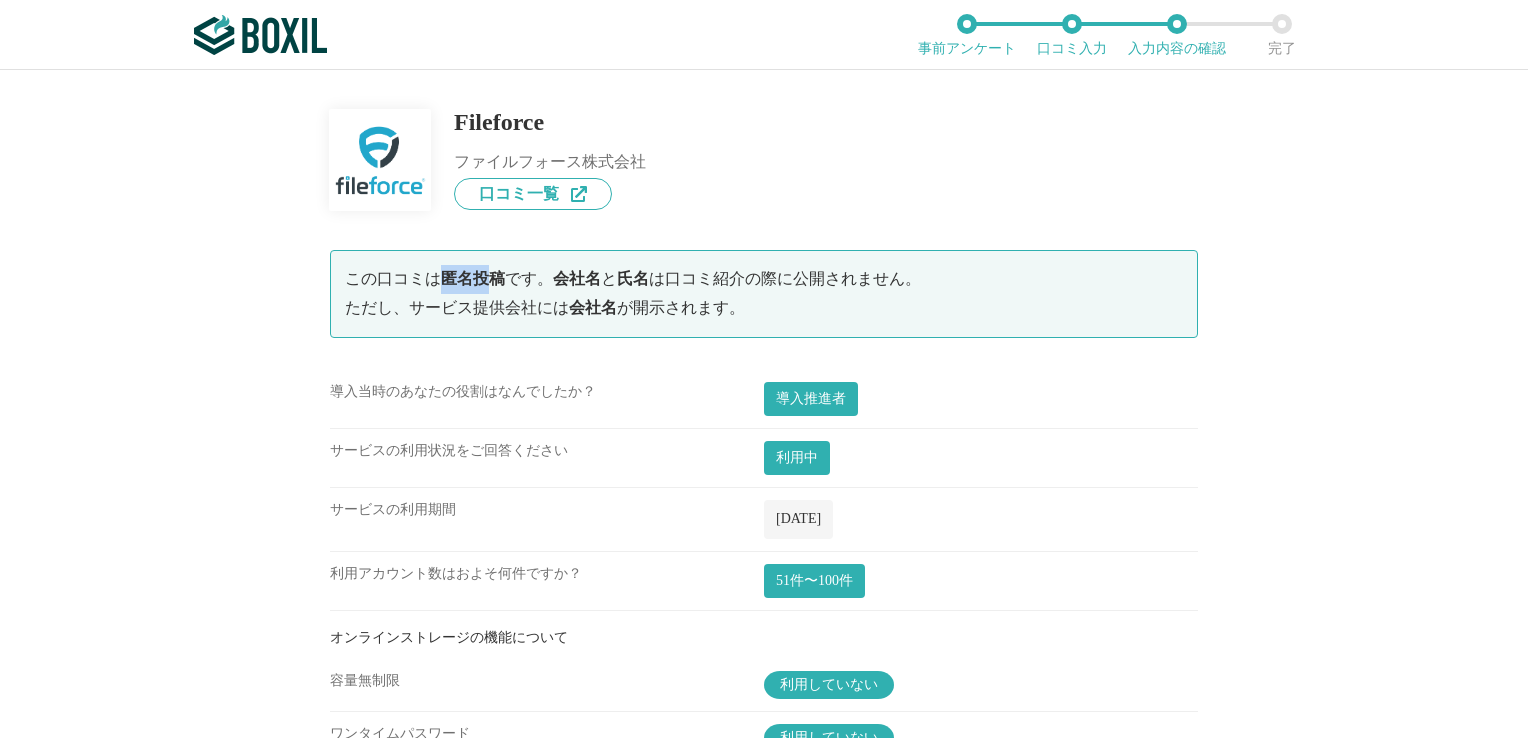 drag, startPoint x: 433, startPoint y: 285, endPoint x: 477, endPoint y: 288, distance: 44.102154 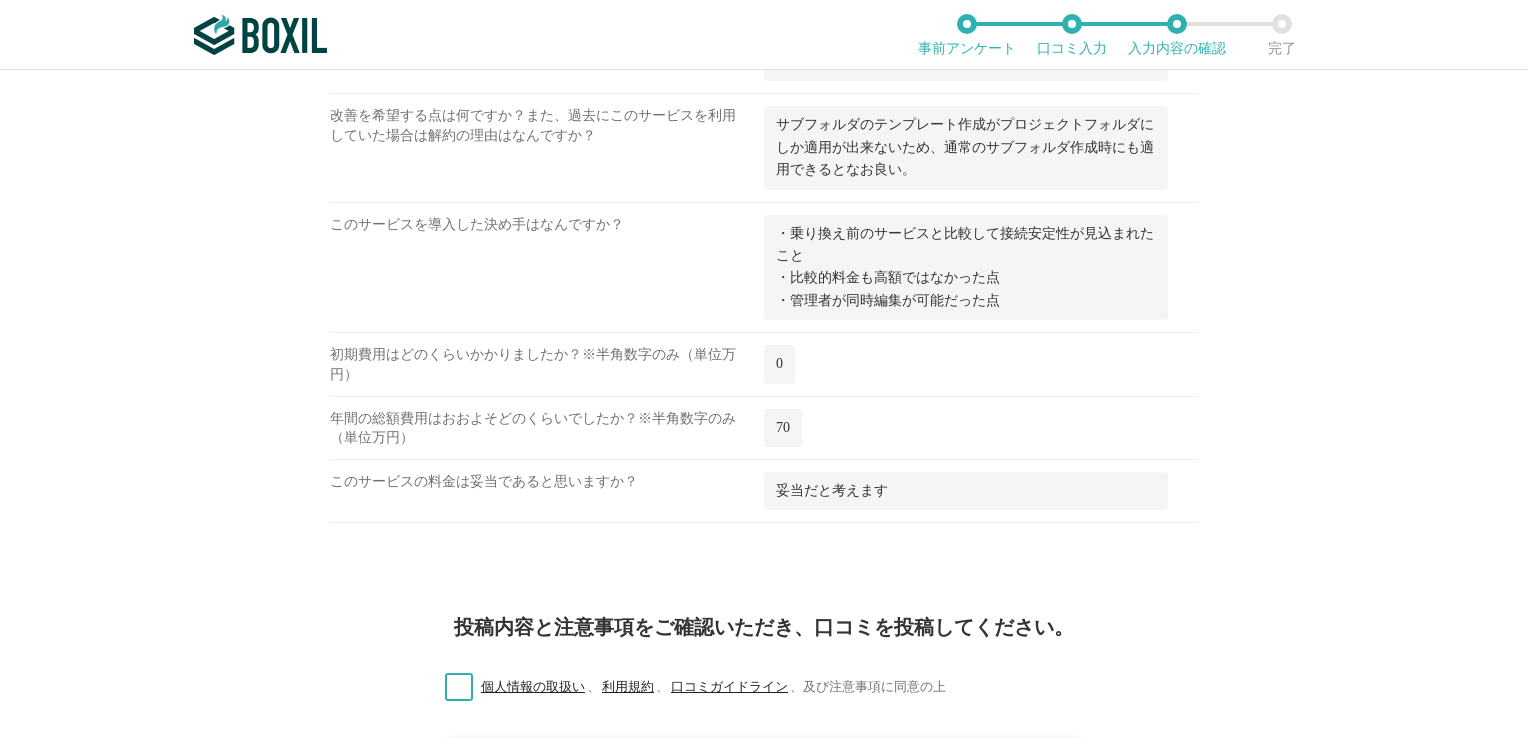 scroll, scrollTop: 3396, scrollLeft: 0, axis: vertical 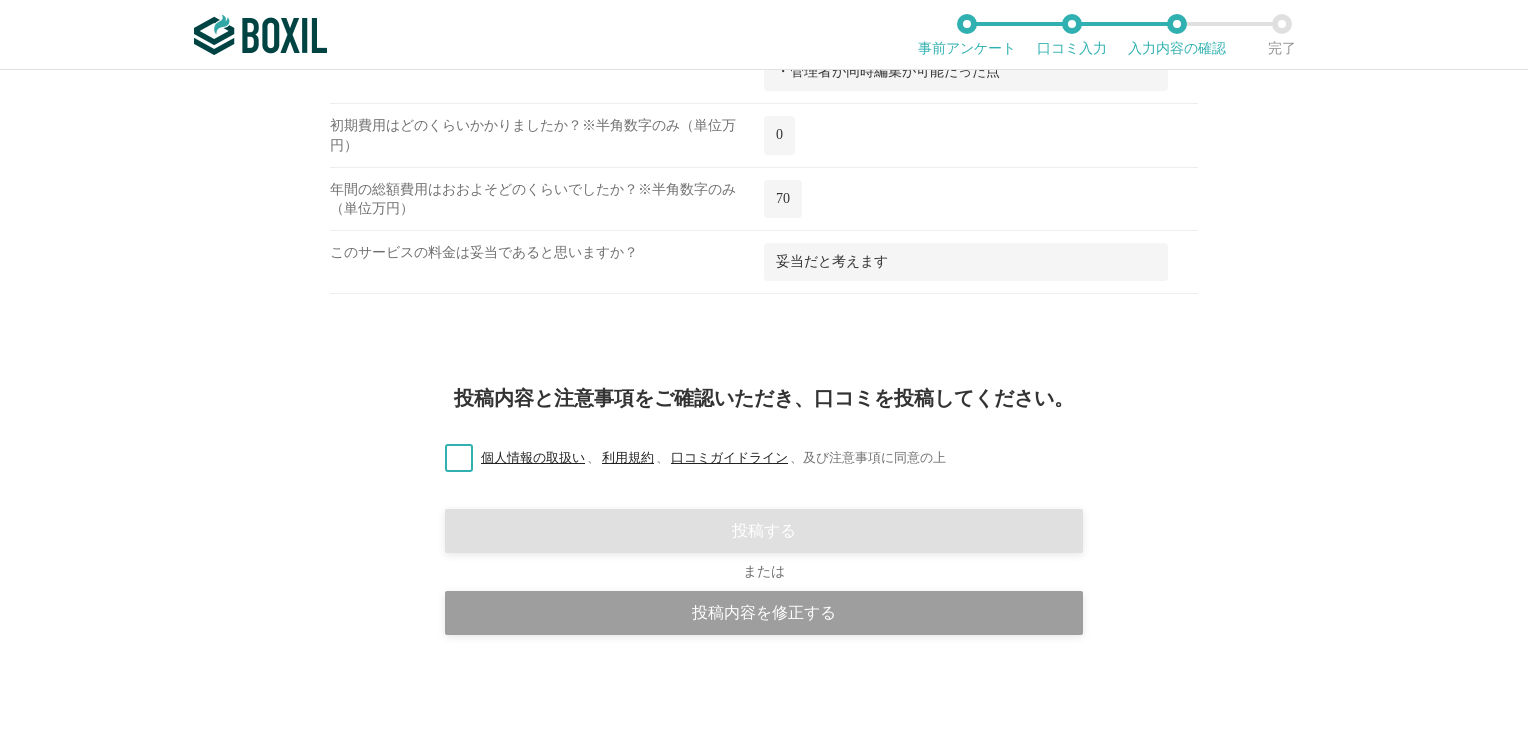 click on "個人情報の取扱い 、 利用規約 、 口コミガイドライン 、 及び注意事項に同意の上" at bounding box center (687, 458) 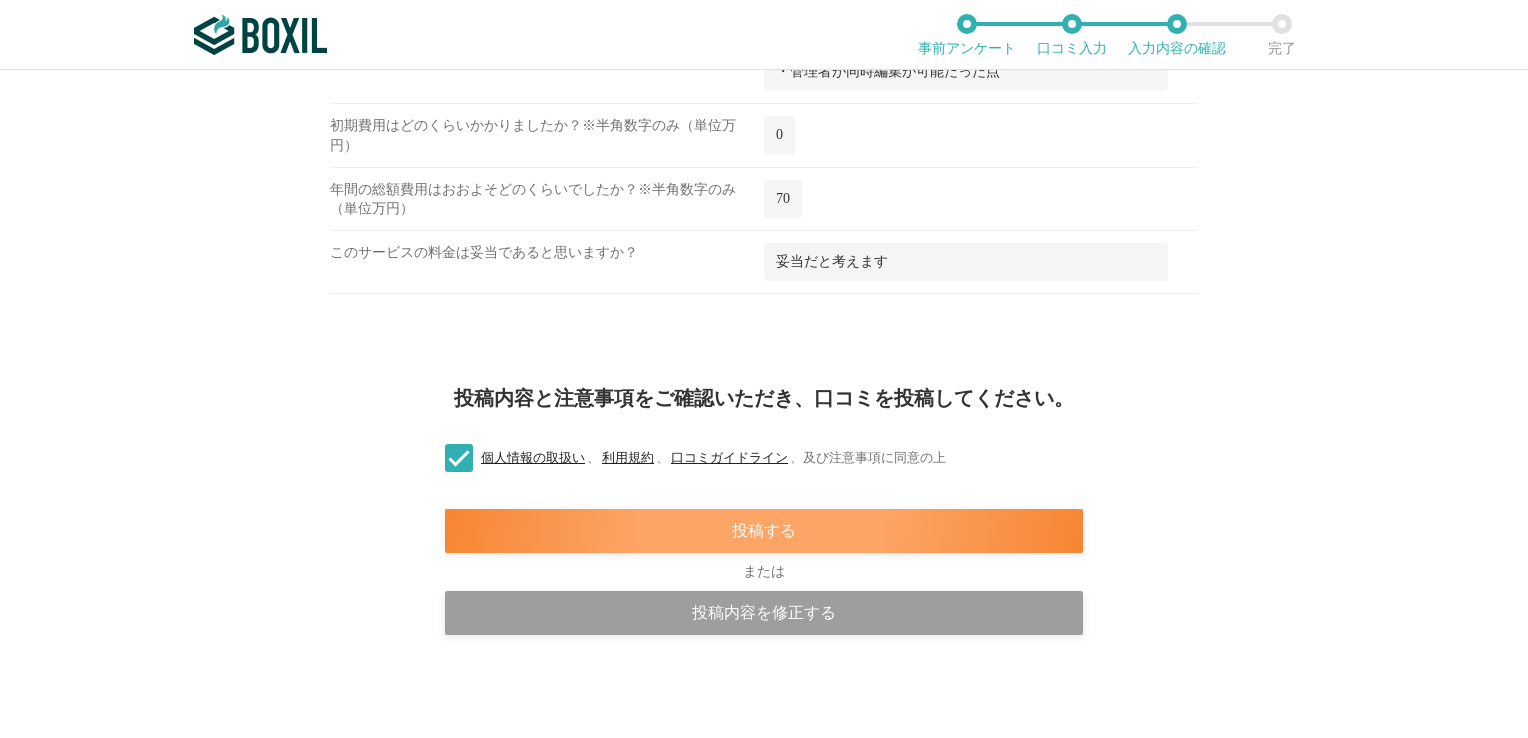 scroll, scrollTop: 3396, scrollLeft: 0, axis: vertical 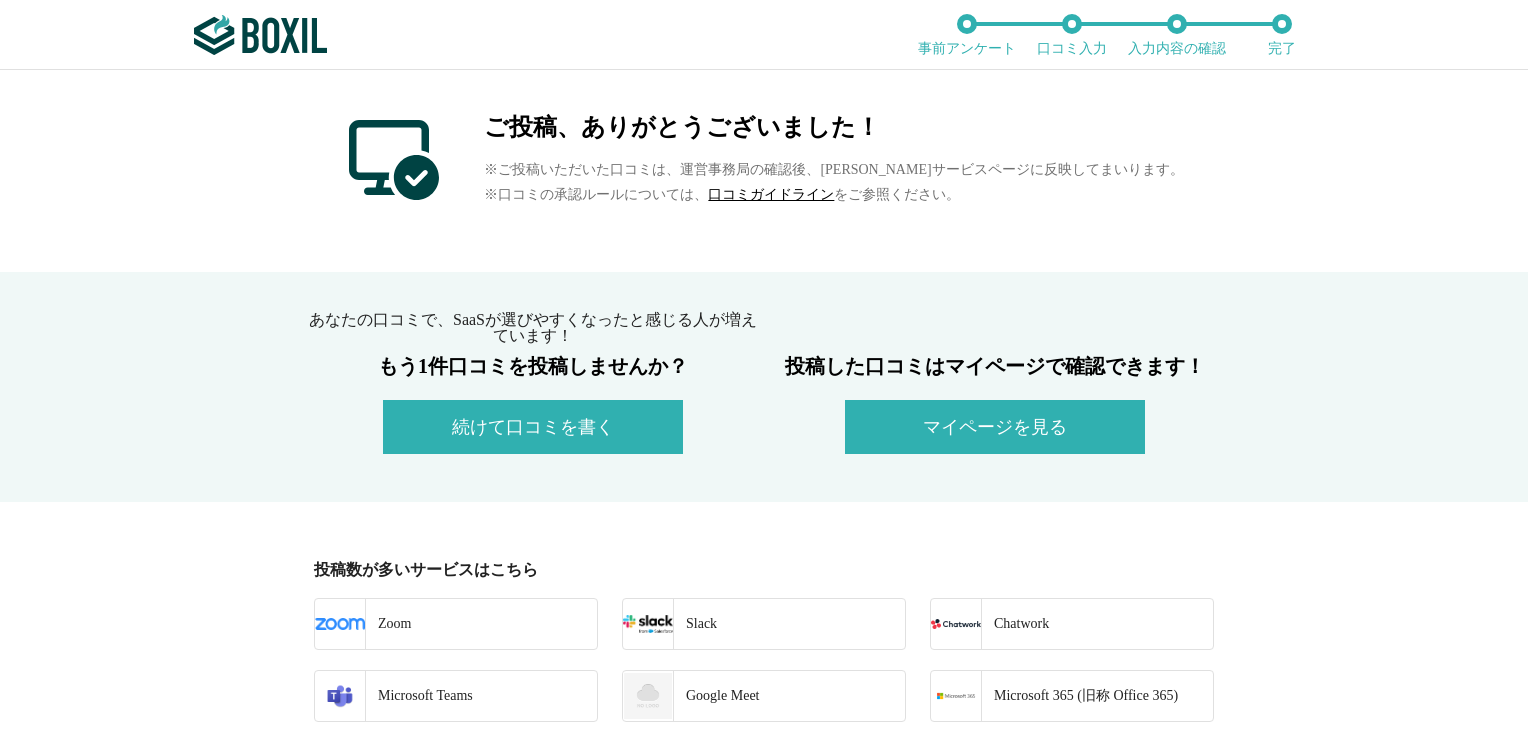 click on "マイページを見る" at bounding box center (995, 427) 